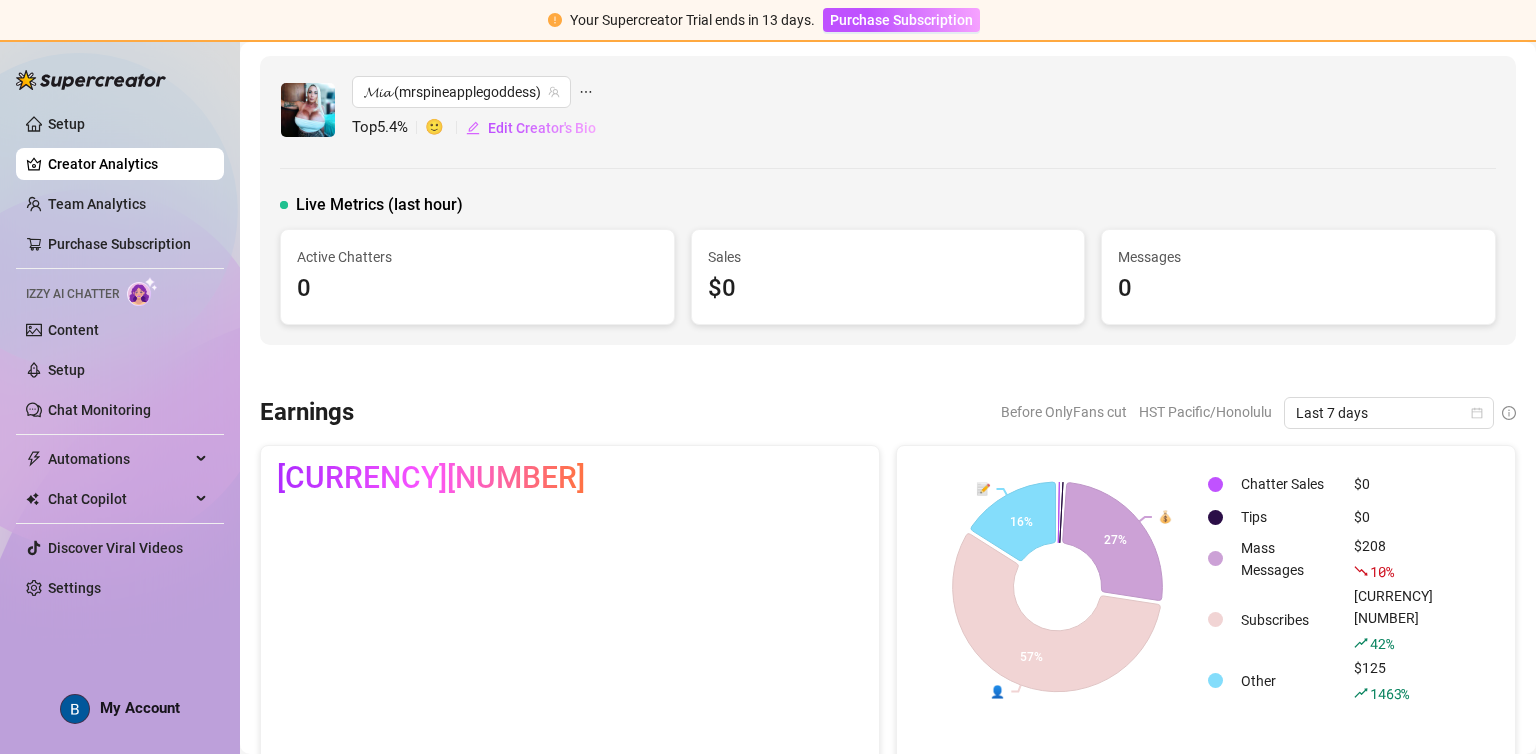 scroll, scrollTop: 0, scrollLeft: 0, axis: both 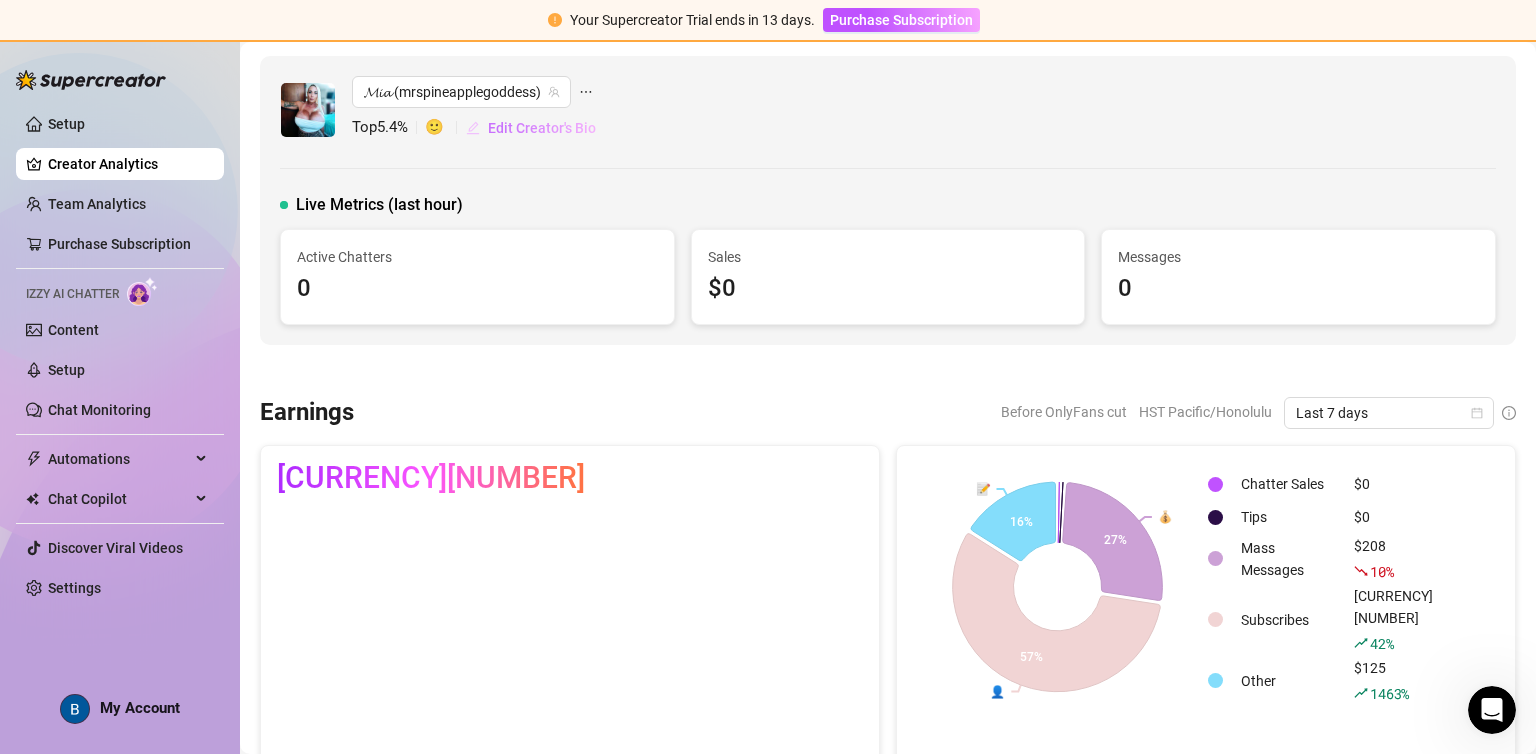 click on "Edit Creator's Bio" at bounding box center [542, 128] 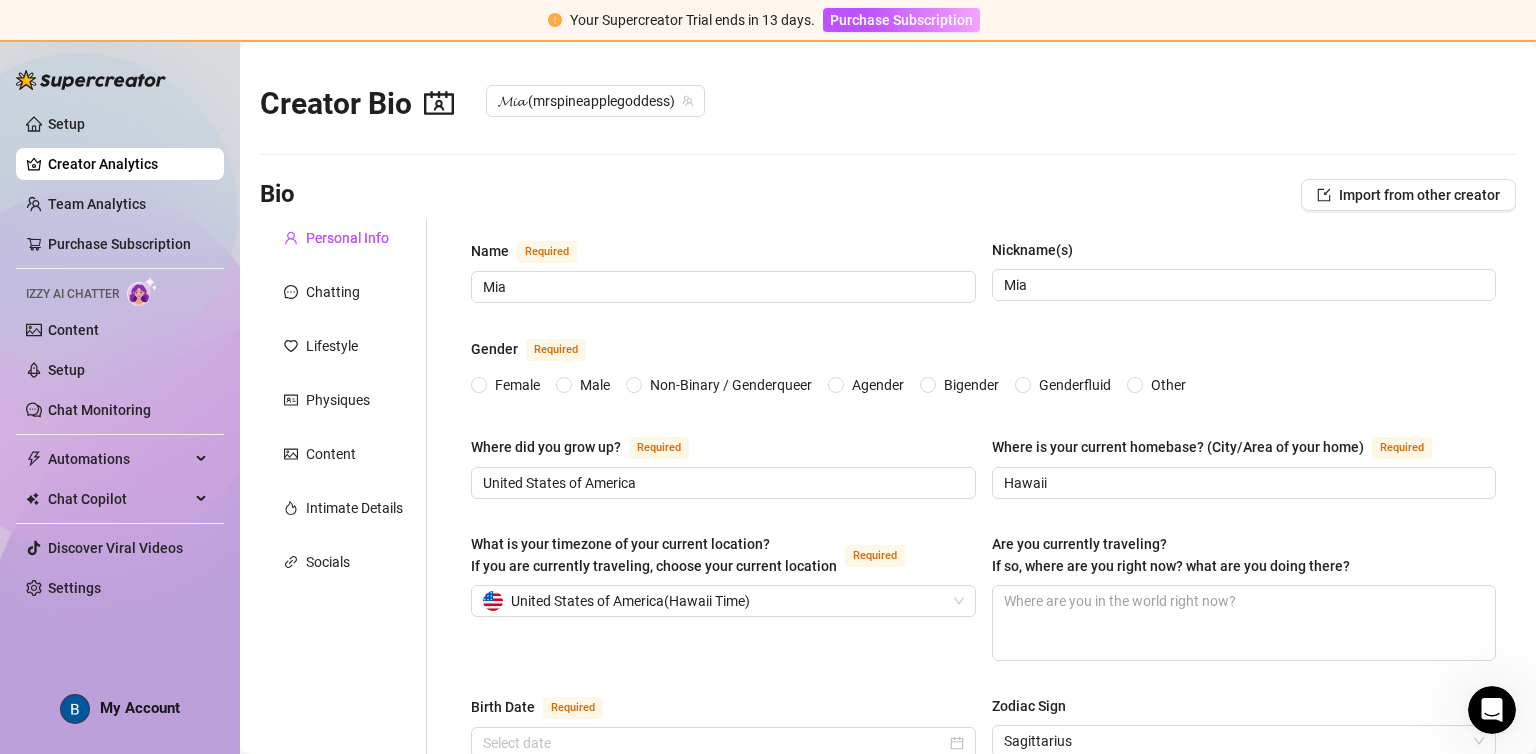 type 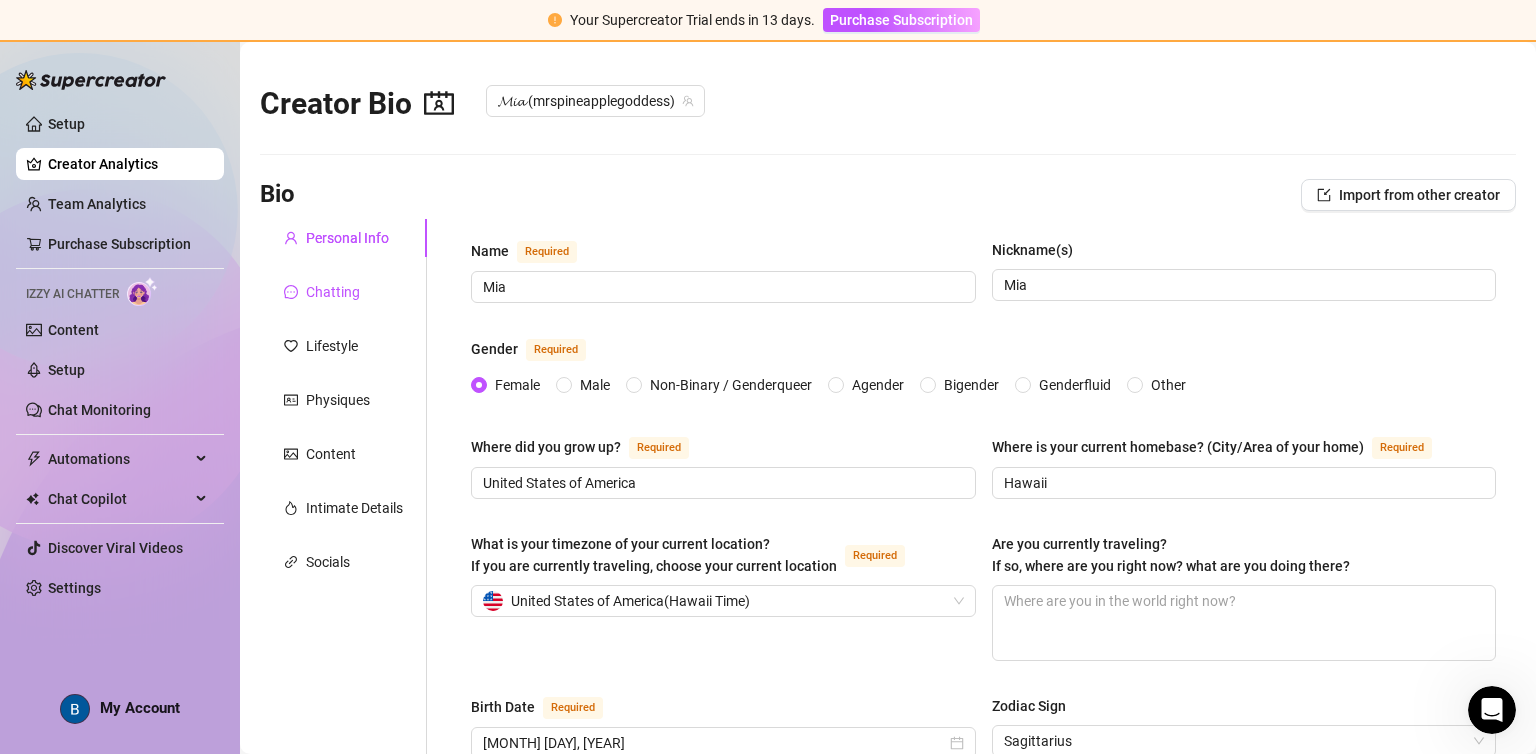 click on "Chatting" at bounding box center [333, 292] 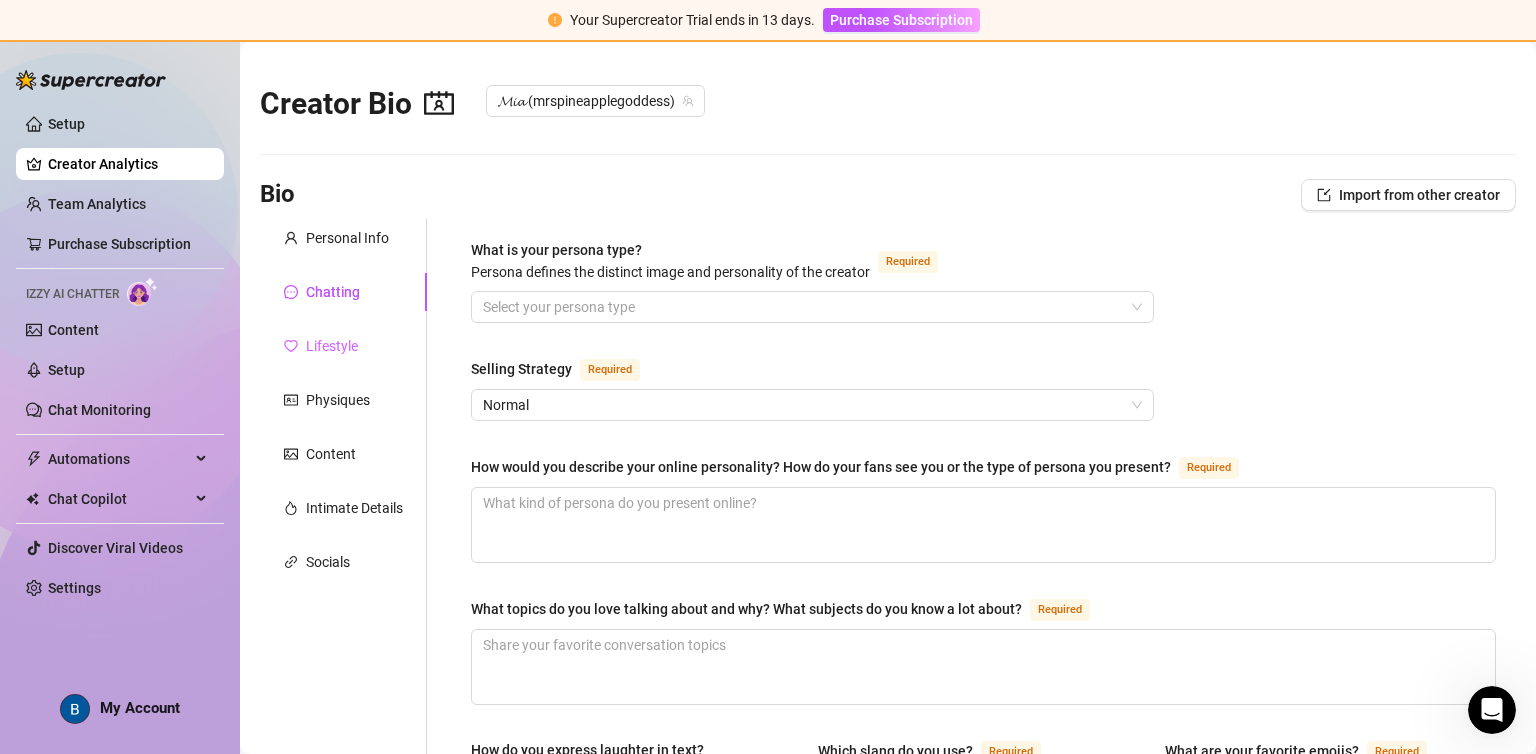 click on "Lifestyle" at bounding box center (343, 346) 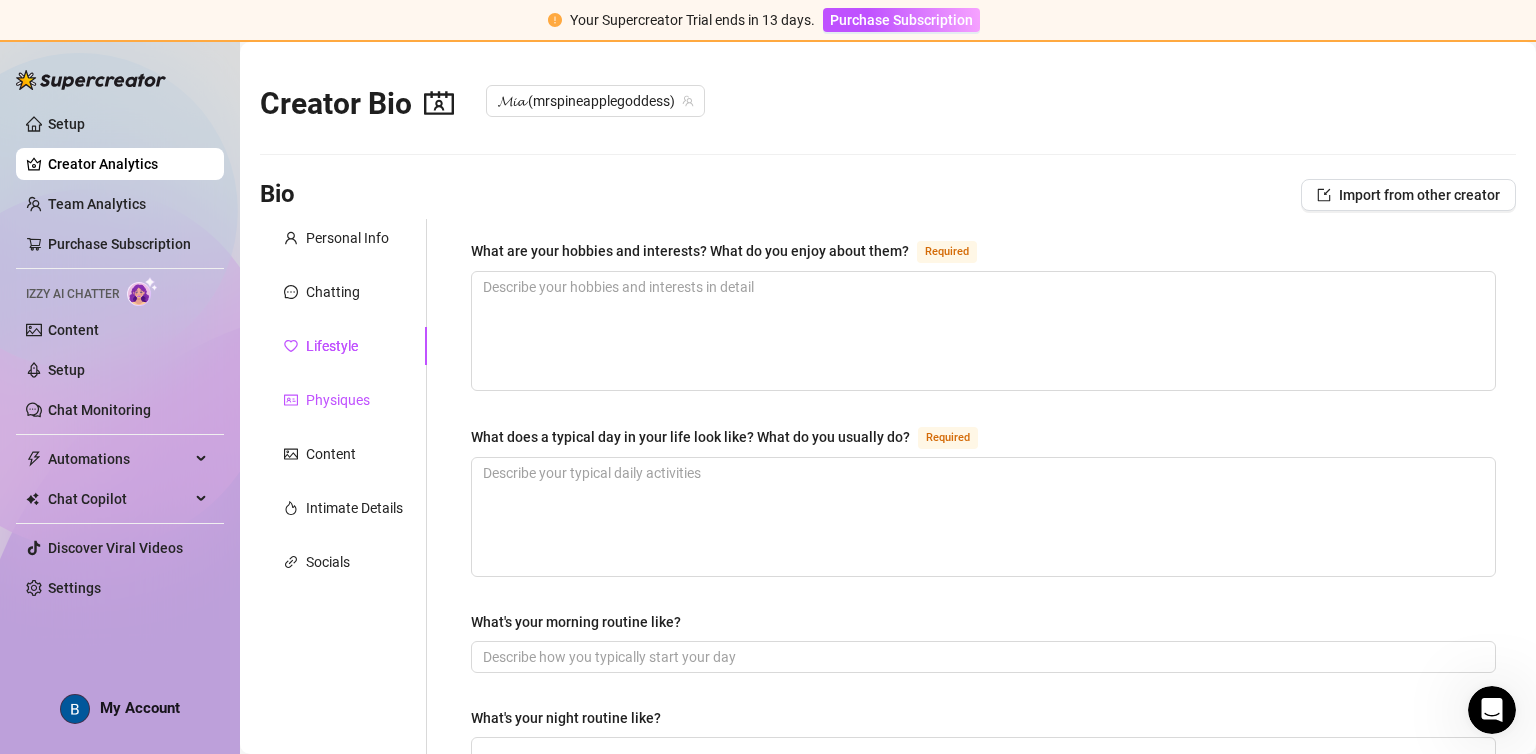 click on "Physiques" at bounding box center (338, 400) 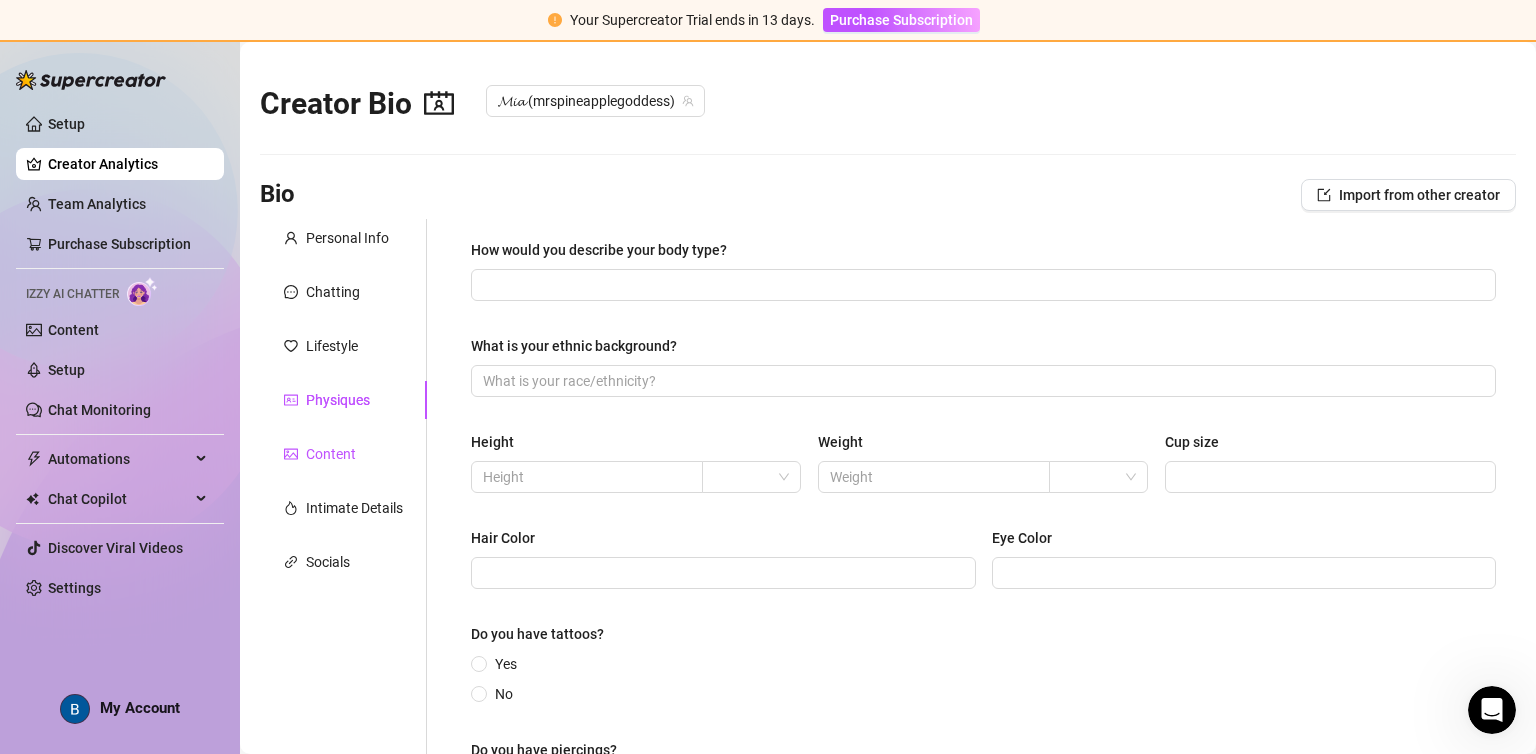 click on "Content" at bounding box center [331, 454] 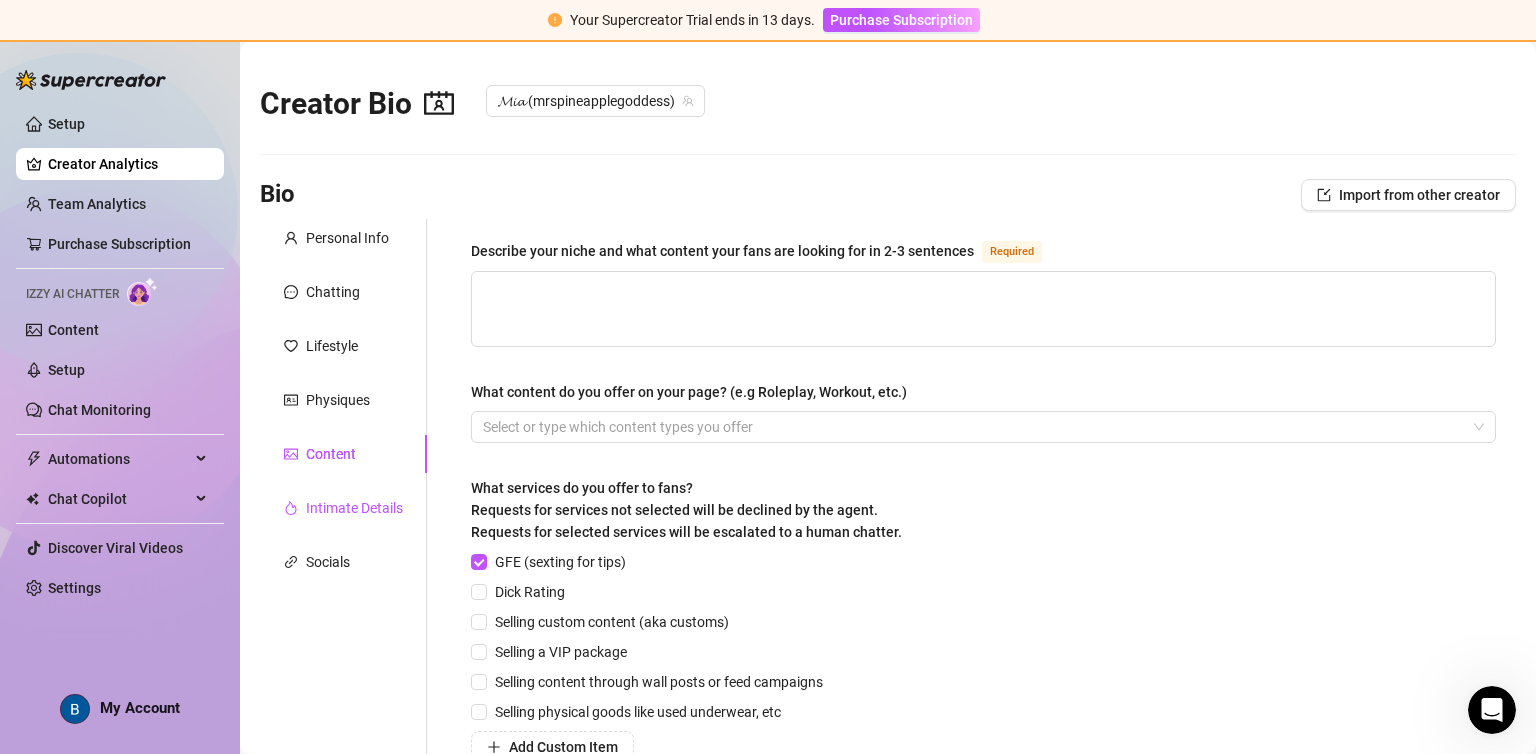 click on "Intimate Details" at bounding box center (354, 508) 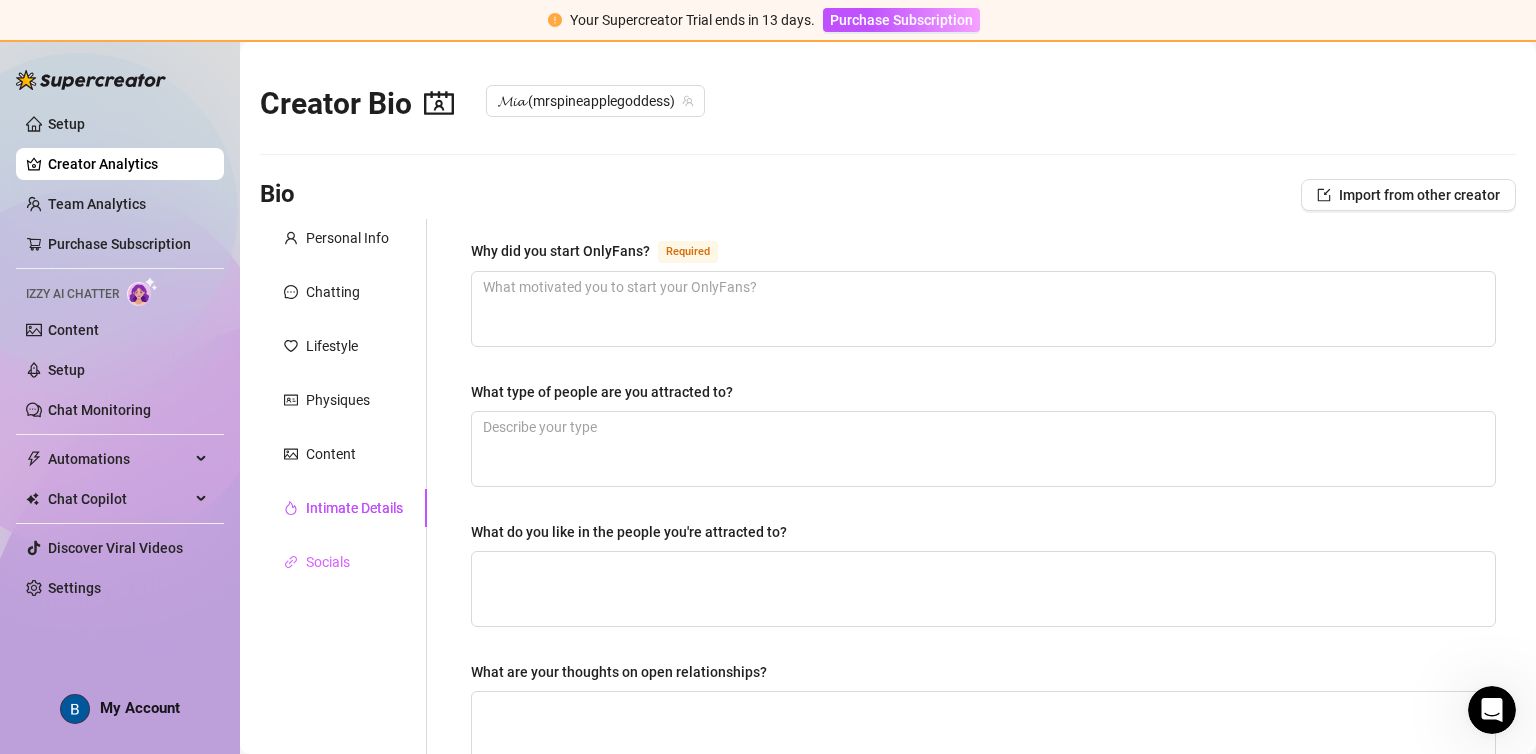 click on "Socials" at bounding box center [343, 562] 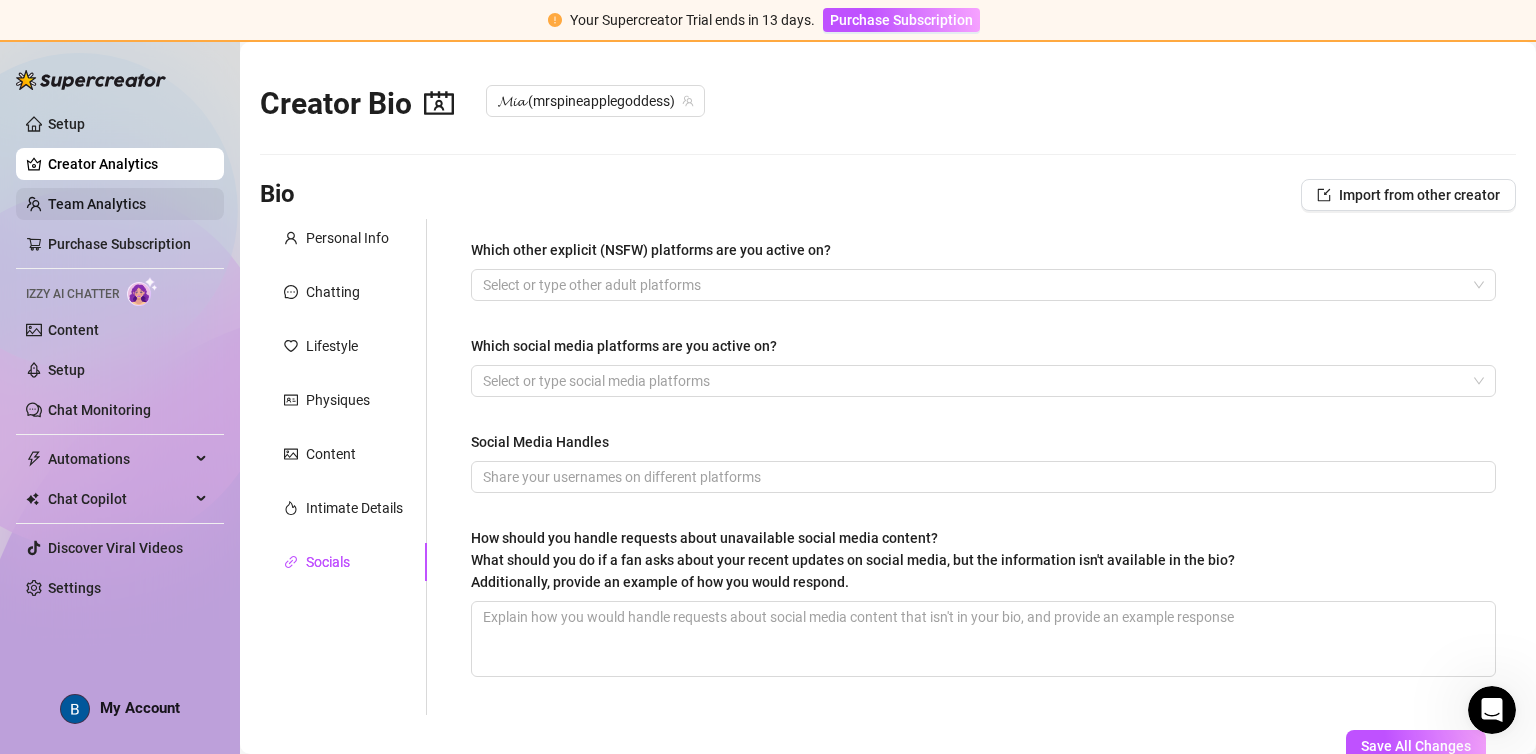 click on "Team Analytics" at bounding box center (97, 204) 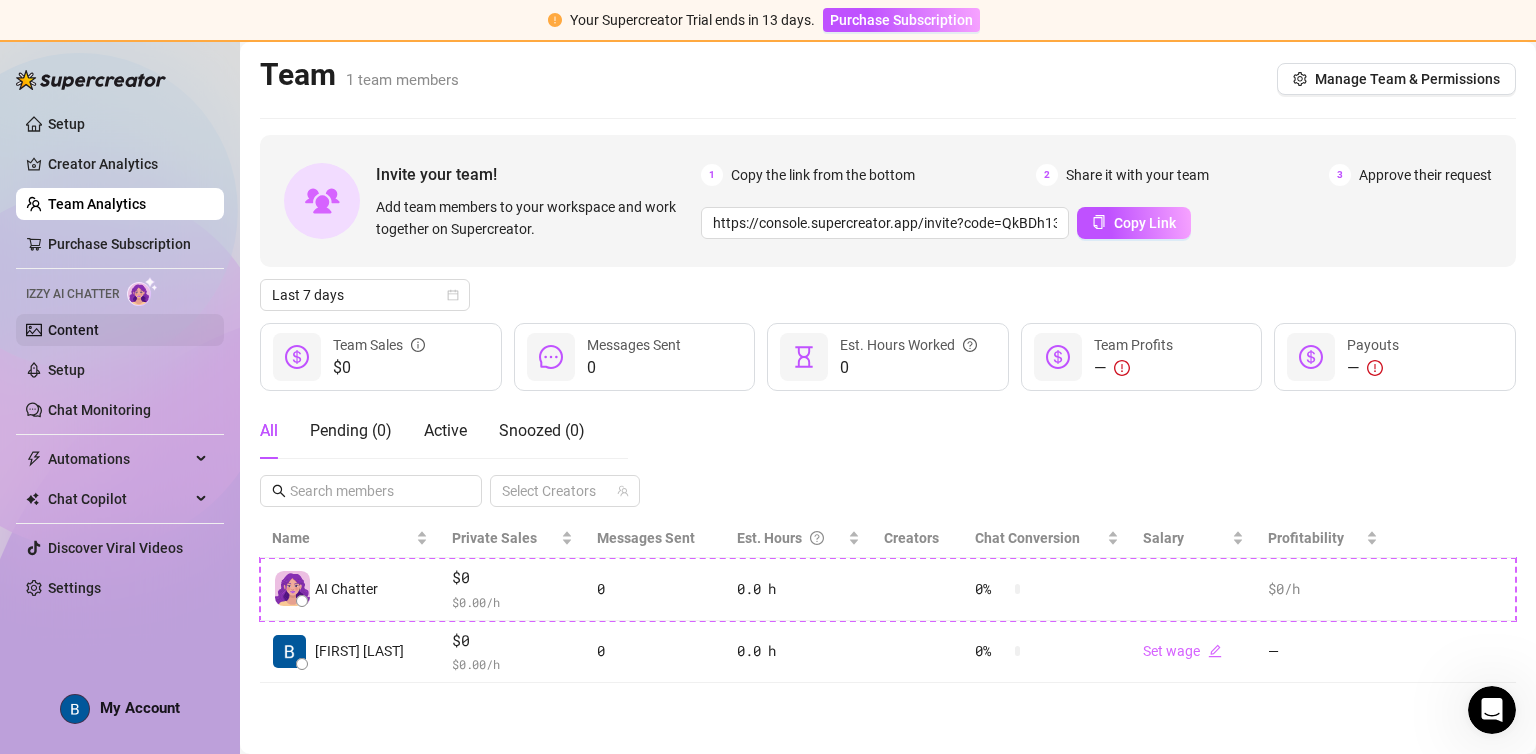 click on "Content" at bounding box center [73, 330] 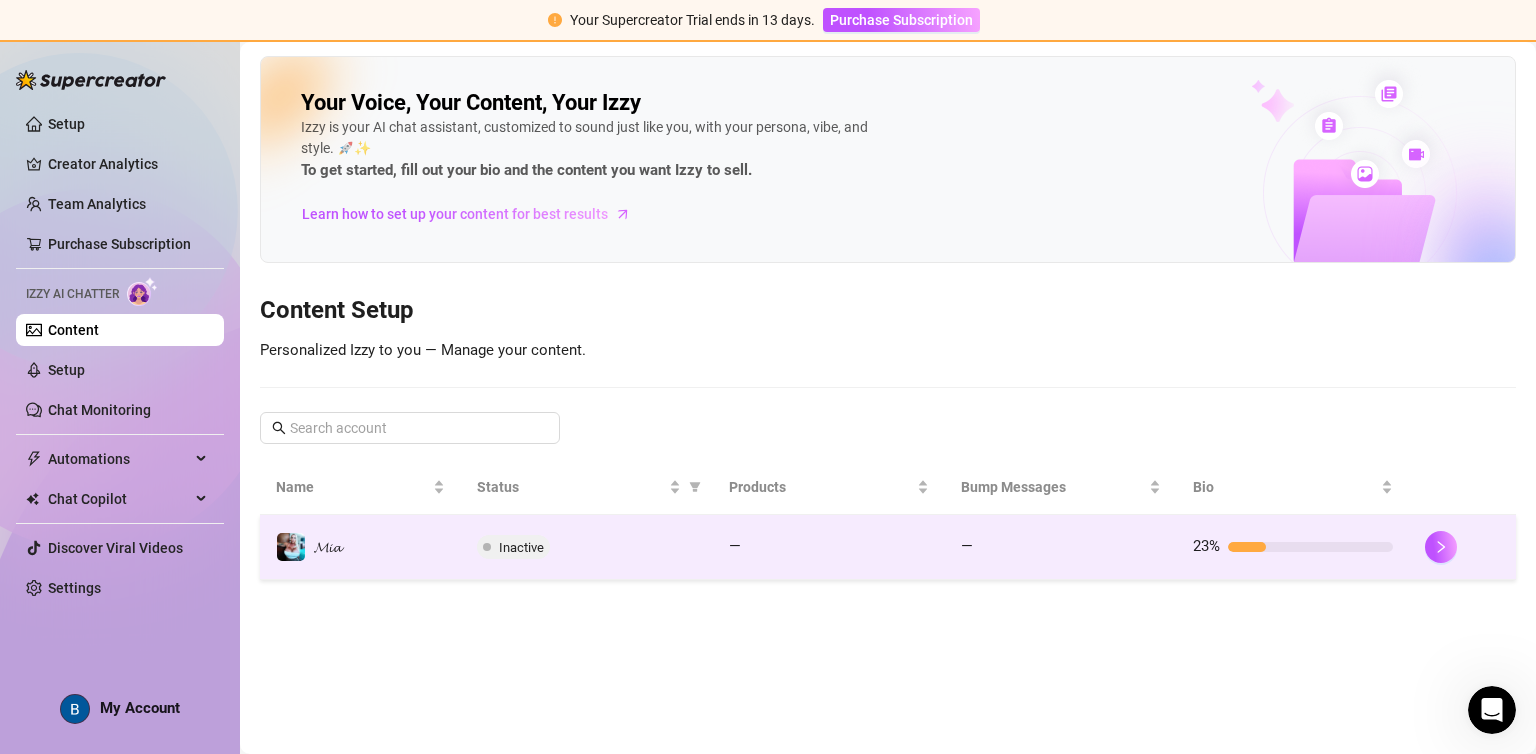 click on "Inactive" at bounding box center (513, 547) 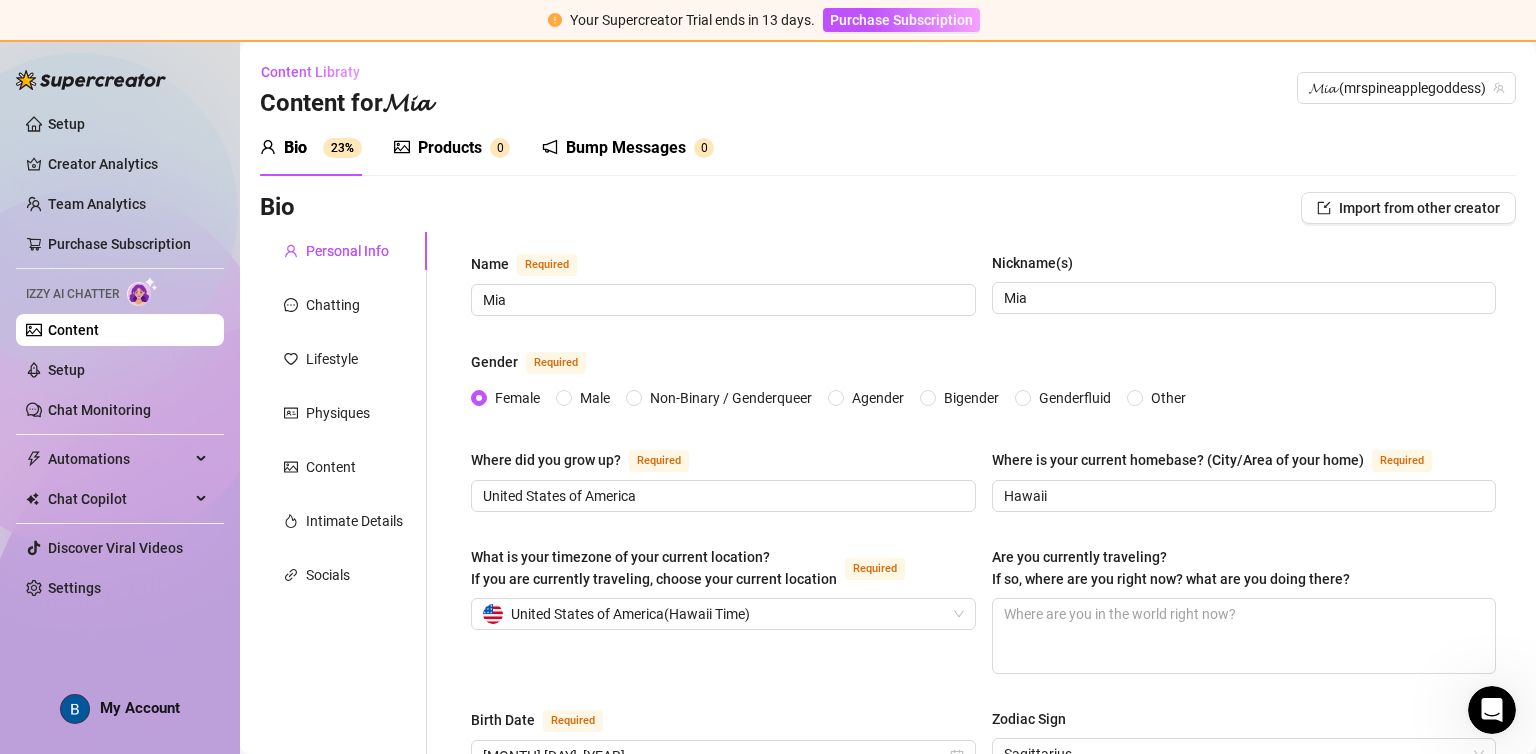 click on "Products" at bounding box center [450, 148] 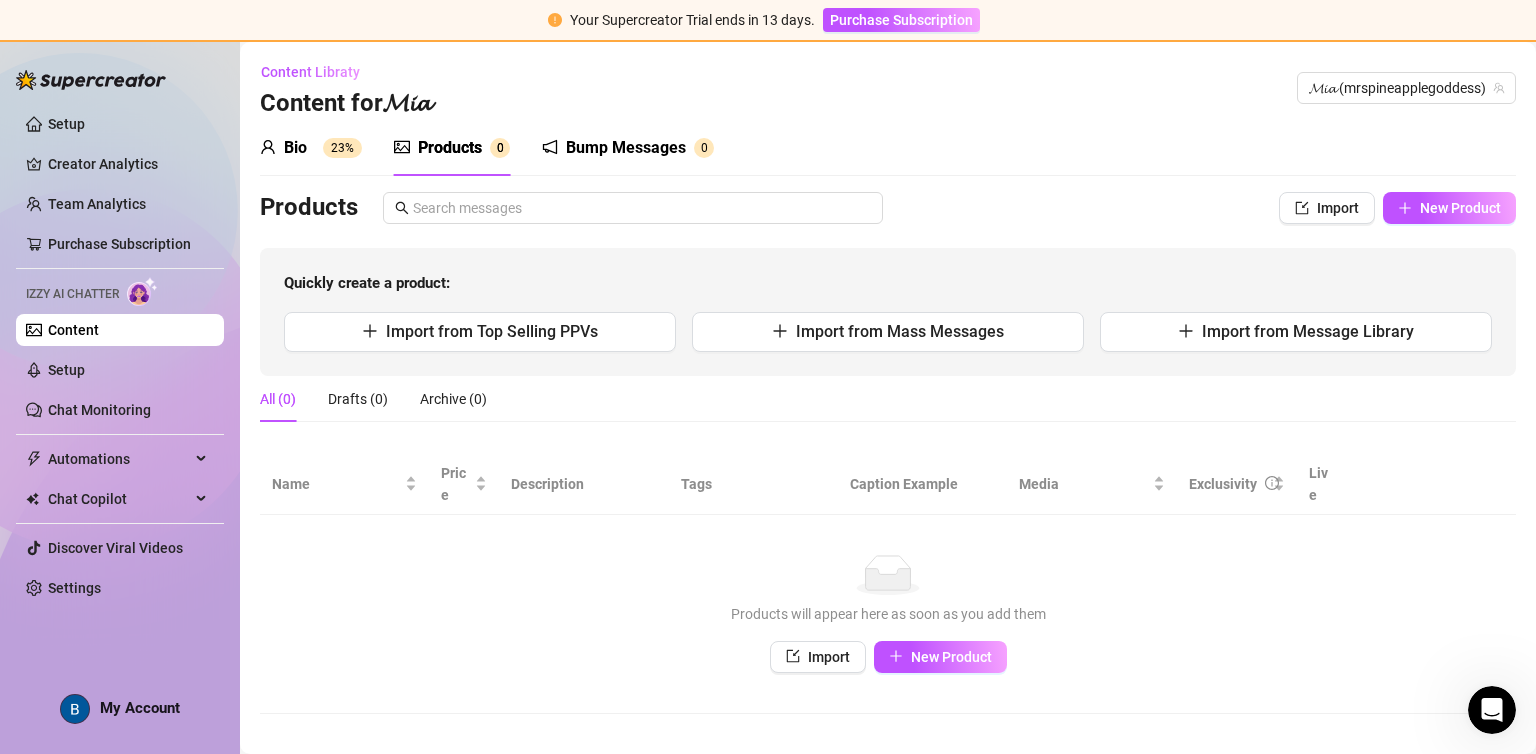 click on "Bump Messages" at bounding box center (626, 148) 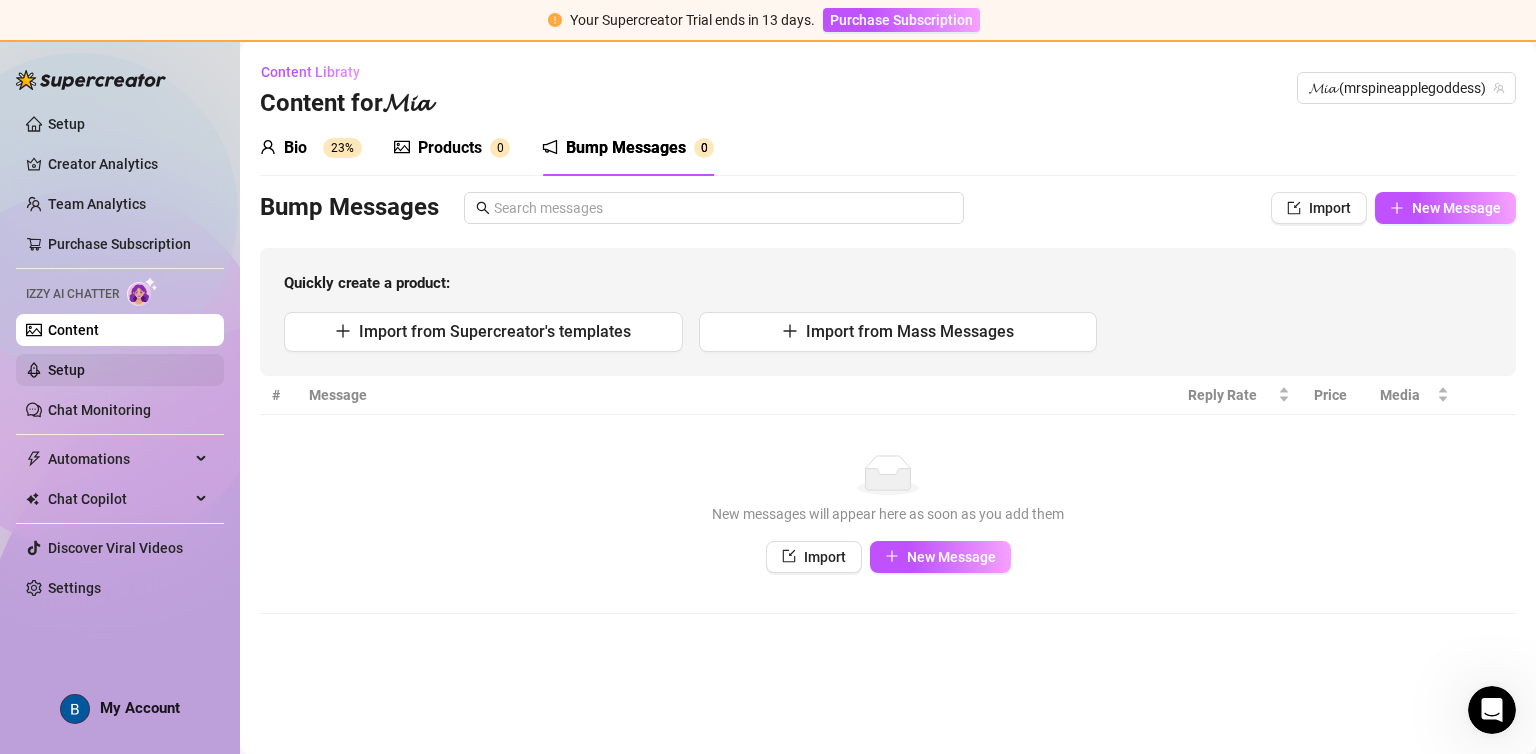 click on "Setup" at bounding box center (66, 370) 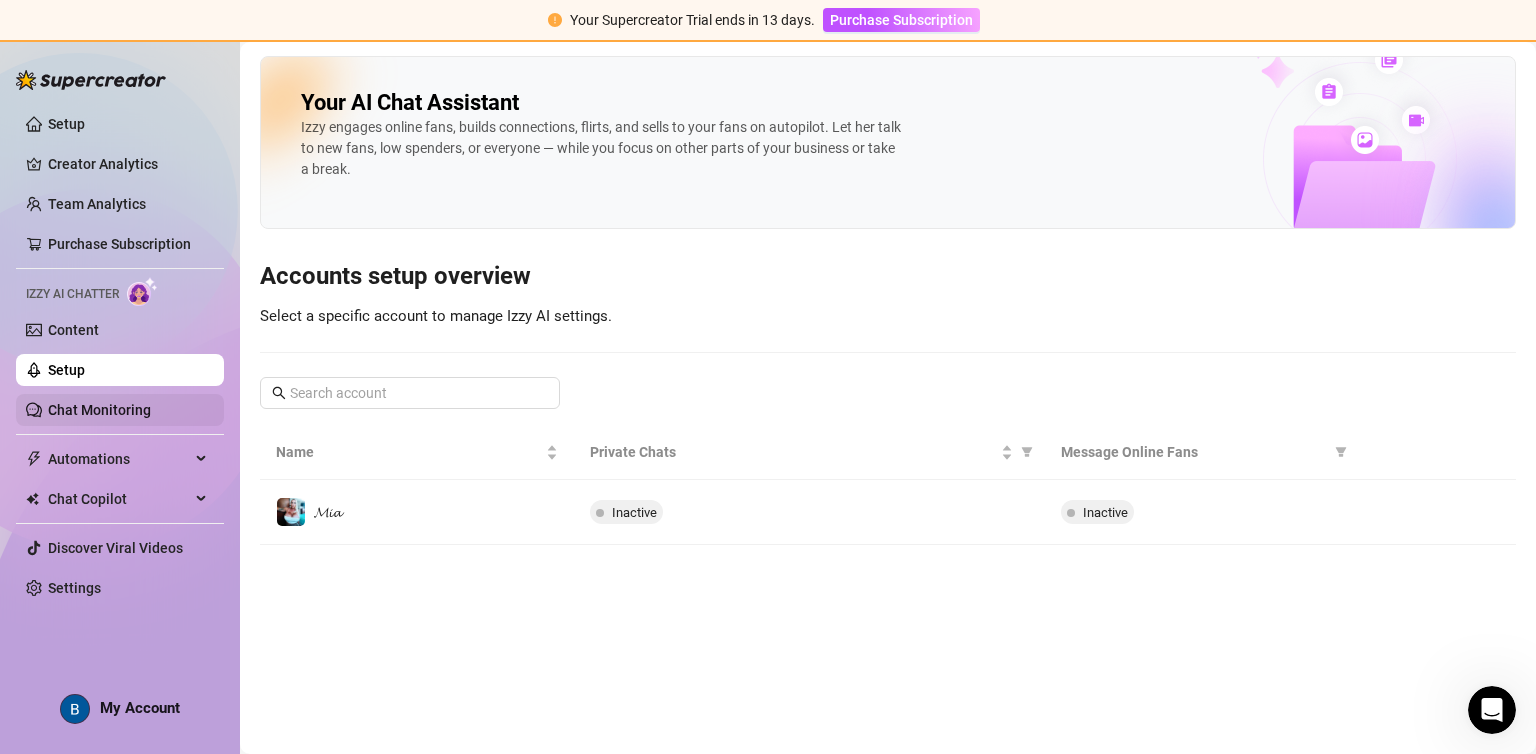 click on "Chat Monitoring" at bounding box center (99, 410) 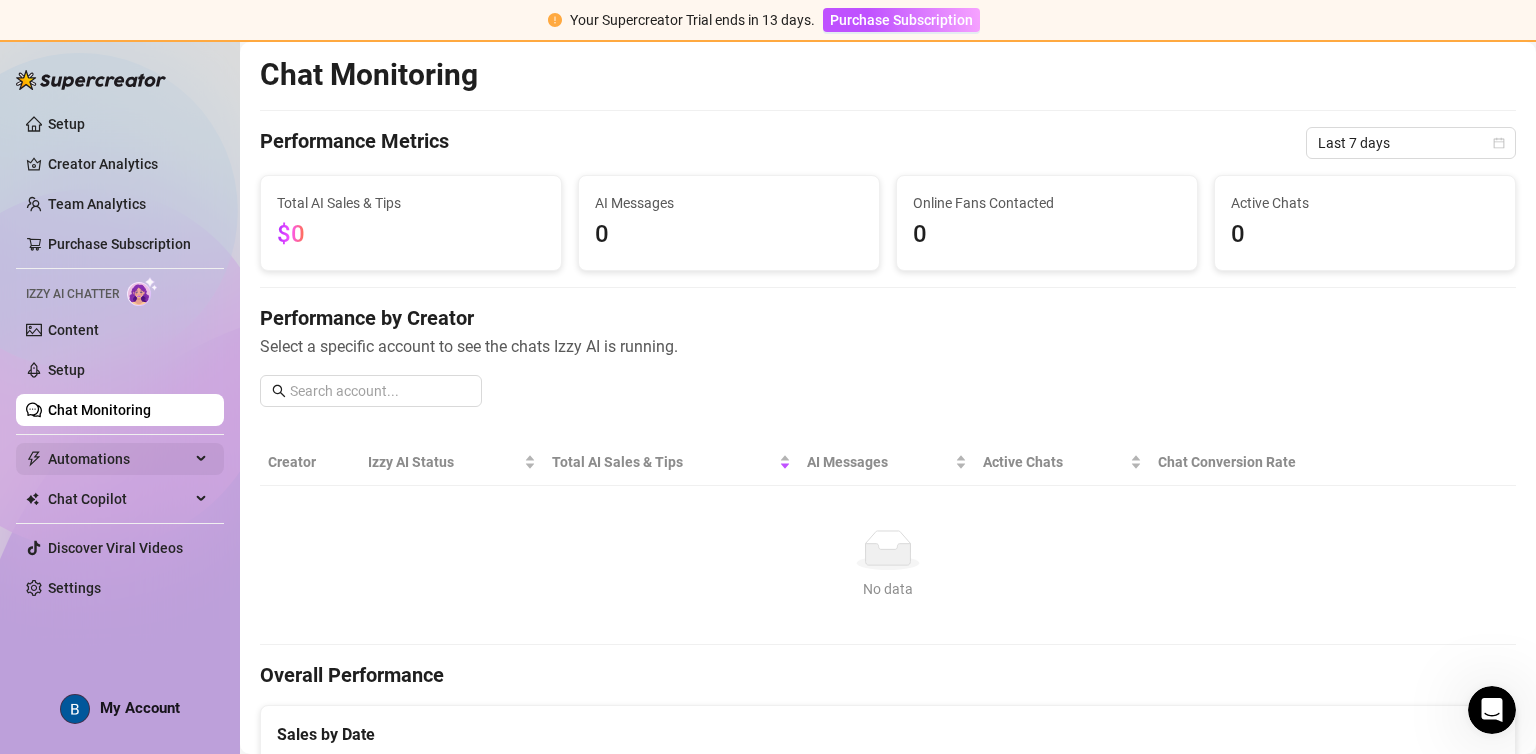 click on "Automations" at bounding box center [119, 459] 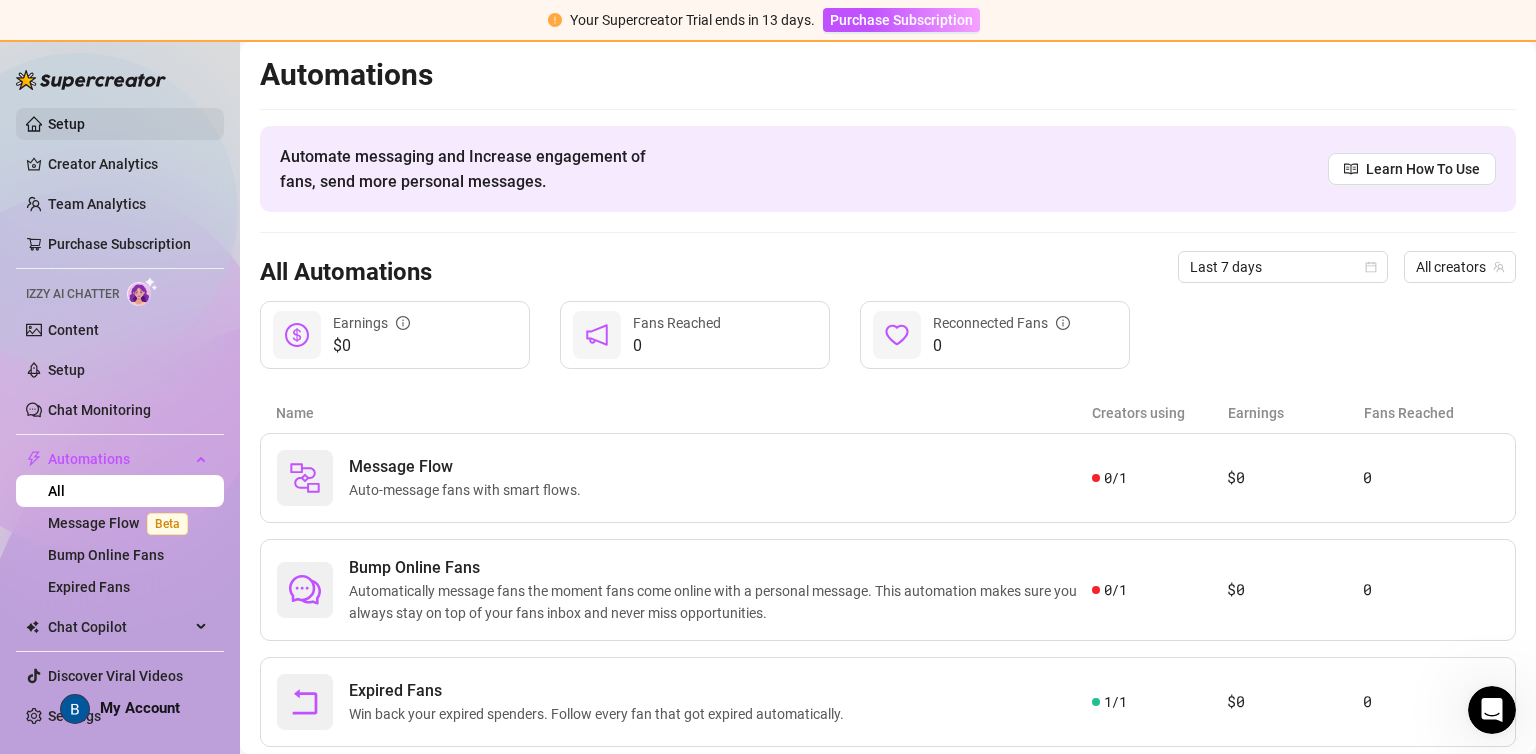 click on "Setup" at bounding box center (66, 124) 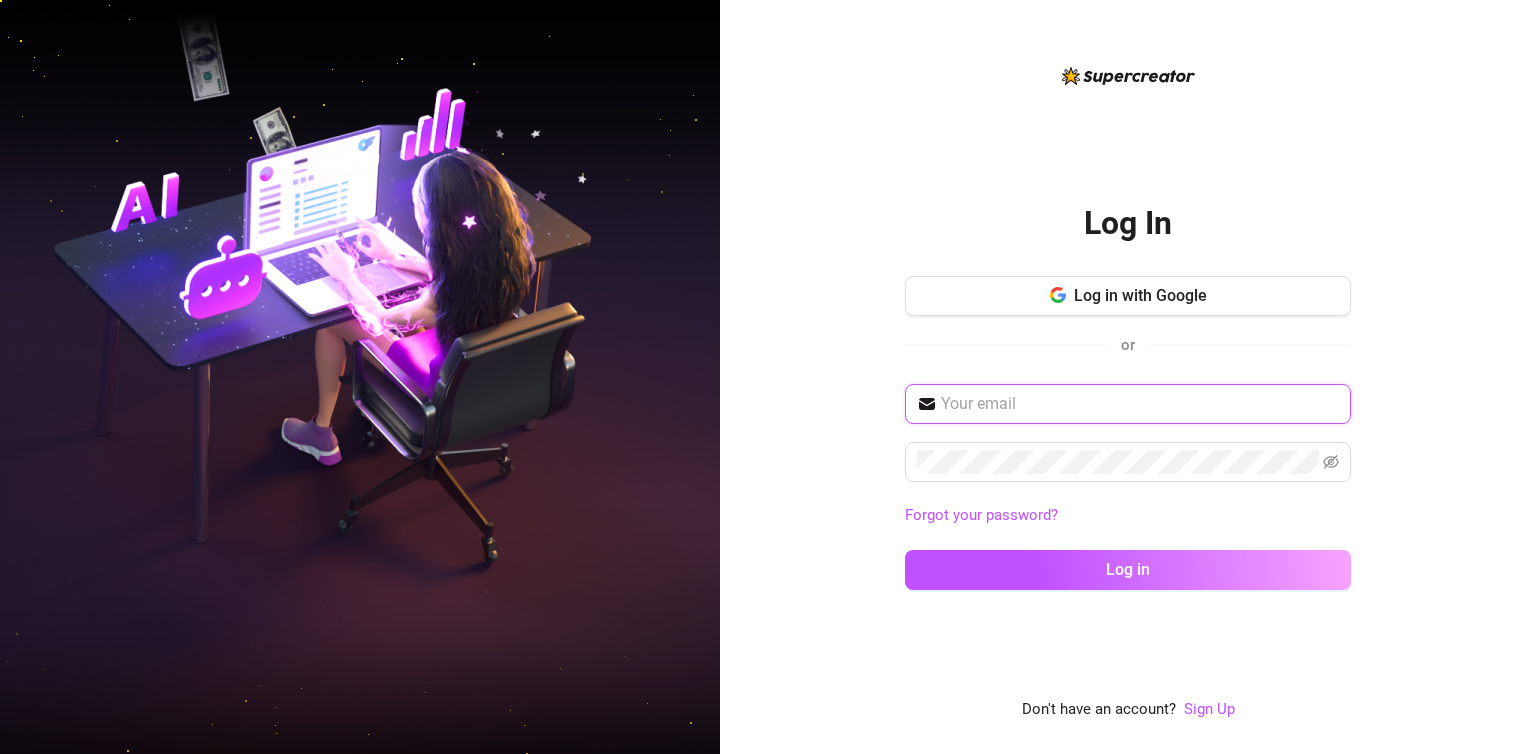 click at bounding box center (1140, 404) 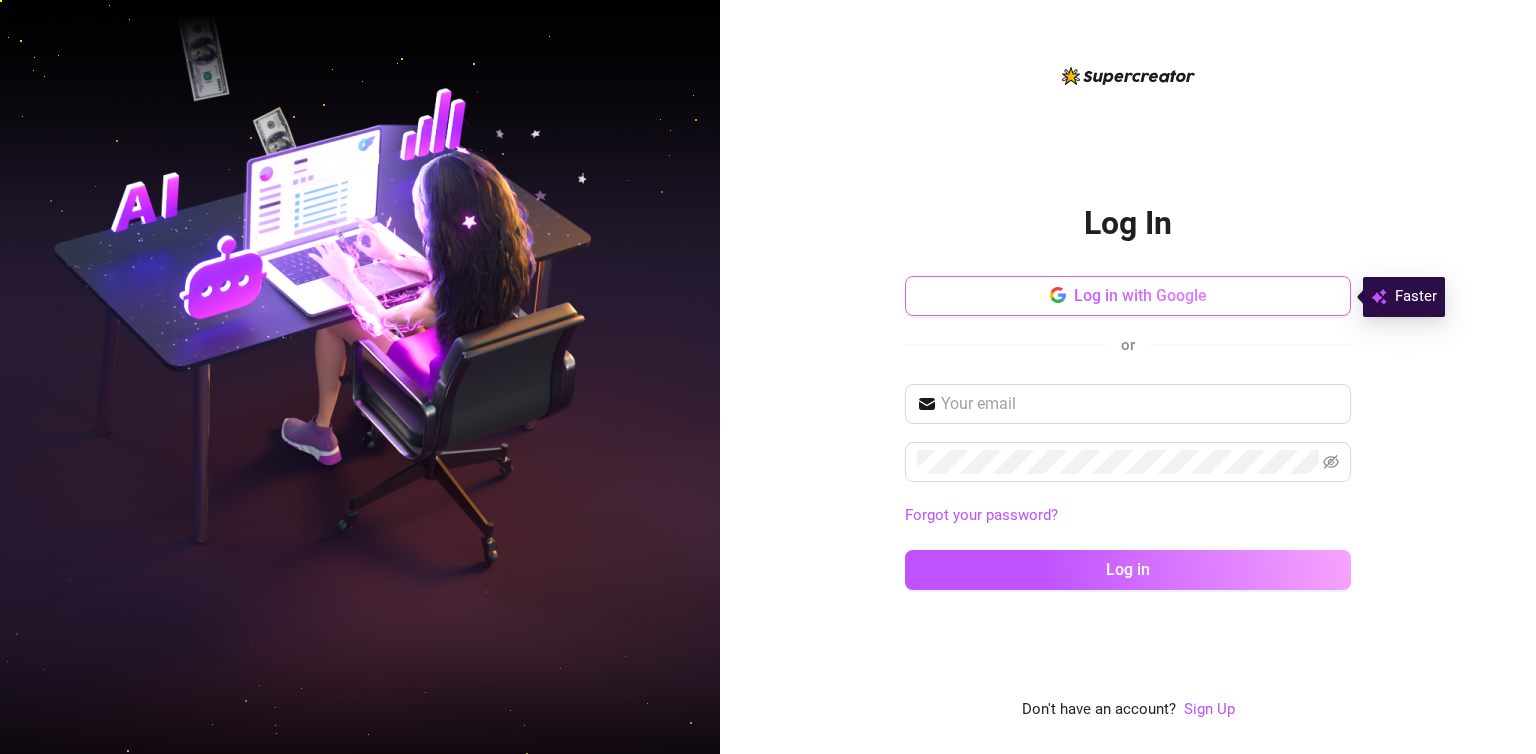 click on "Log in with Google" at bounding box center (1140, 295) 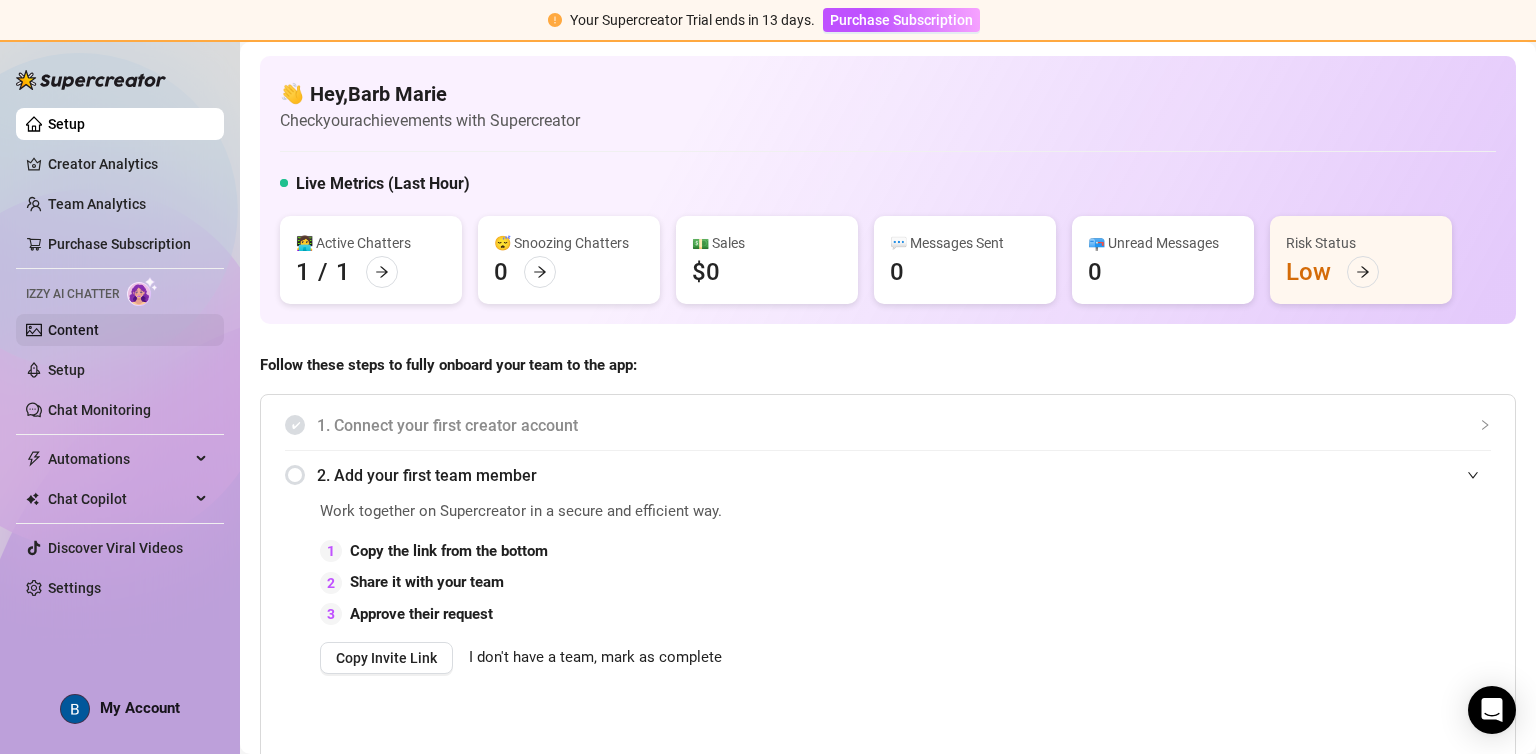 click on "Content" at bounding box center [73, 330] 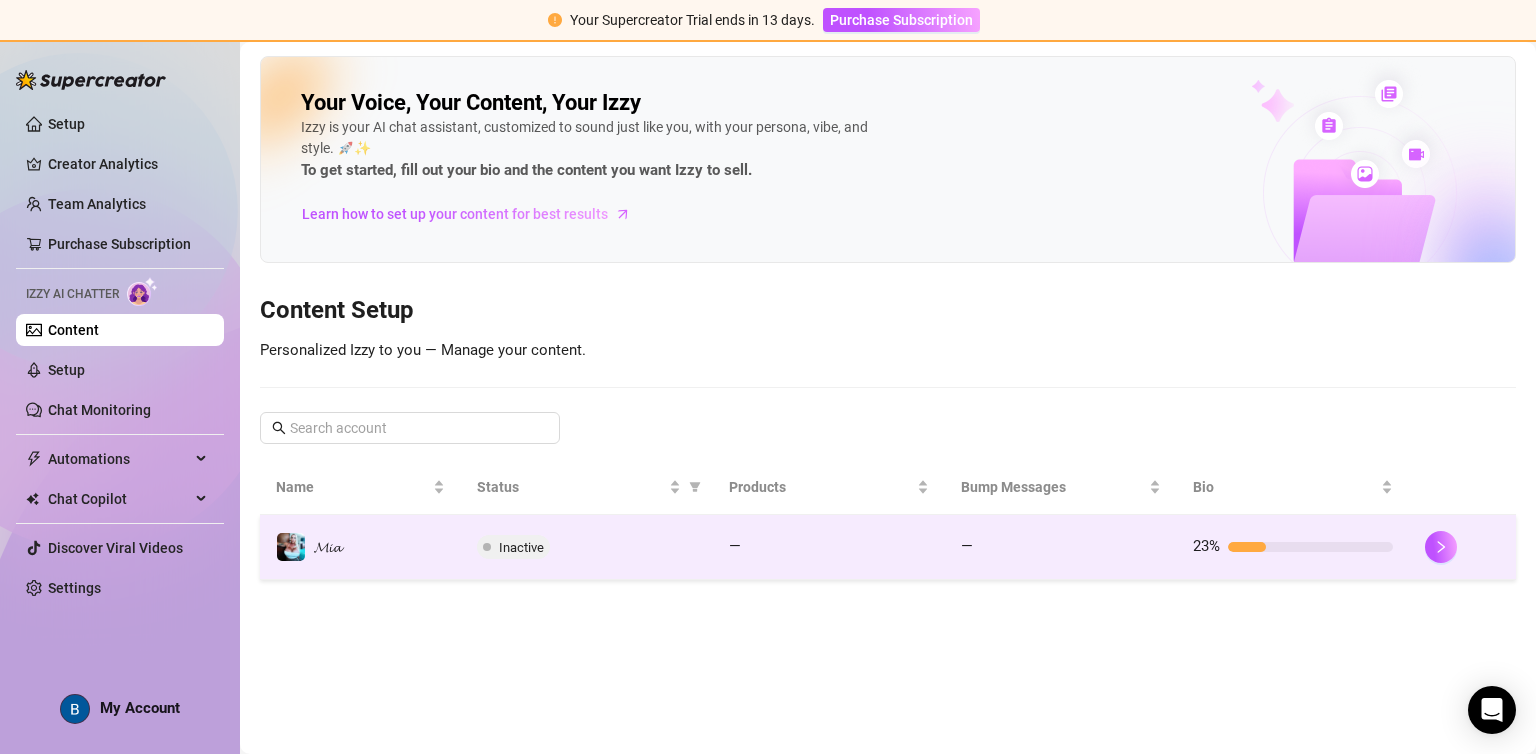 click on "Inactive" at bounding box center (513, 547) 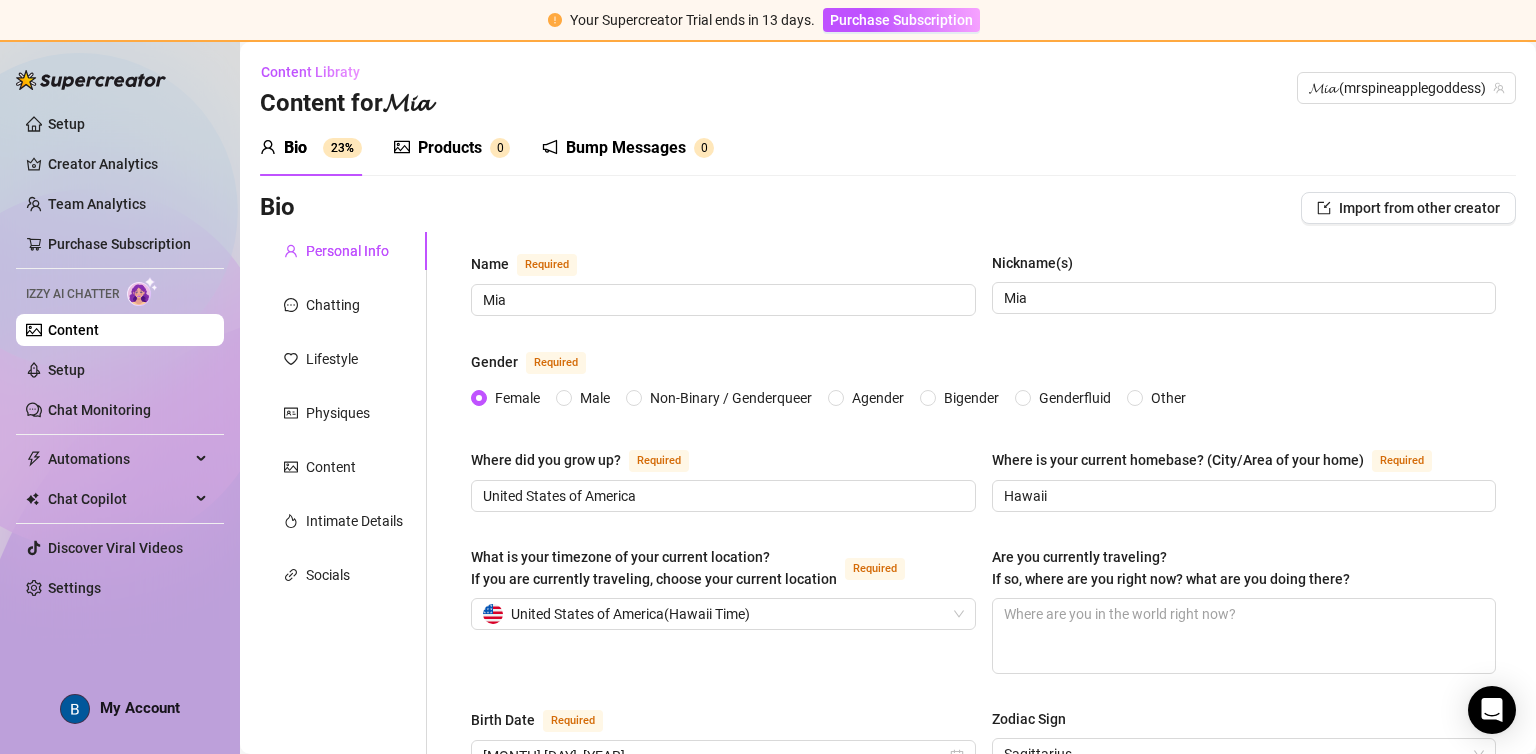 type 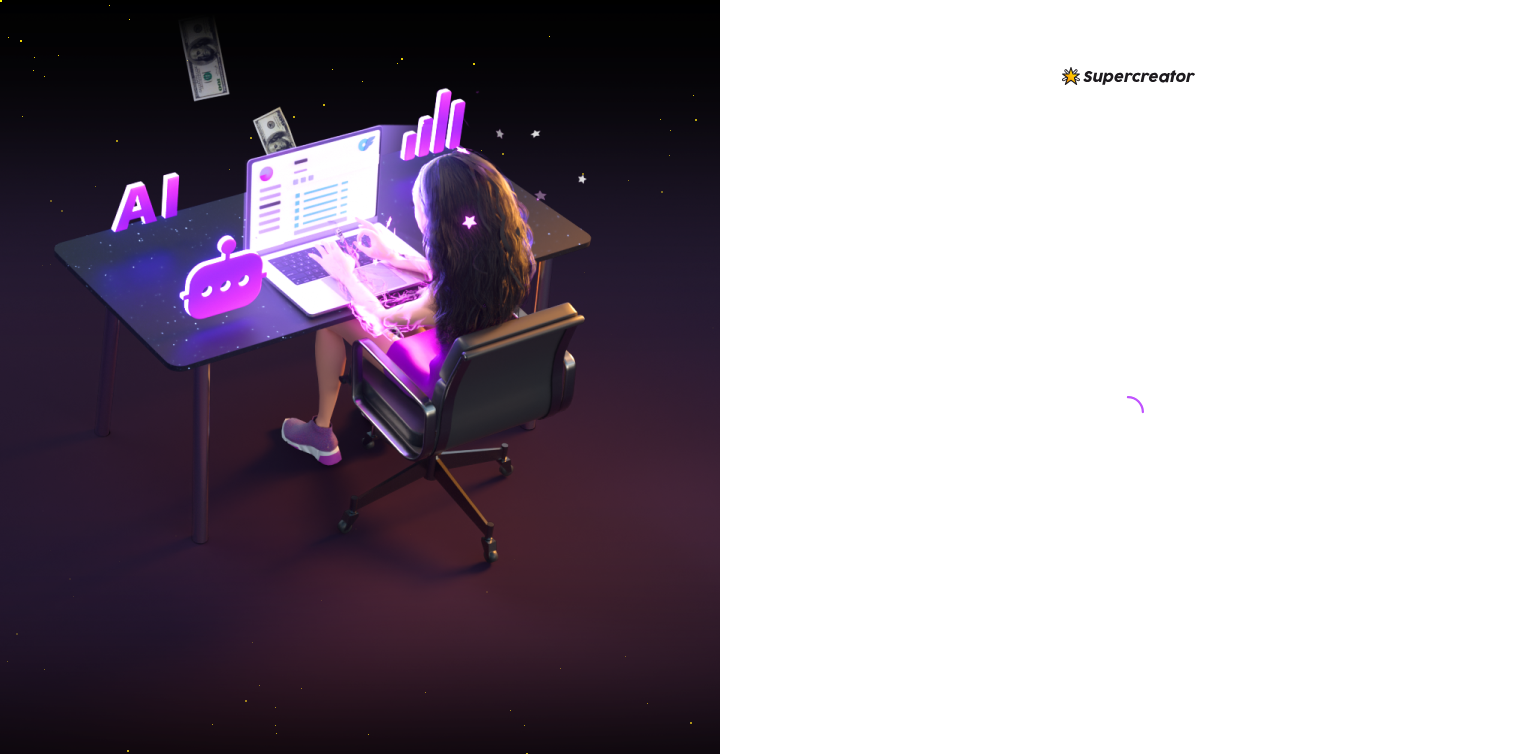 scroll, scrollTop: 0, scrollLeft: 0, axis: both 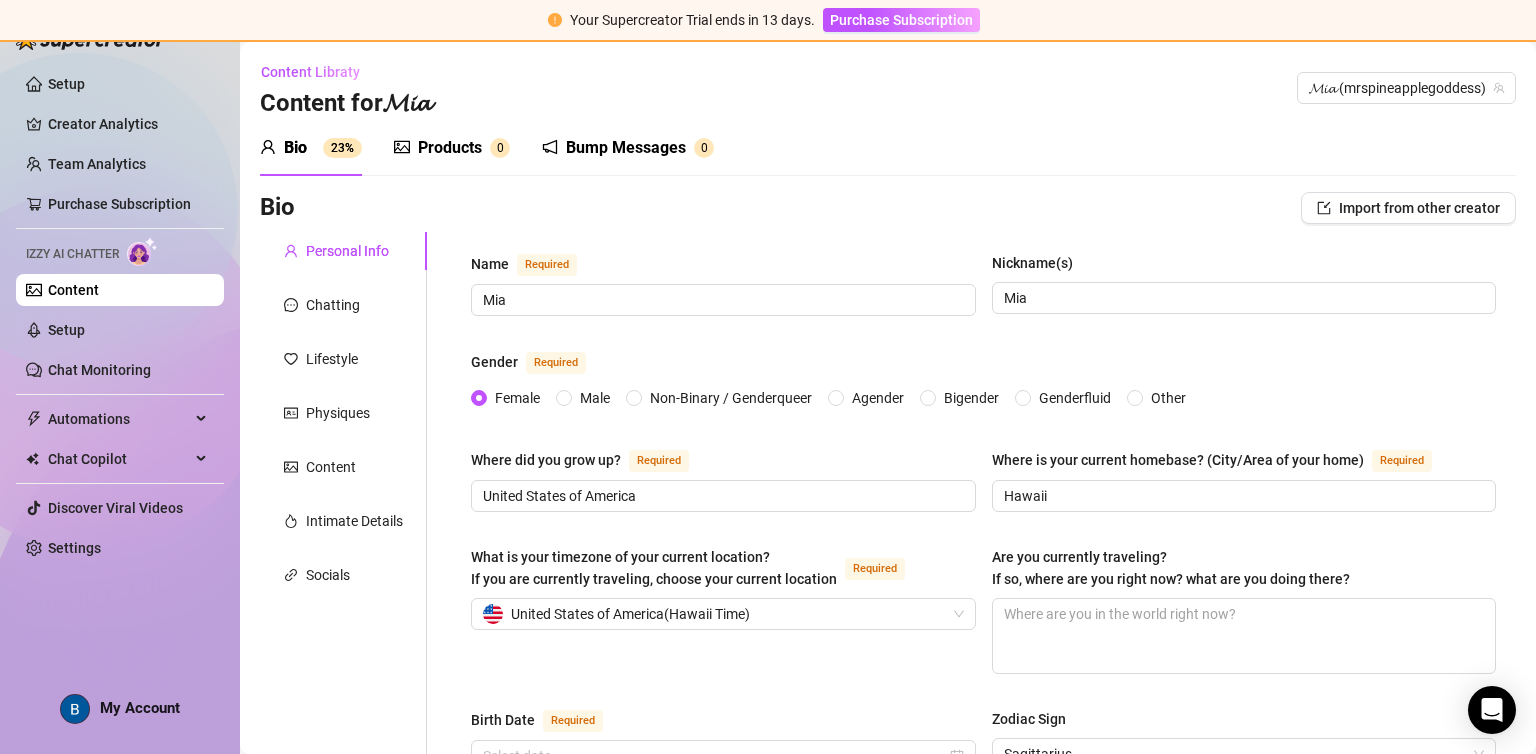 type 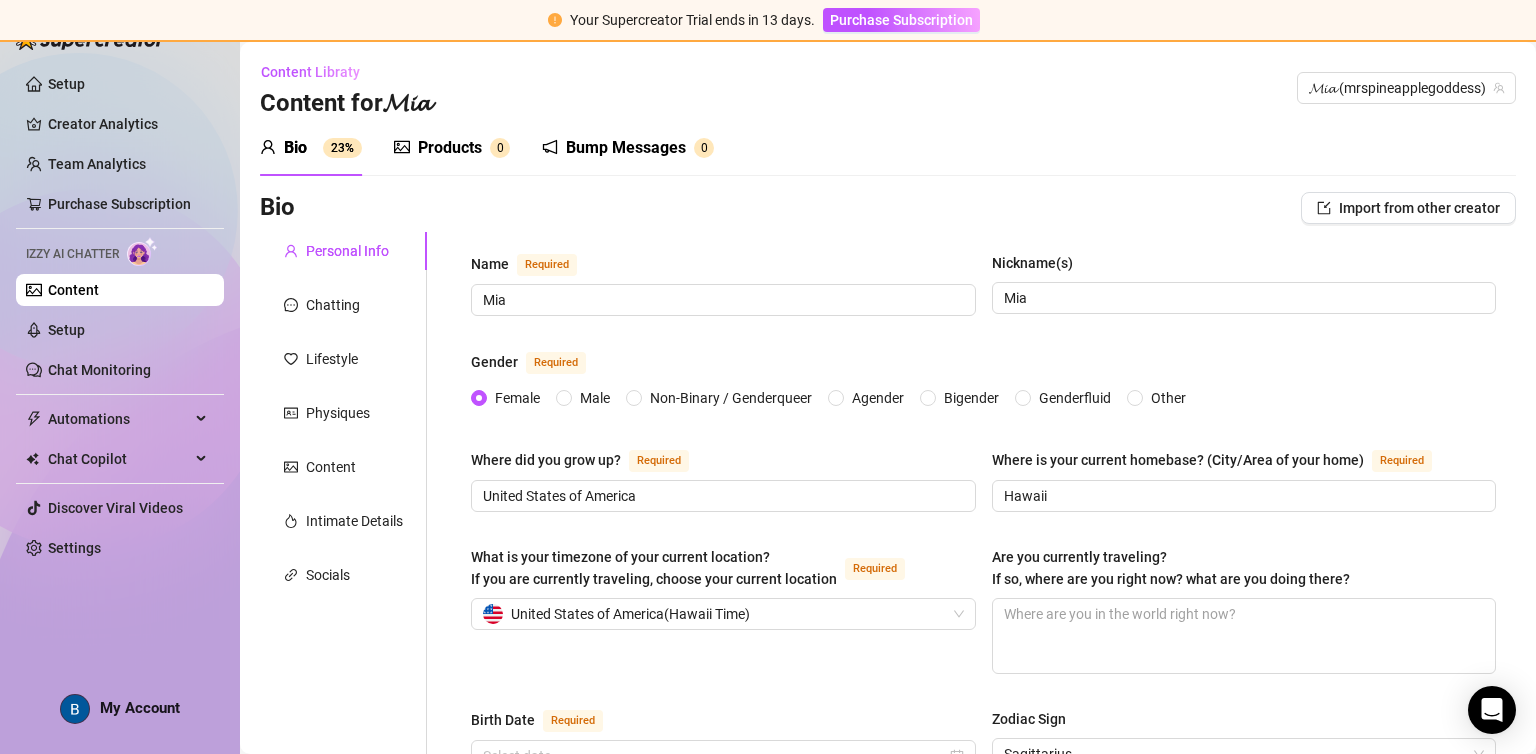 radio on "true" 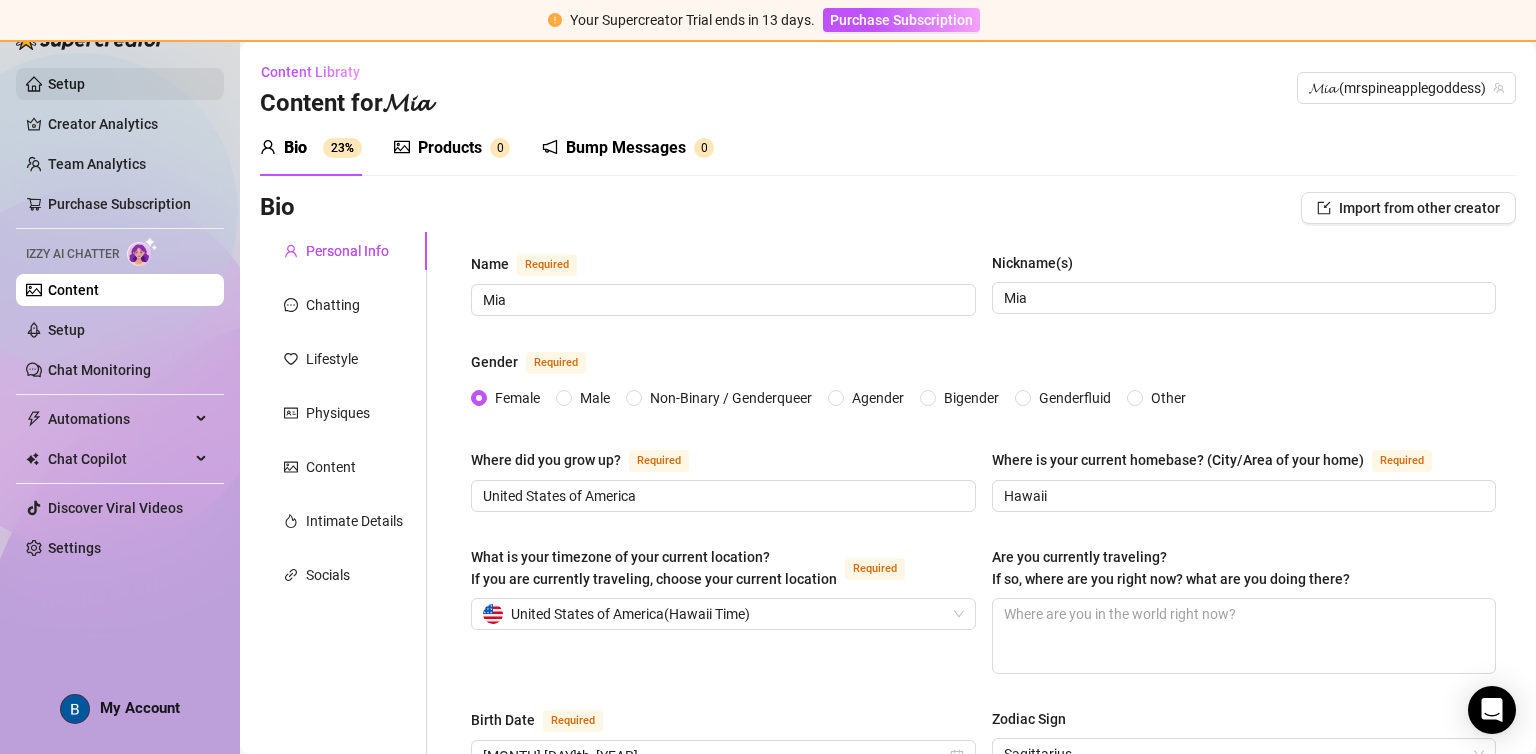click on "Setup" at bounding box center (66, 84) 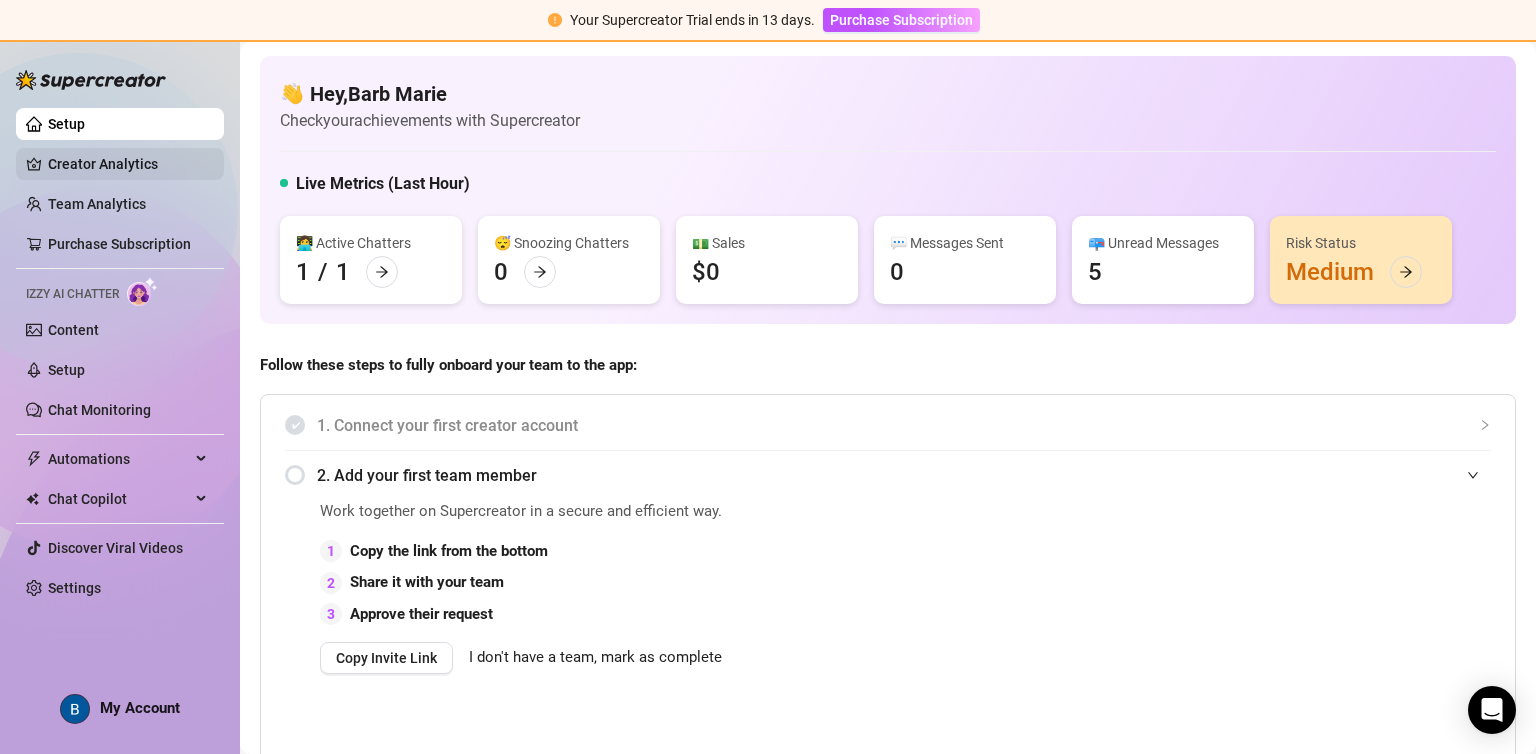 click on "Creator Analytics" at bounding box center [128, 164] 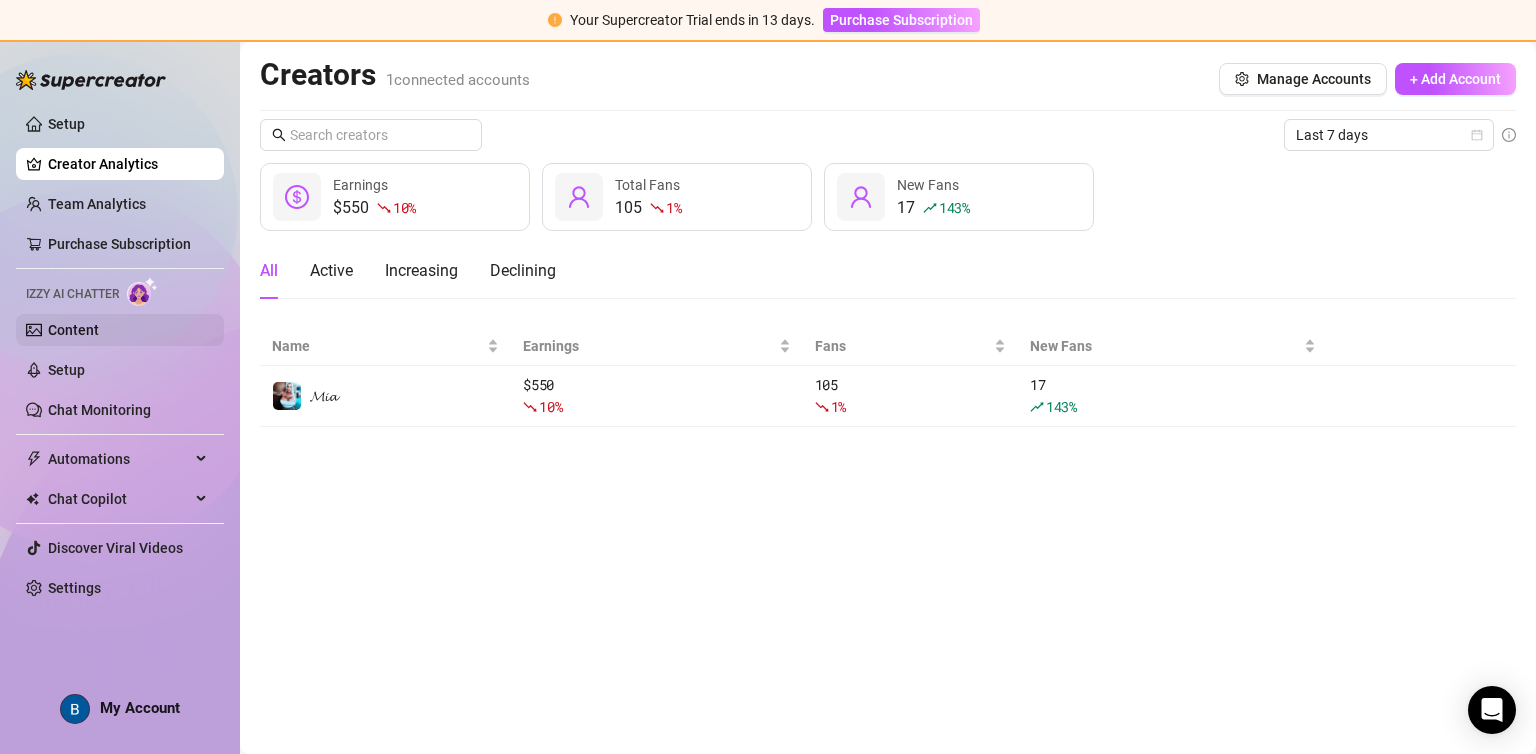 click on "Content" at bounding box center [73, 330] 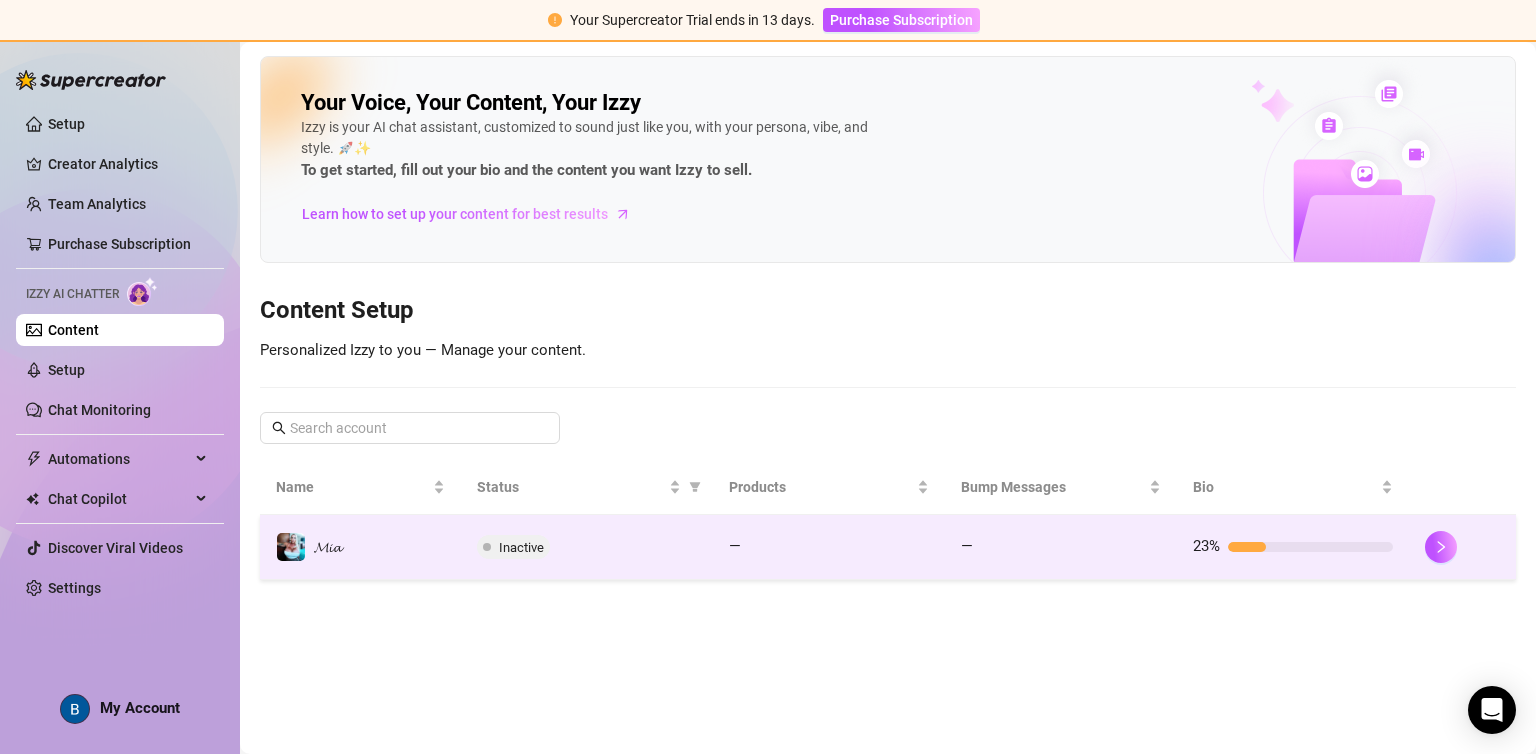 click on "Inactive" at bounding box center (521, 547) 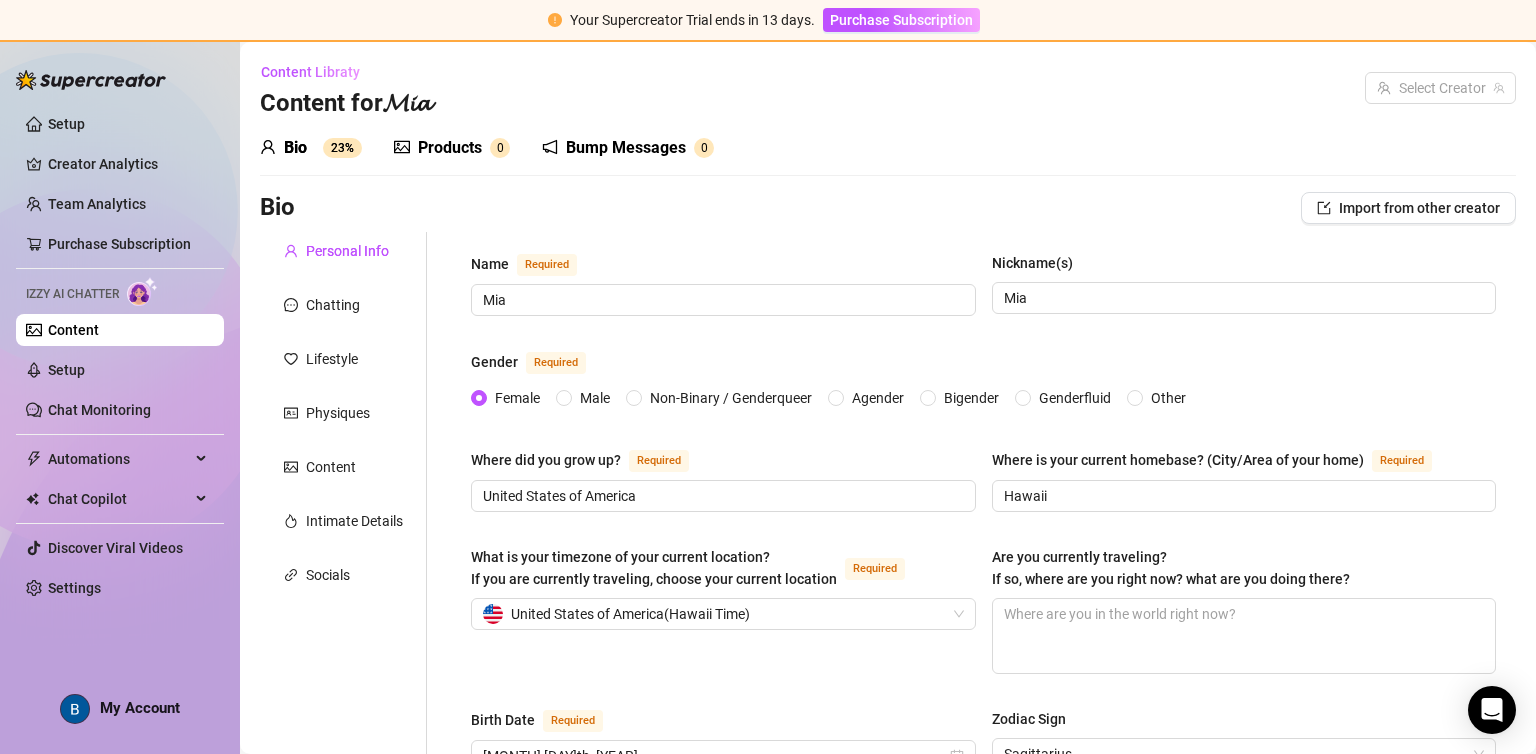 type 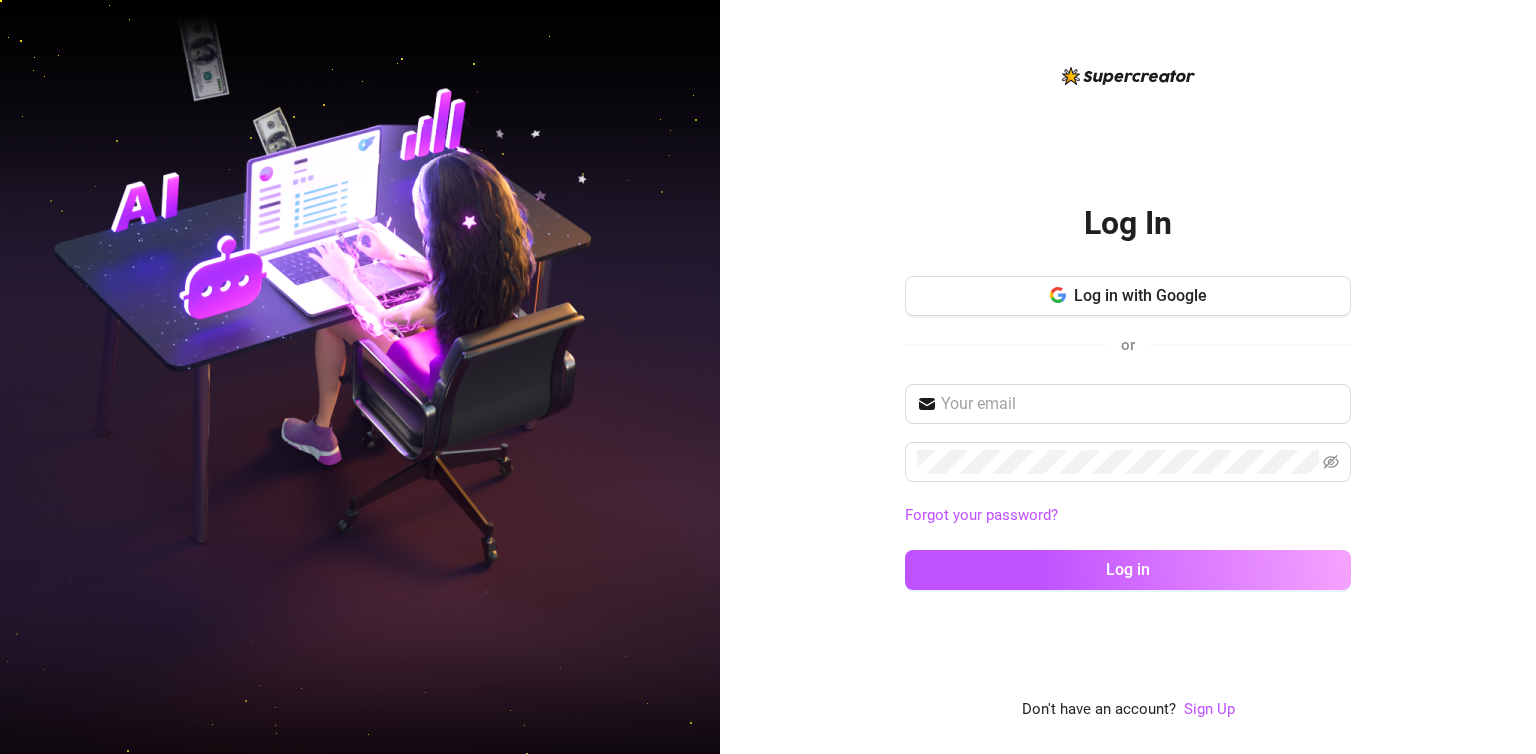 click on "Log in with Google or" at bounding box center [1128, 325] 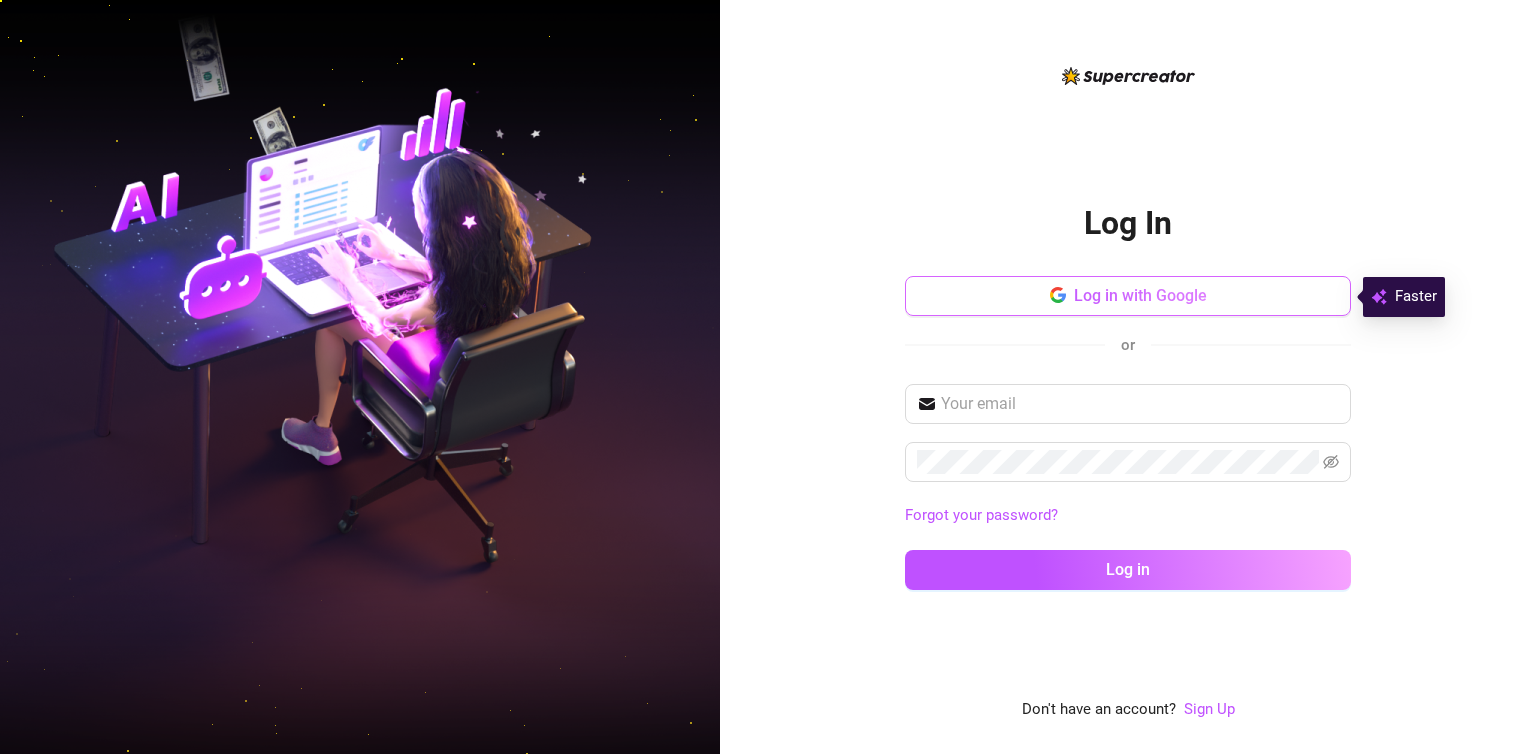 click on "Log in with Google" at bounding box center (1128, 296) 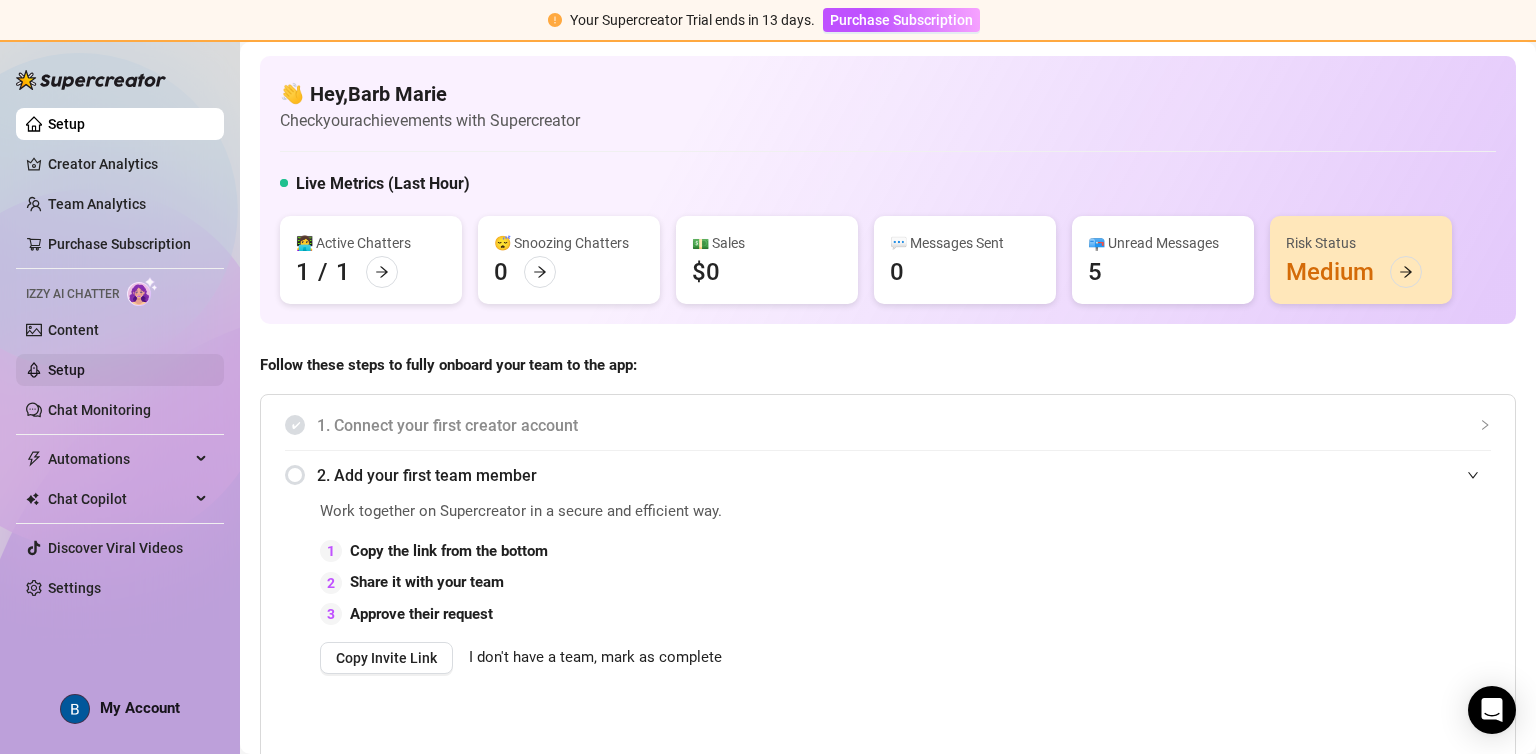 click on "Setup" at bounding box center (66, 370) 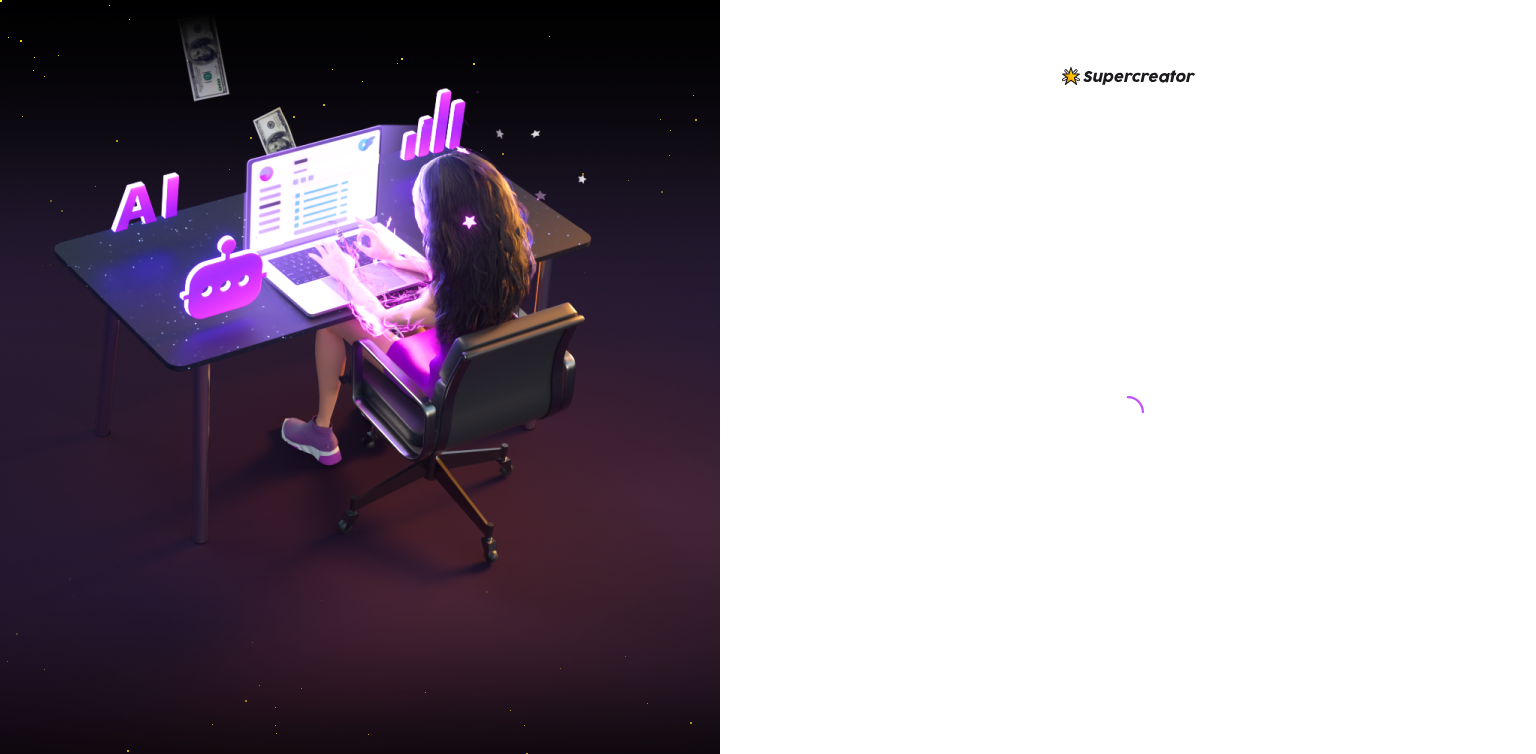 scroll, scrollTop: 0, scrollLeft: 0, axis: both 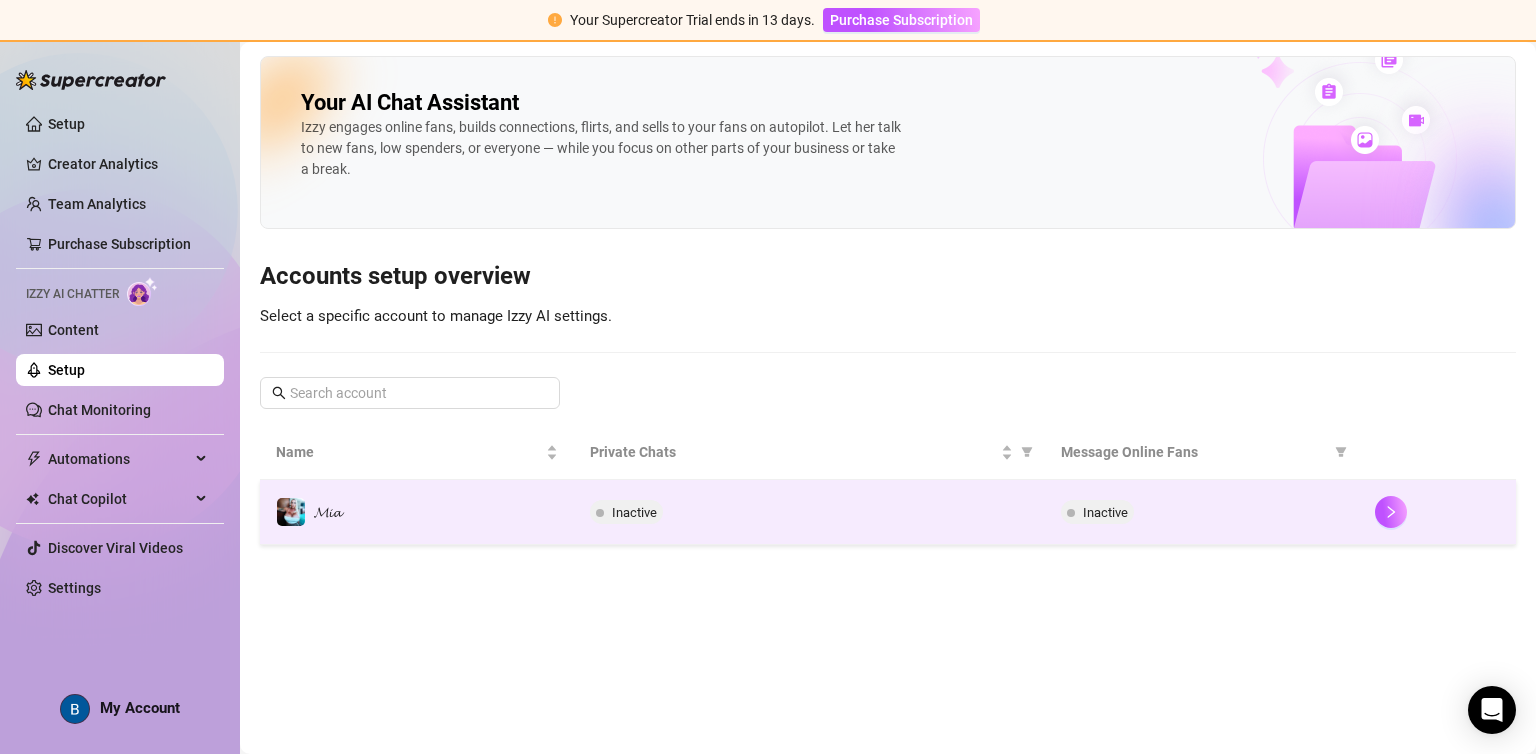 click on "Inactive" at bounding box center (809, 512) 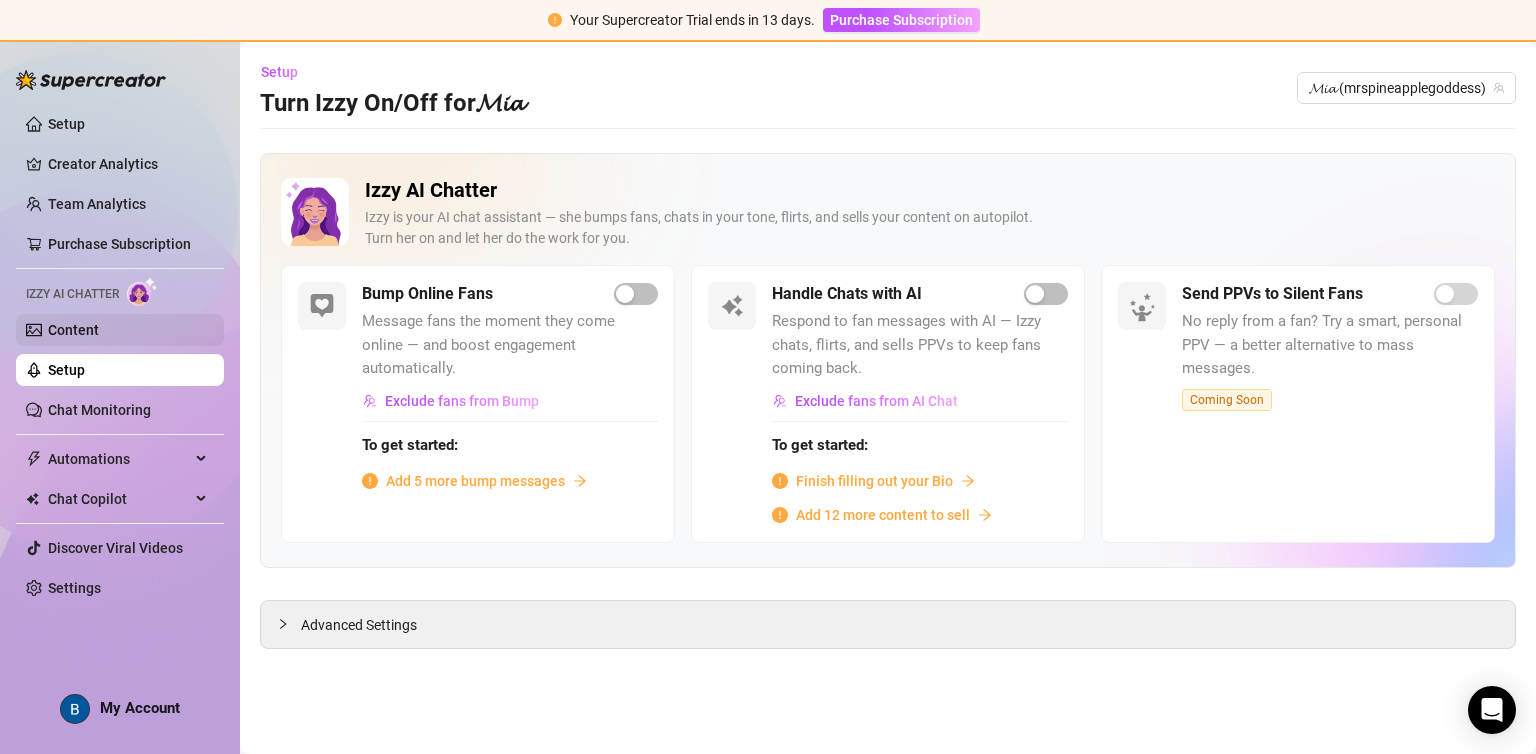 click on "Content" at bounding box center (73, 330) 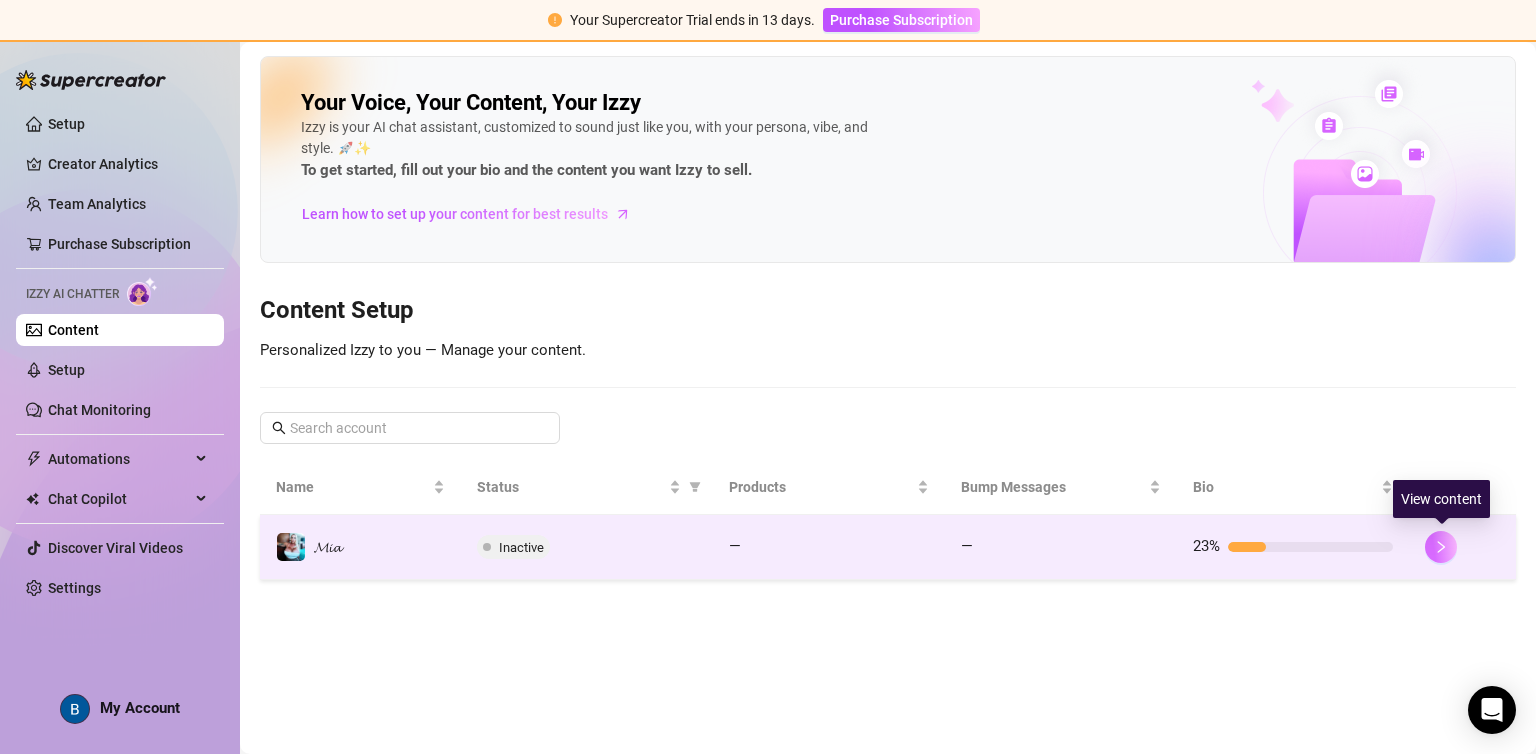click 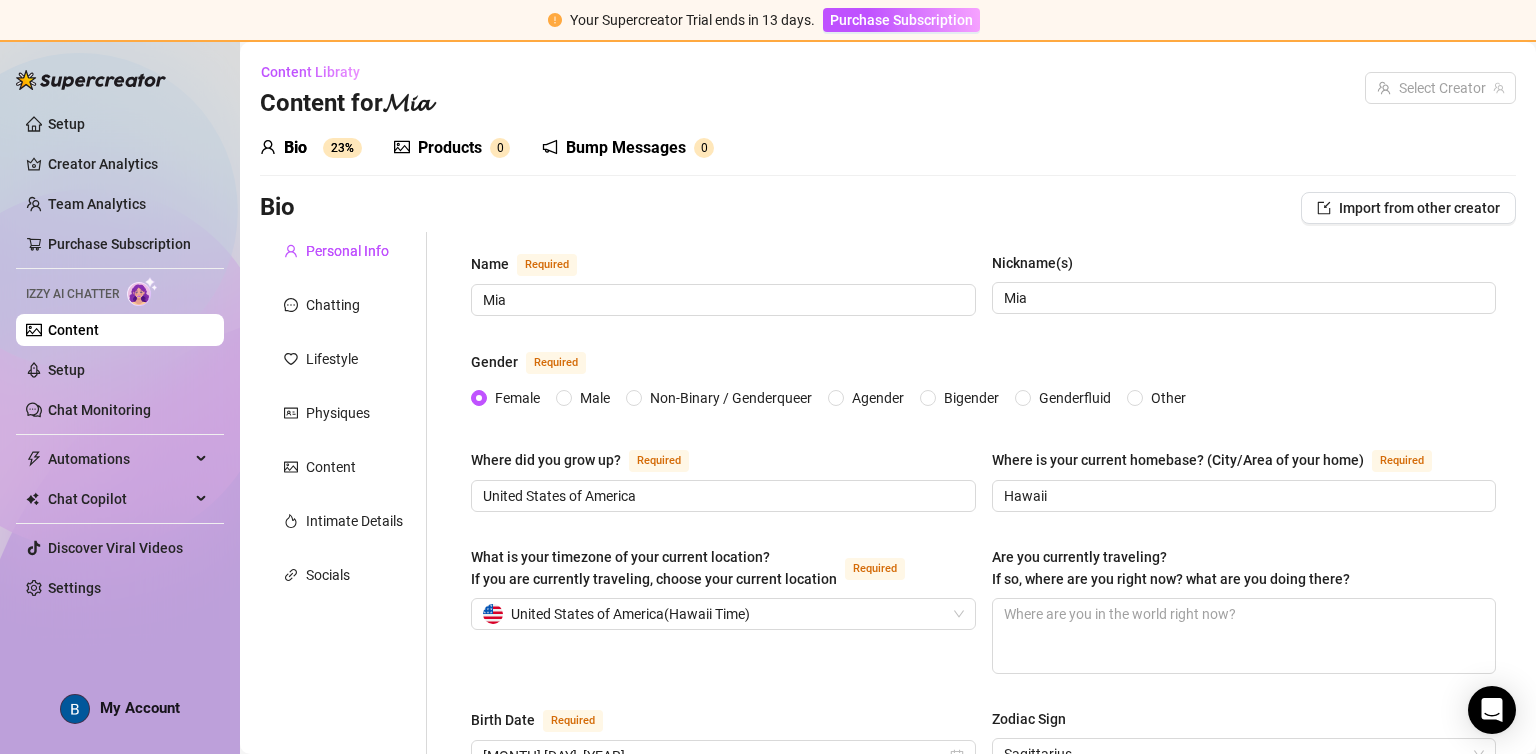 type 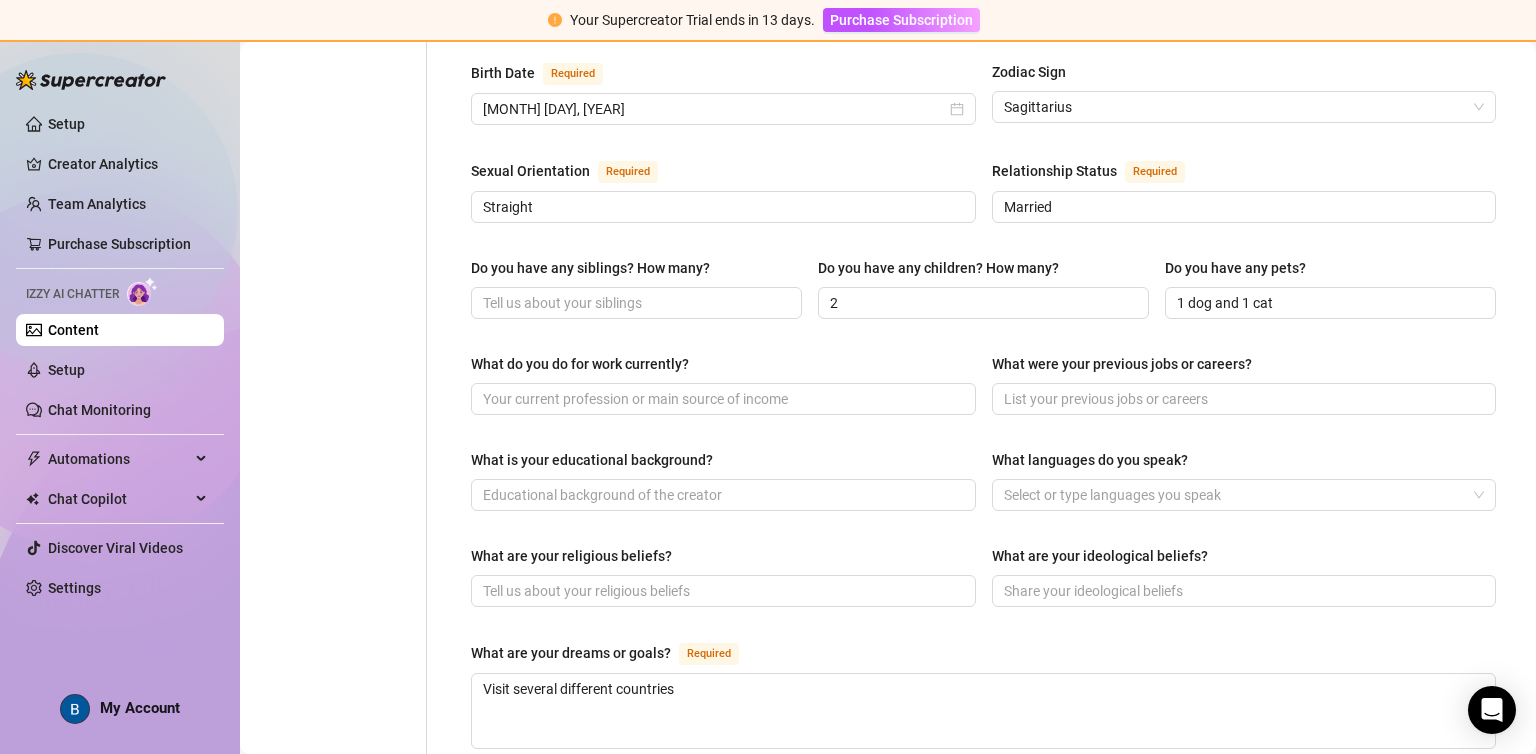 scroll, scrollTop: 654, scrollLeft: 0, axis: vertical 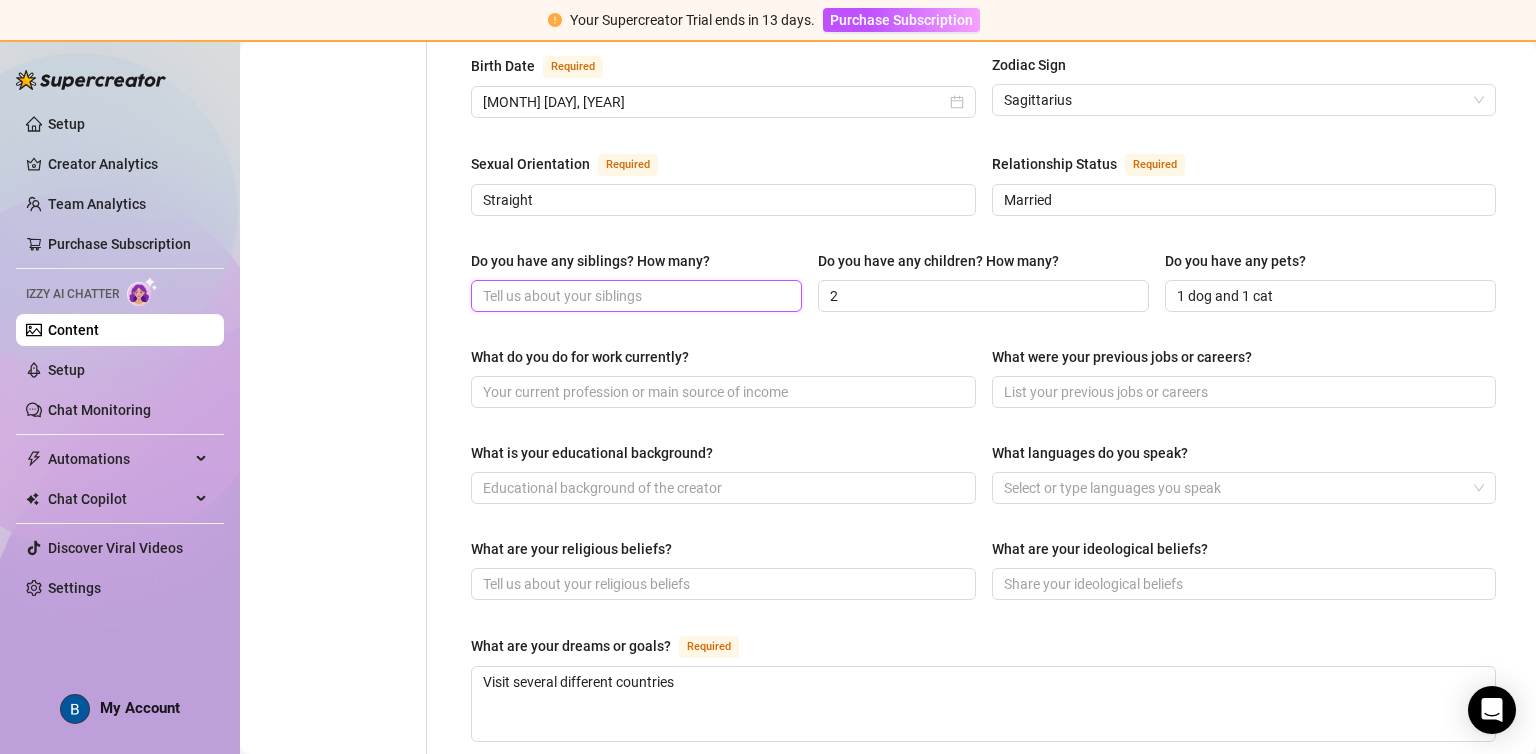 click on "Do you have any siblings? How many?" at bounding box center (634, 296) 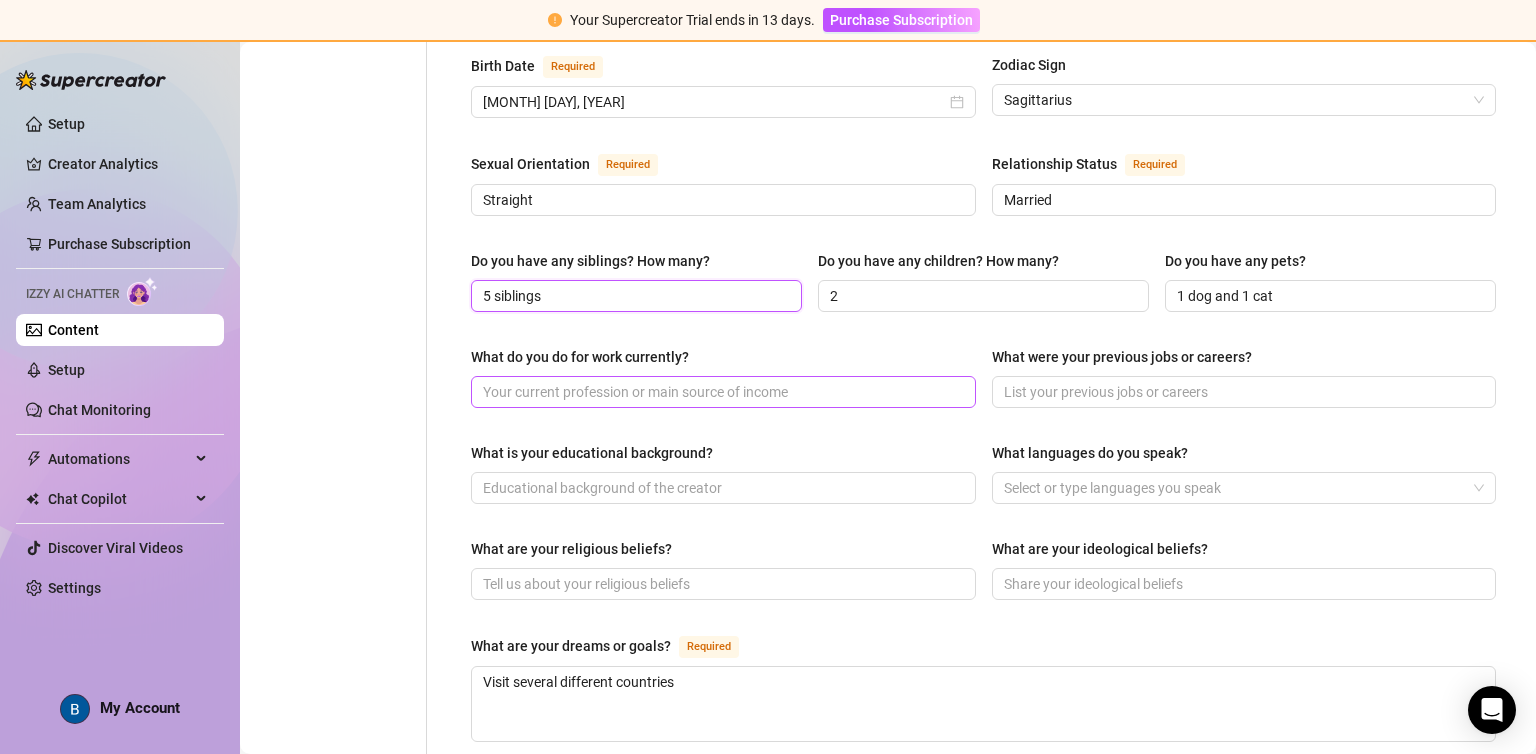 type on "5 siblings" 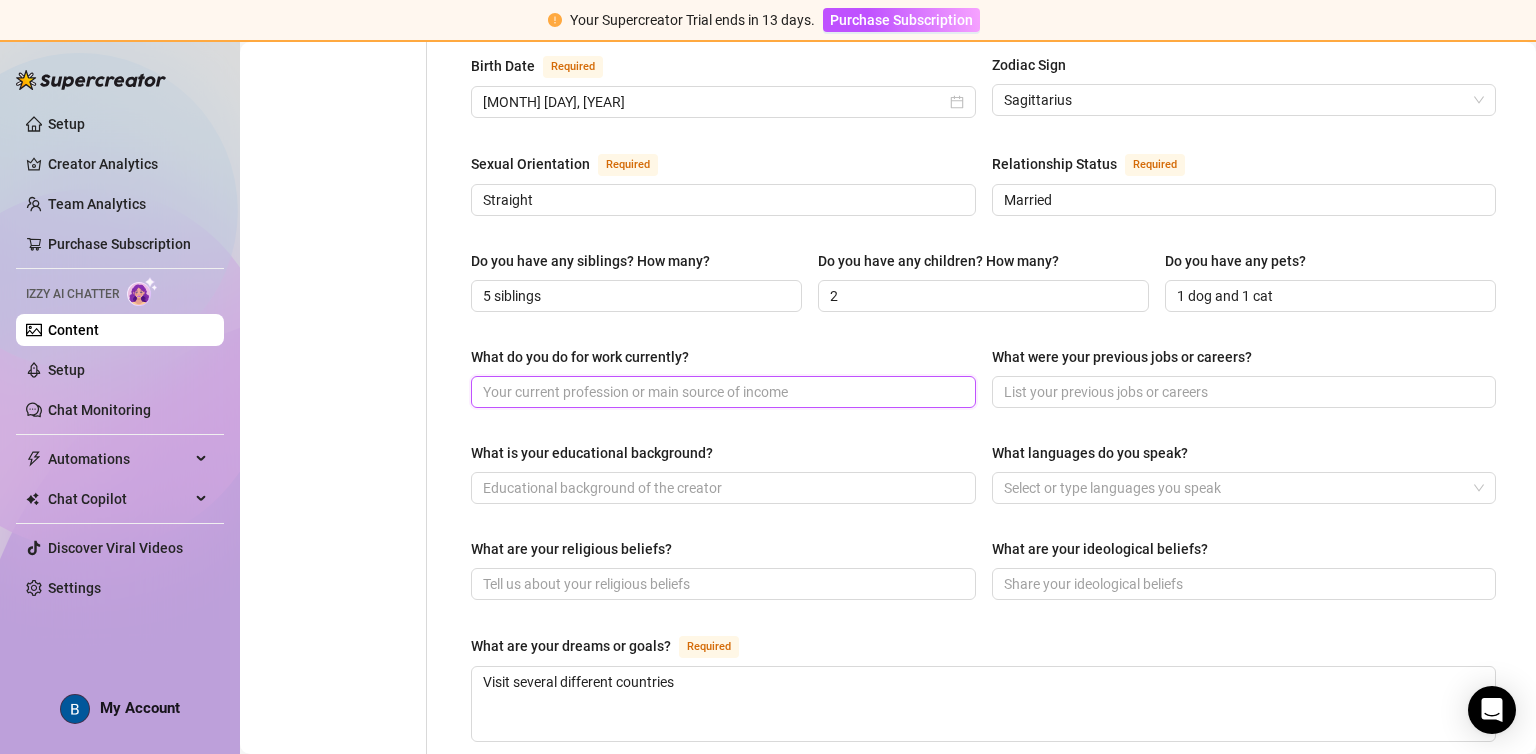 click on "What do you do for work currently?" at bounding box center (721, 392) 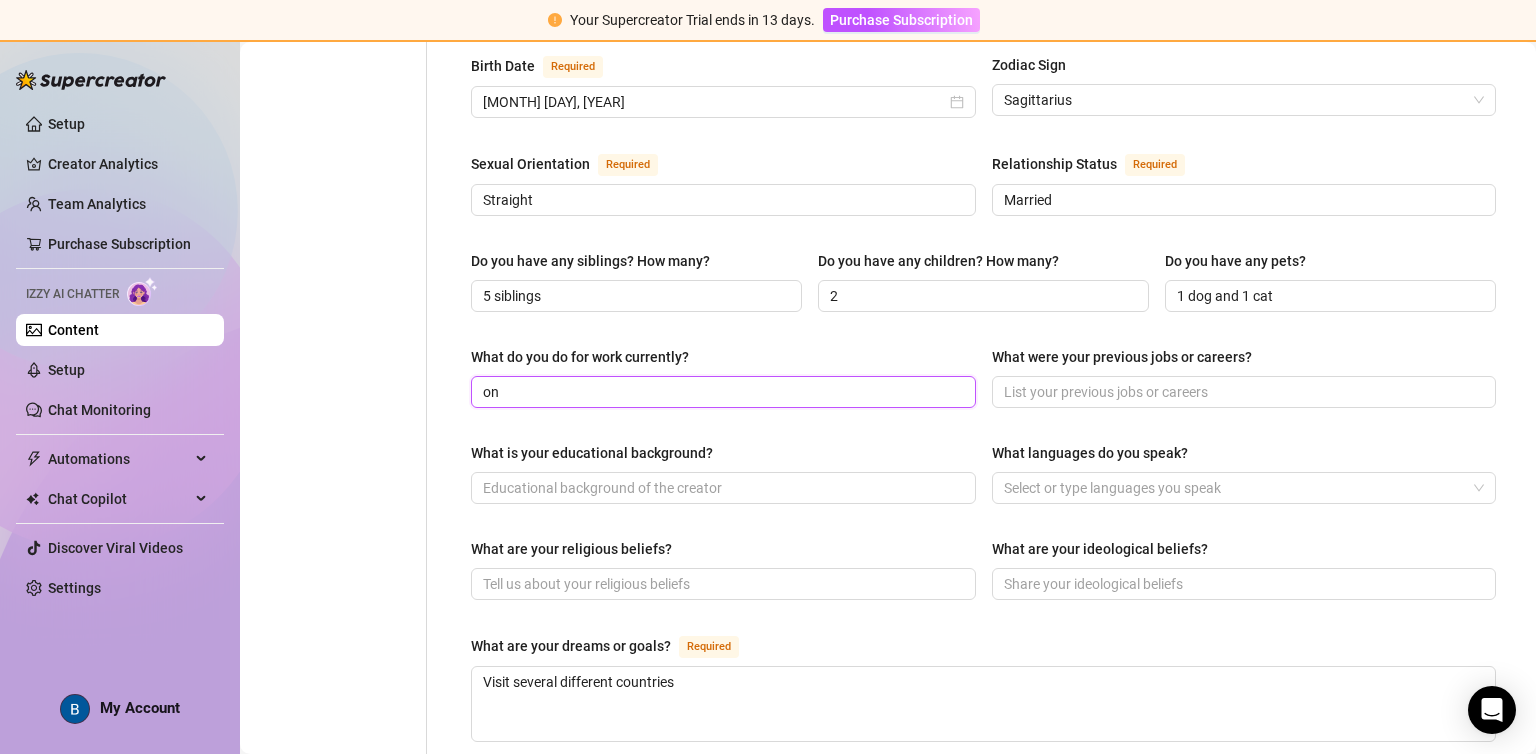 type on "o" 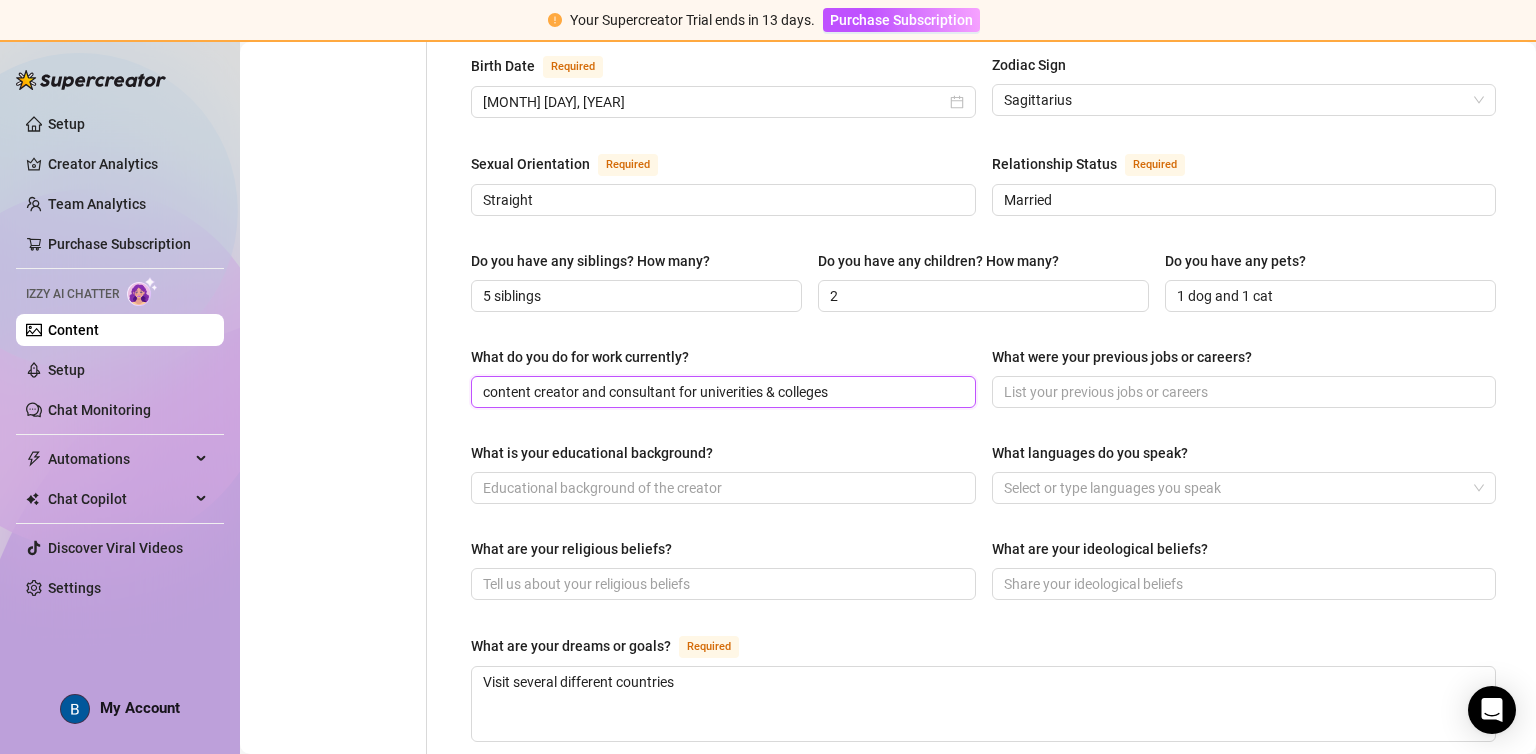 type on "content creator and consultant for univerities & colleges" 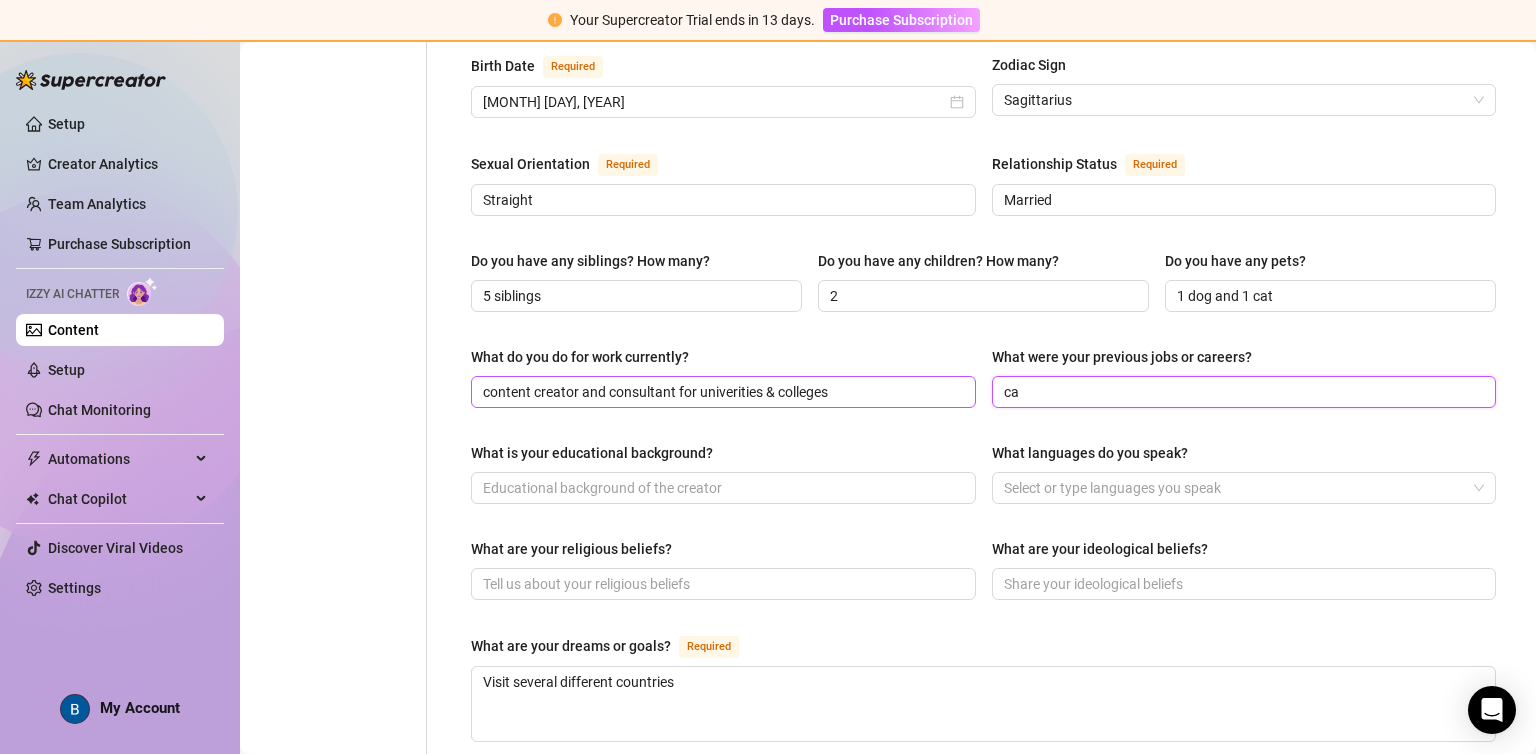 type on "c" 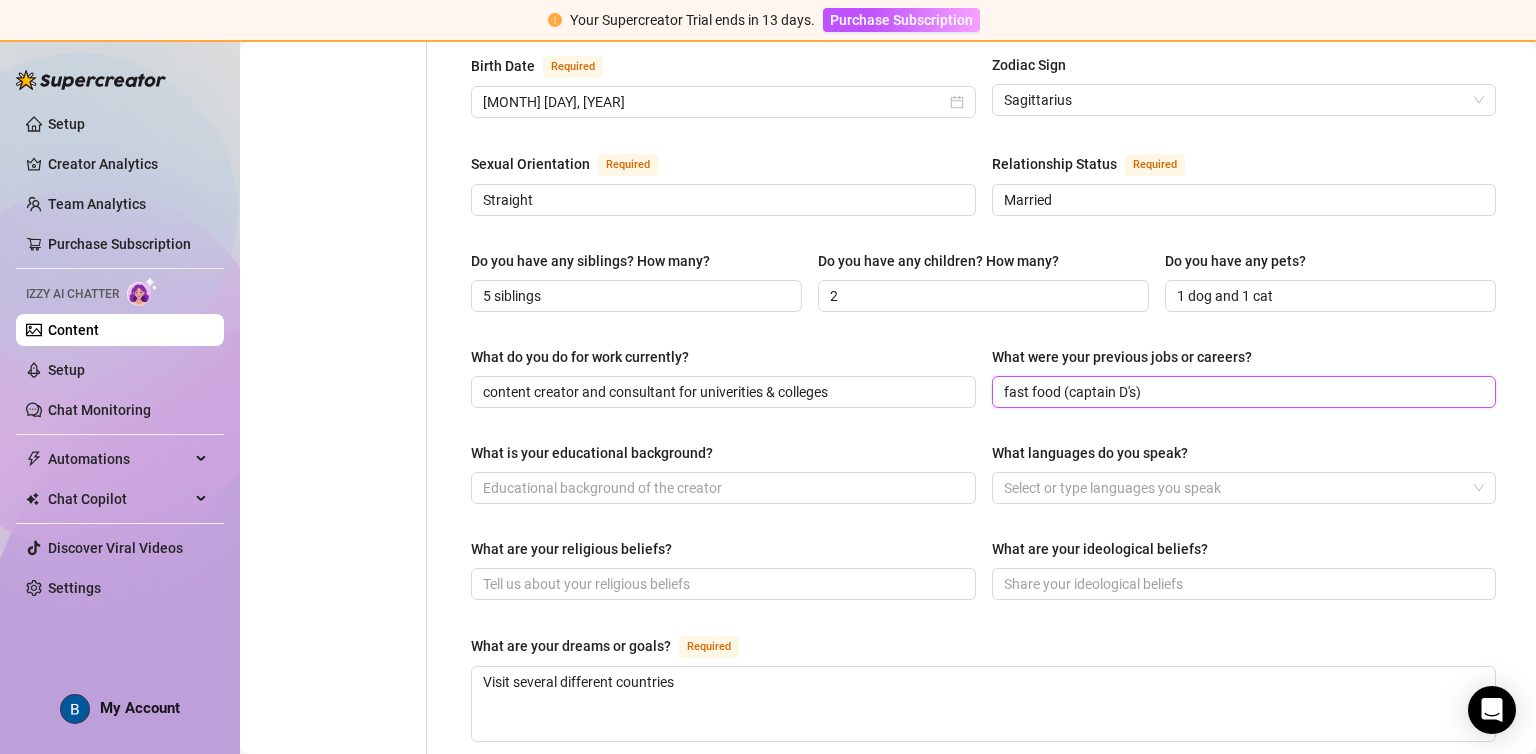 click on "fast food (captain D's)" at bounding box center [1242, 392] 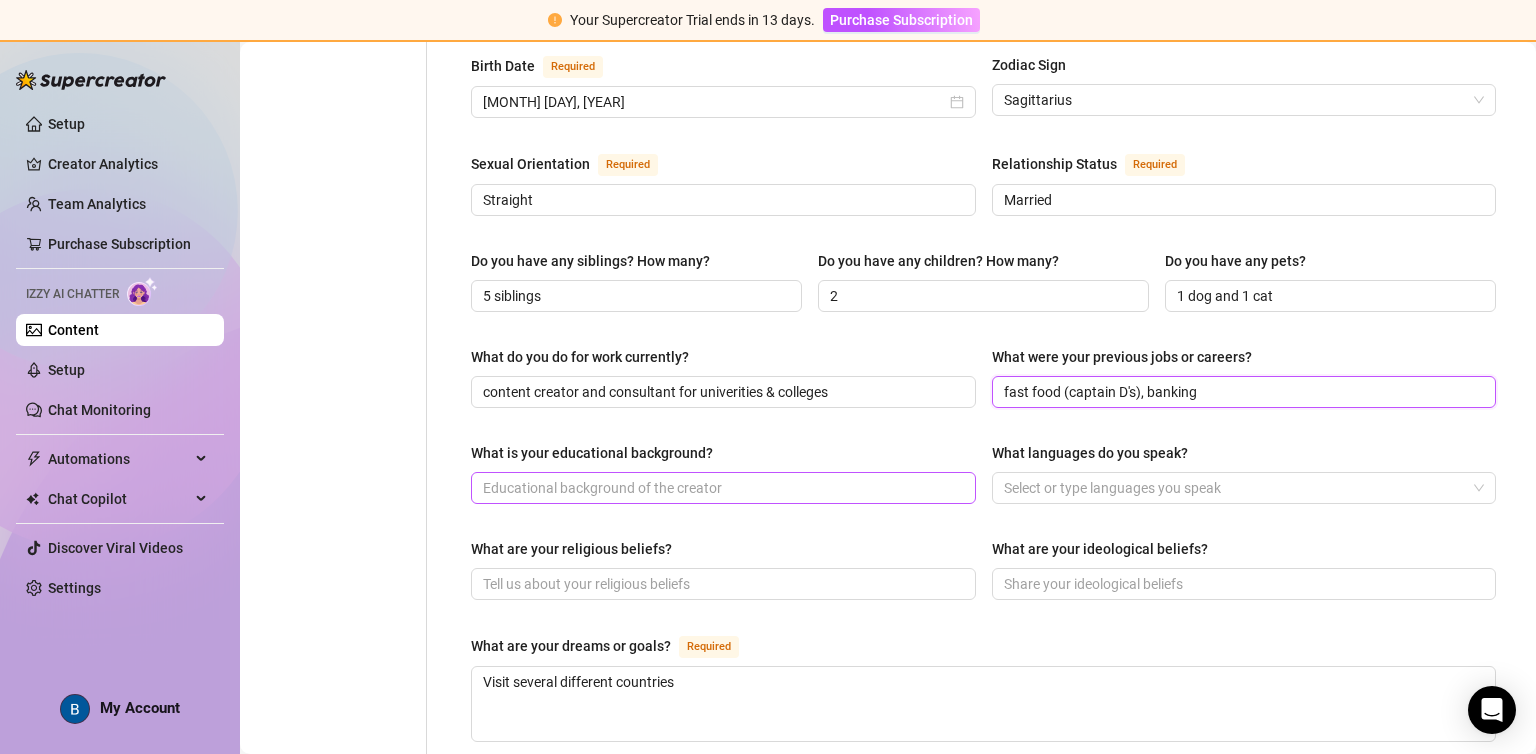 type on "fast food (captain D's), banking" 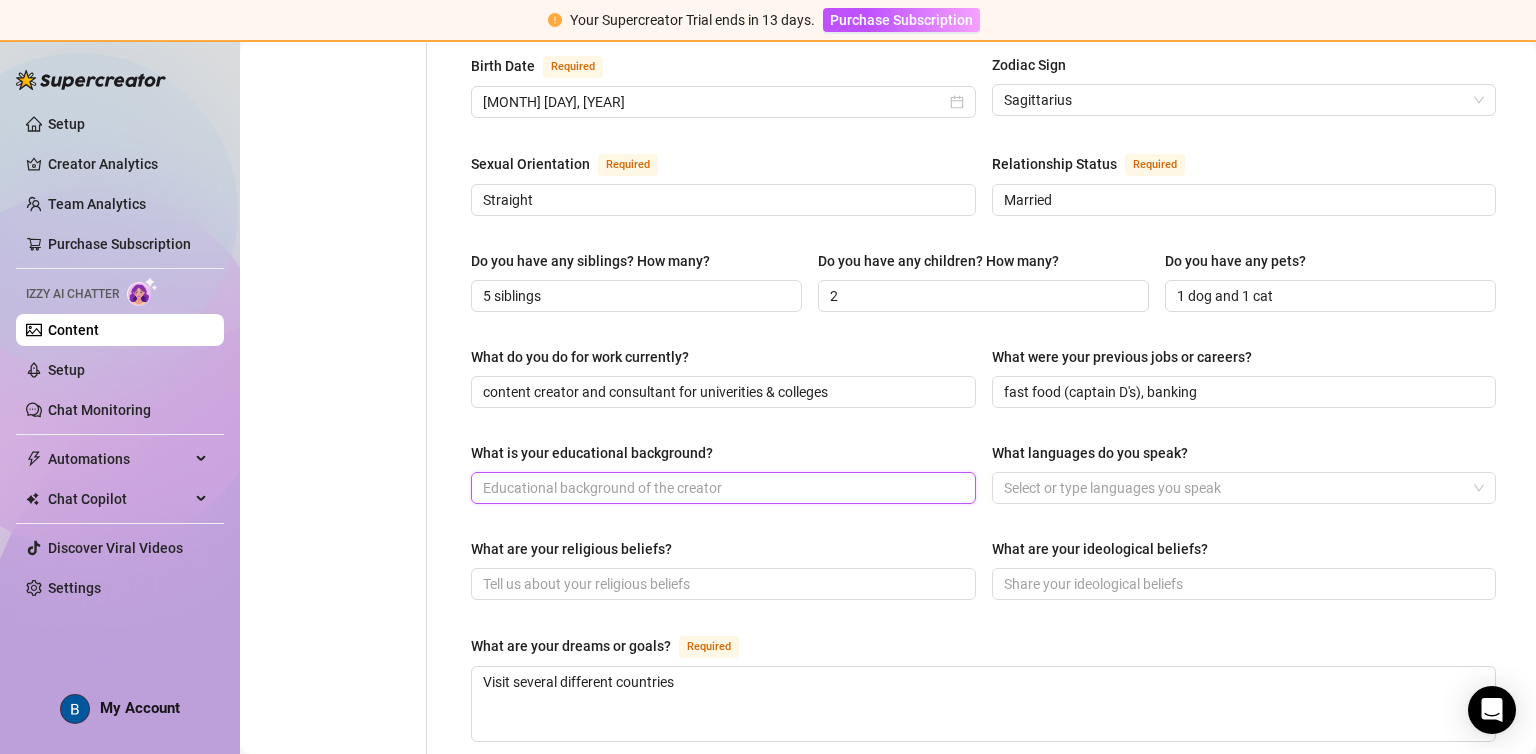click on "What is your educational background?" at bounding box center (721, 488) 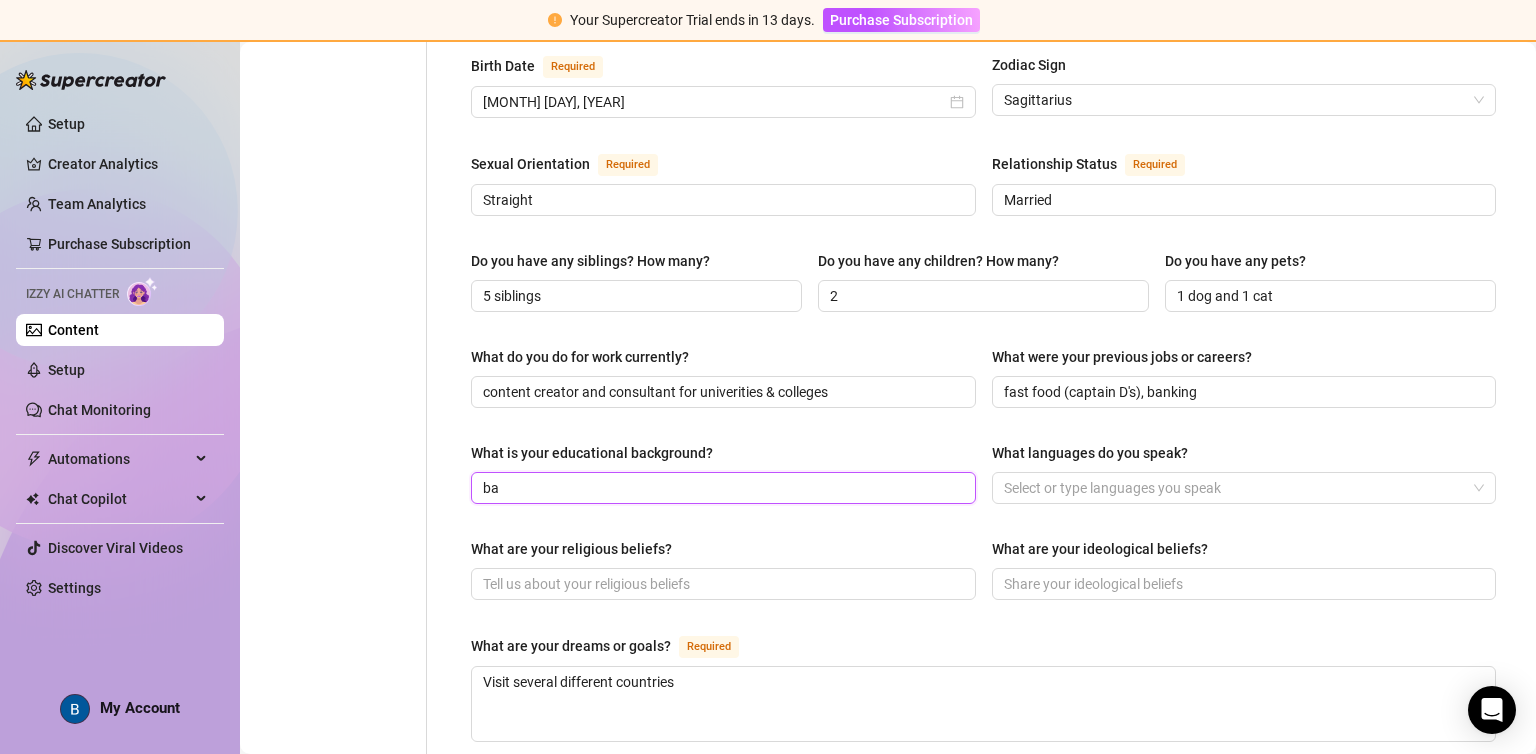 type on "b" 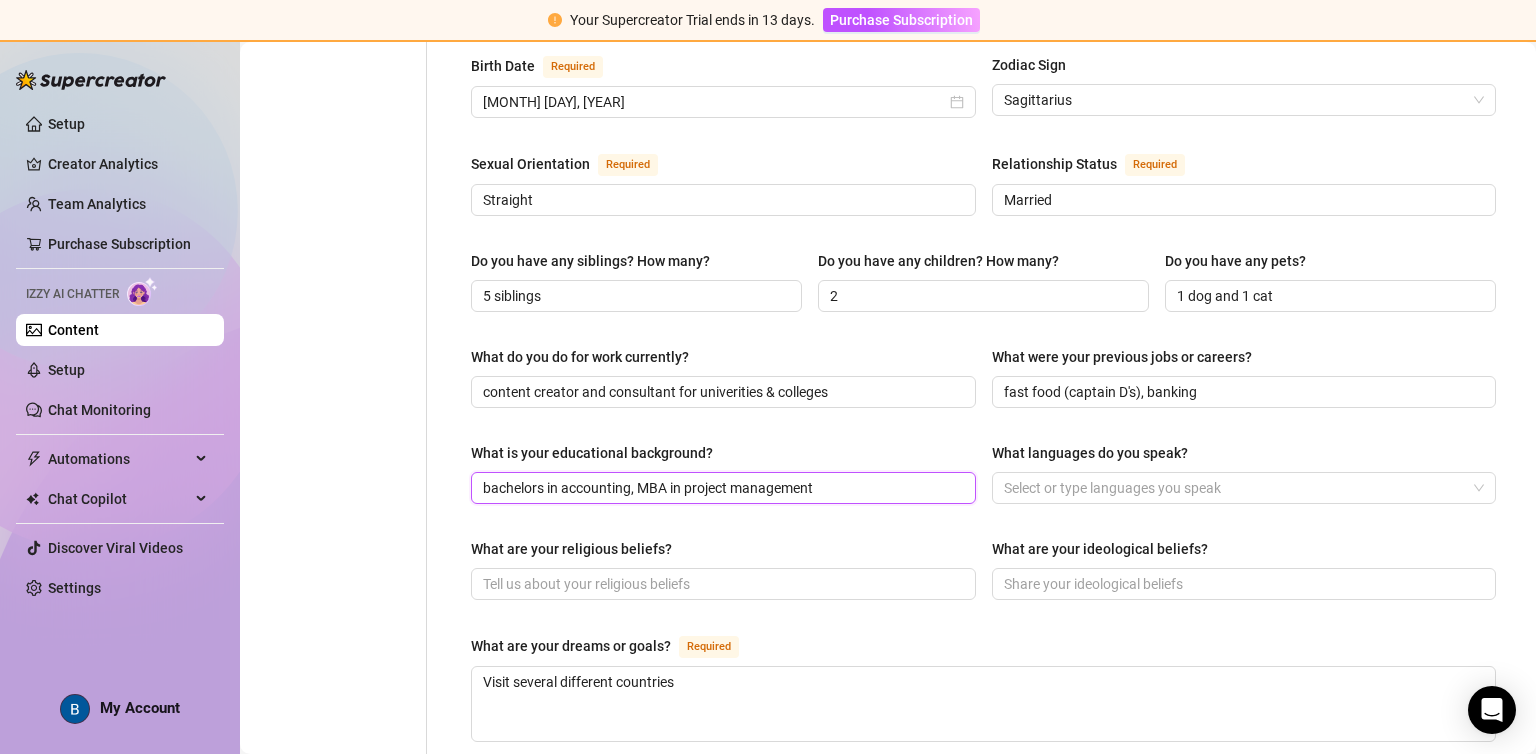 type on "bachelors in accounting, MBA in project management" 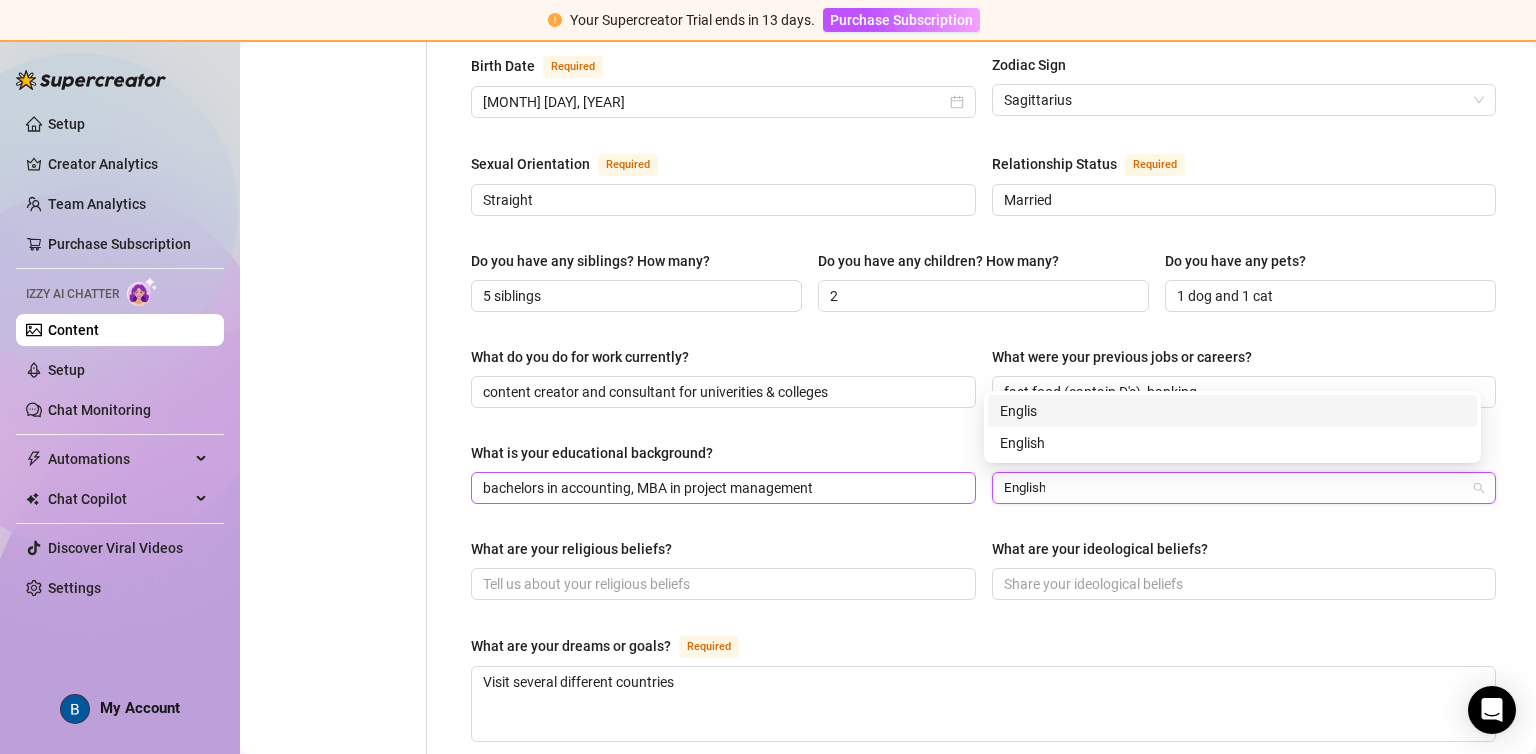 type on "English" 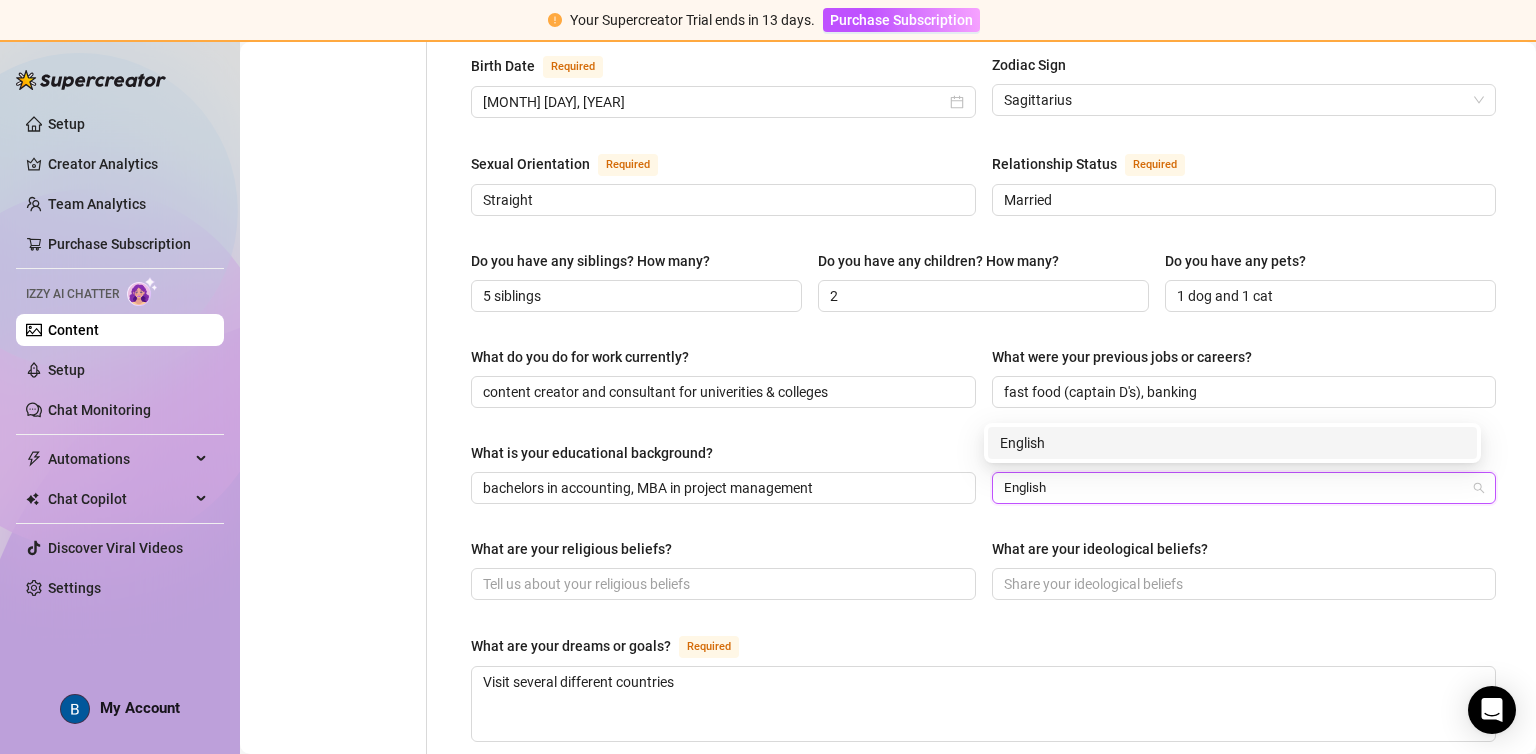 click on "English" at bounding box center [1232, 443] 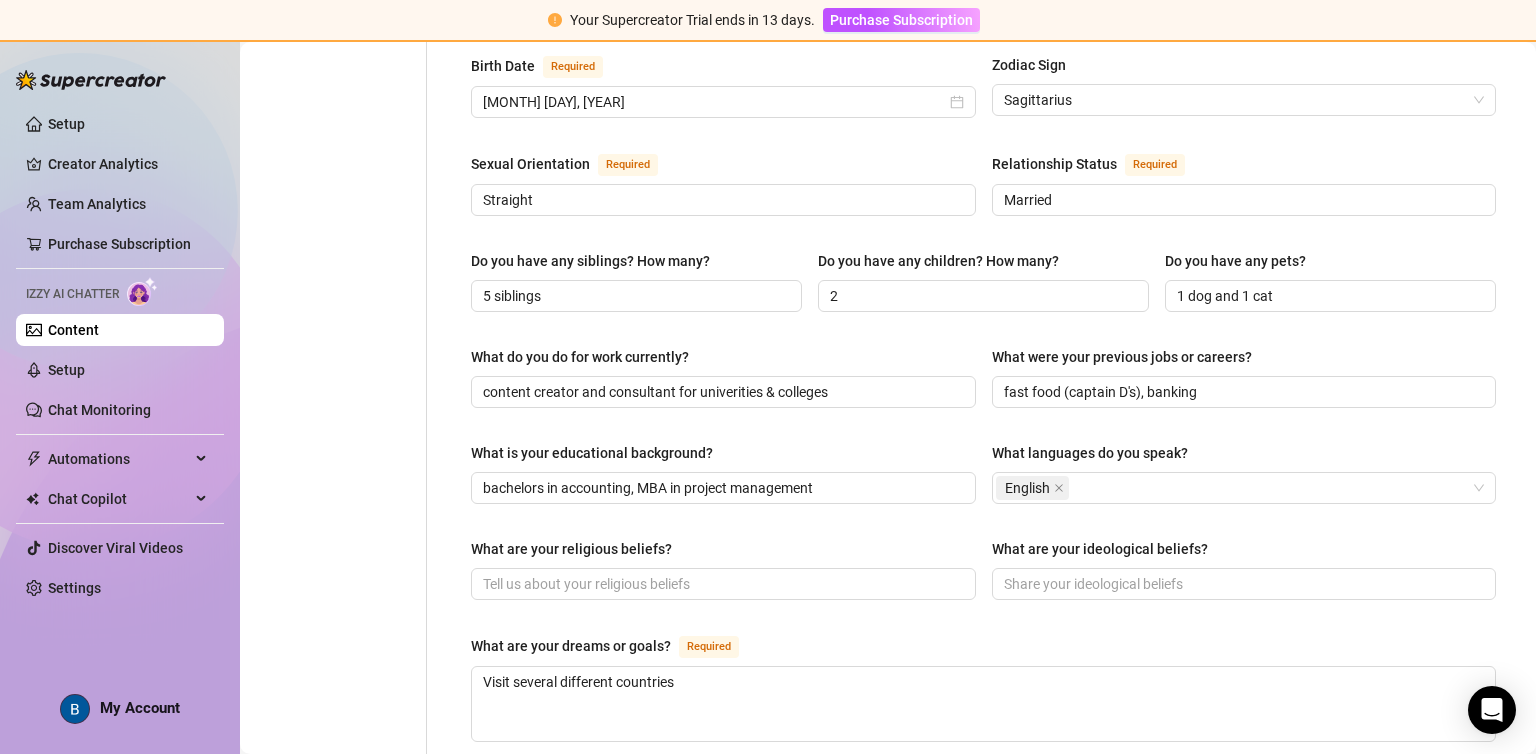 click on "What is your educational background?" at bounding box center (723, 457) 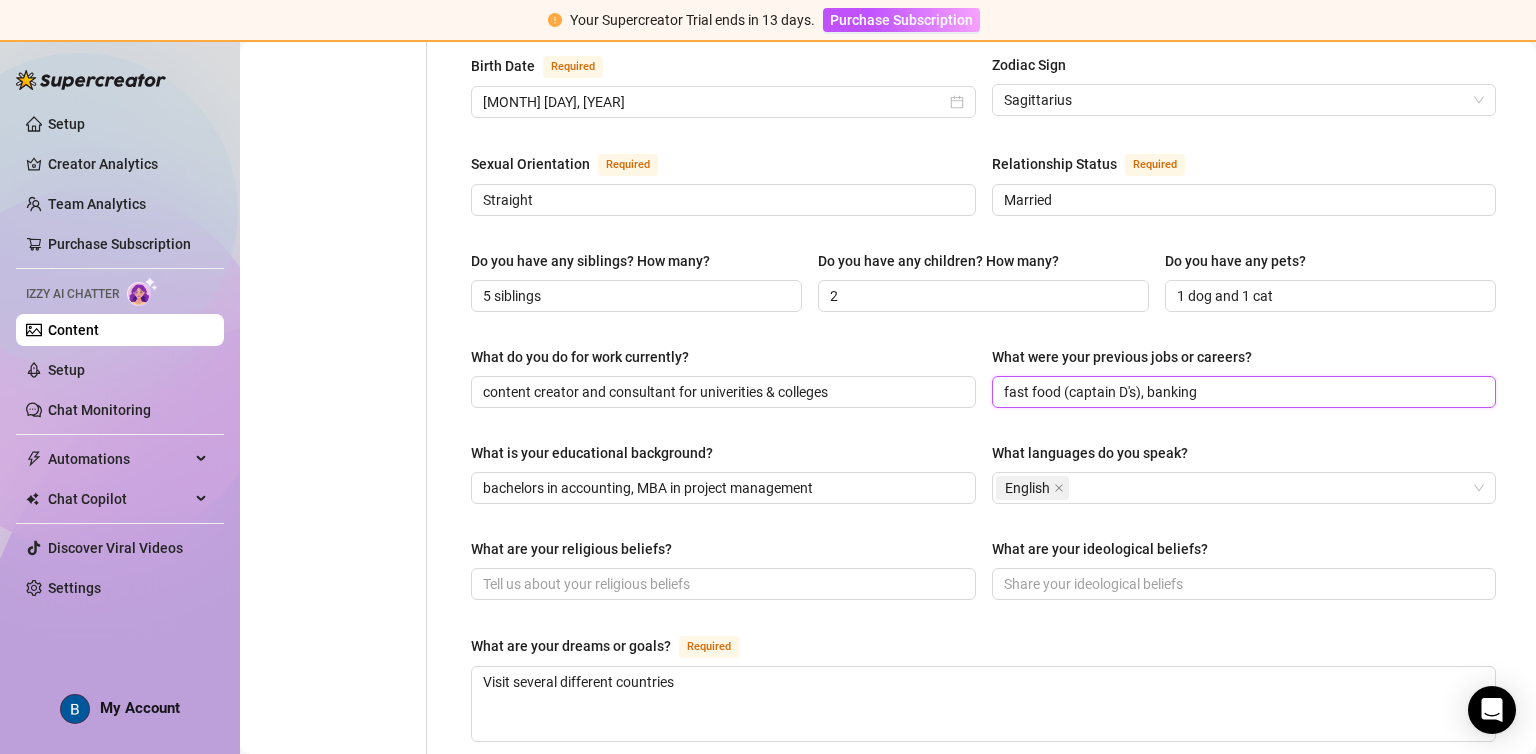 click on "fast food (captain D's), banking" at bounding box center [1242, 392] 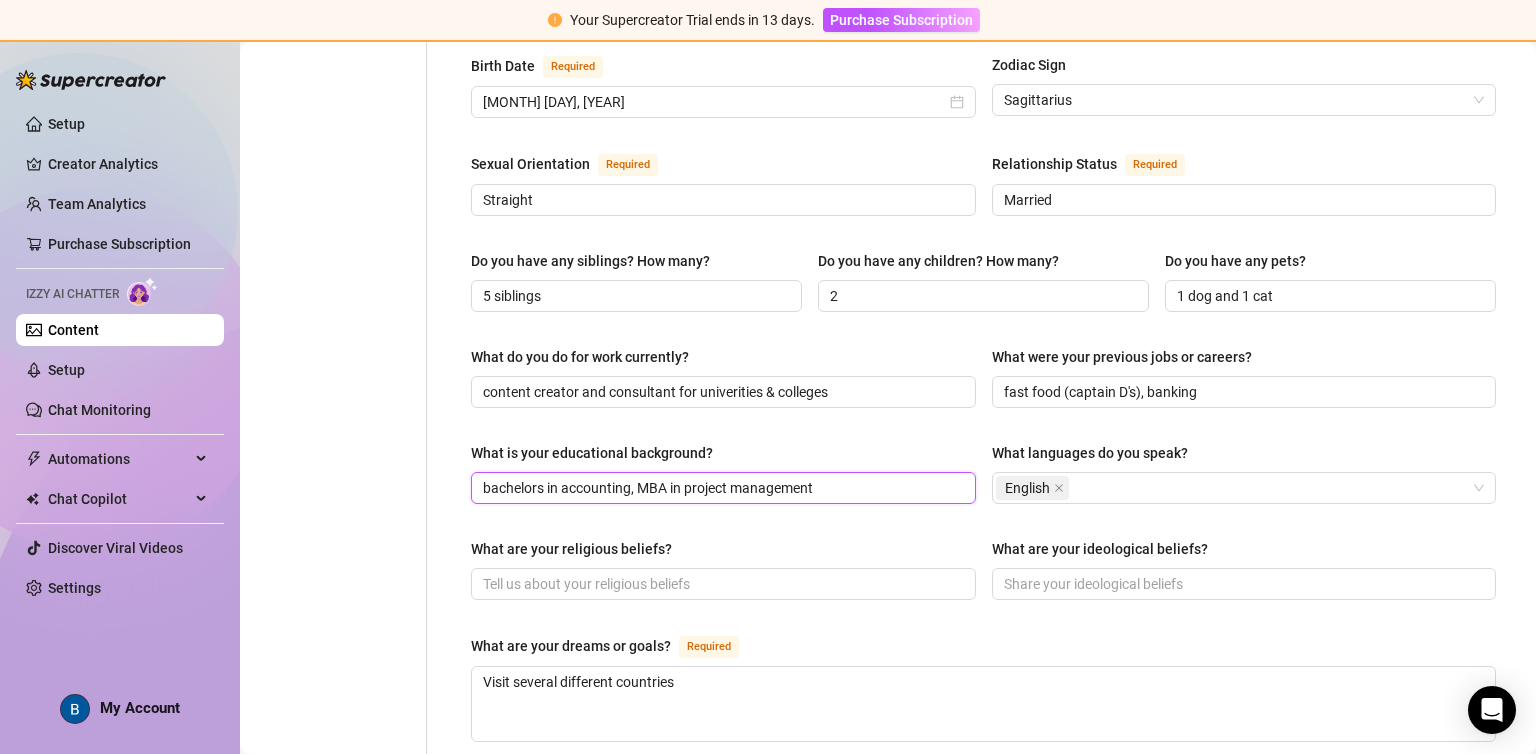 click on "bachelors in accounting, MBA in project management" at bounding box center [721, 488] 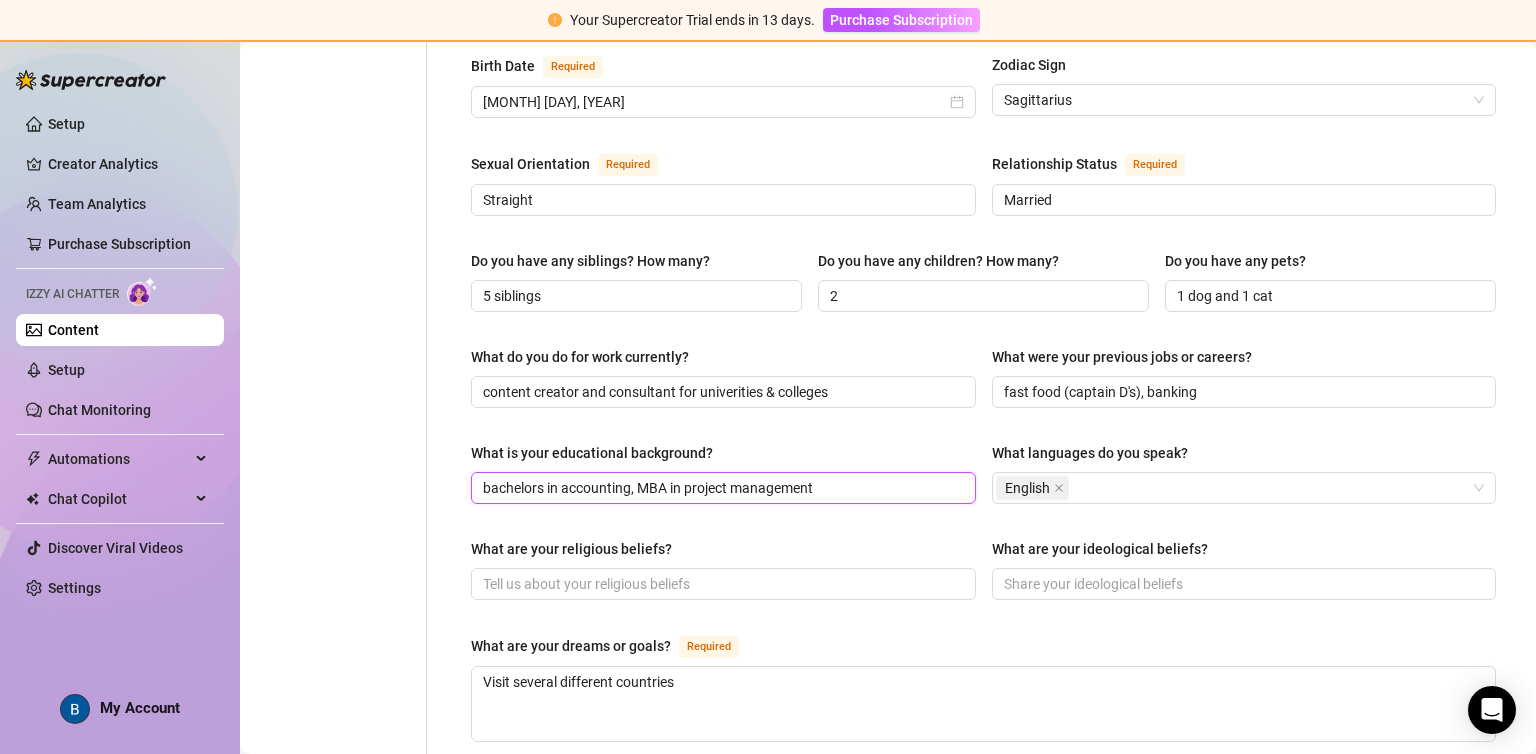 type on "bachelors in accounting, MBA in project management" 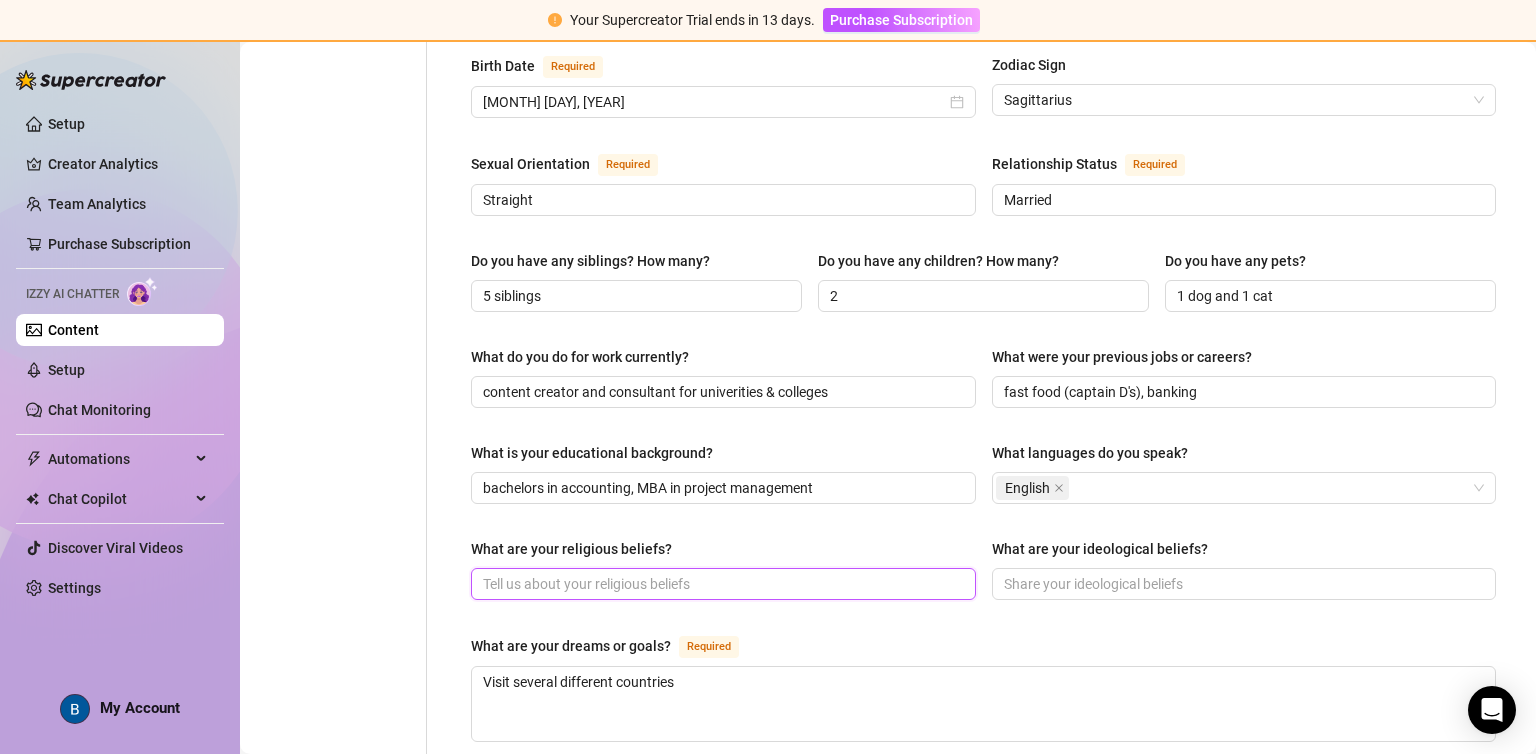 click on "What are your religious beliefs?" at bounding box center (721, 584) 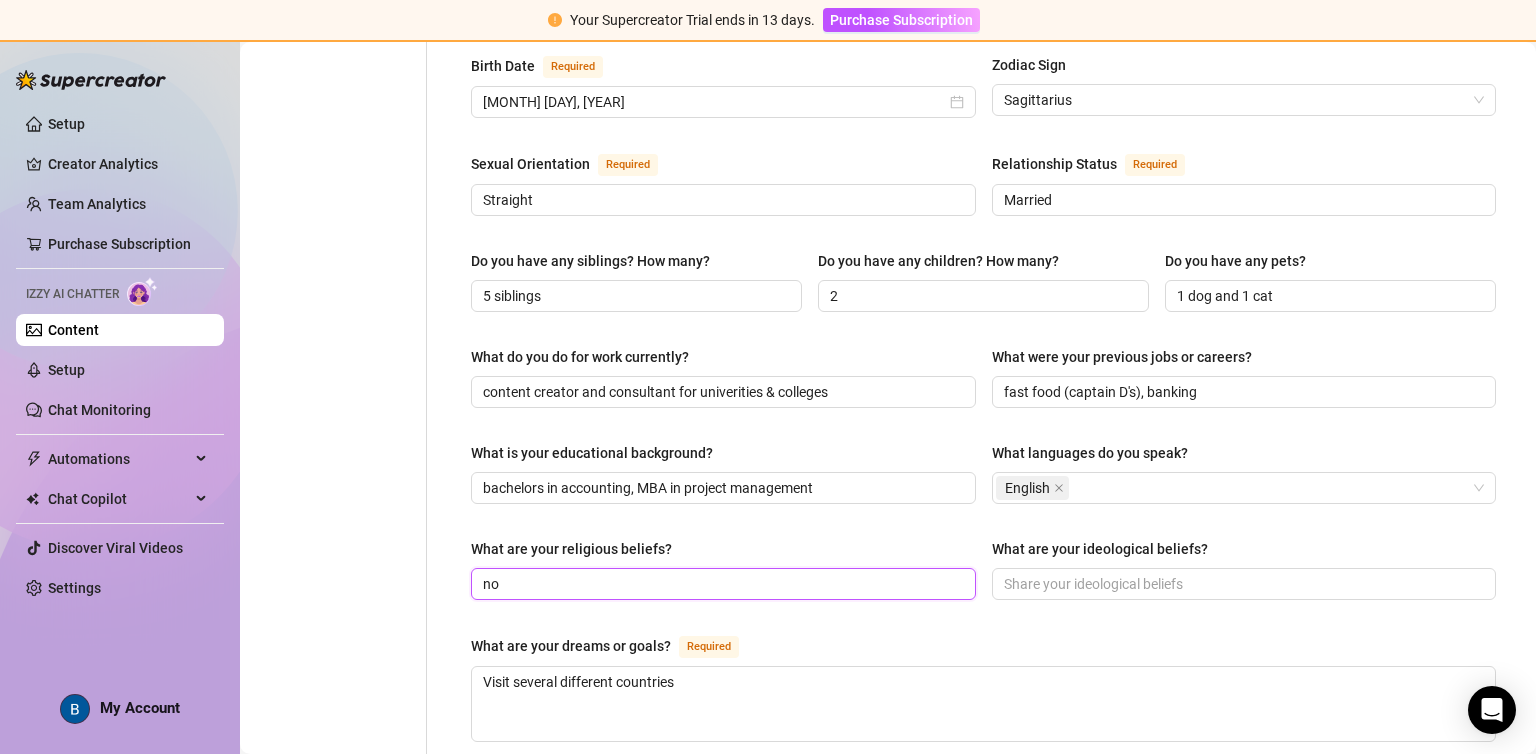 type on "n" 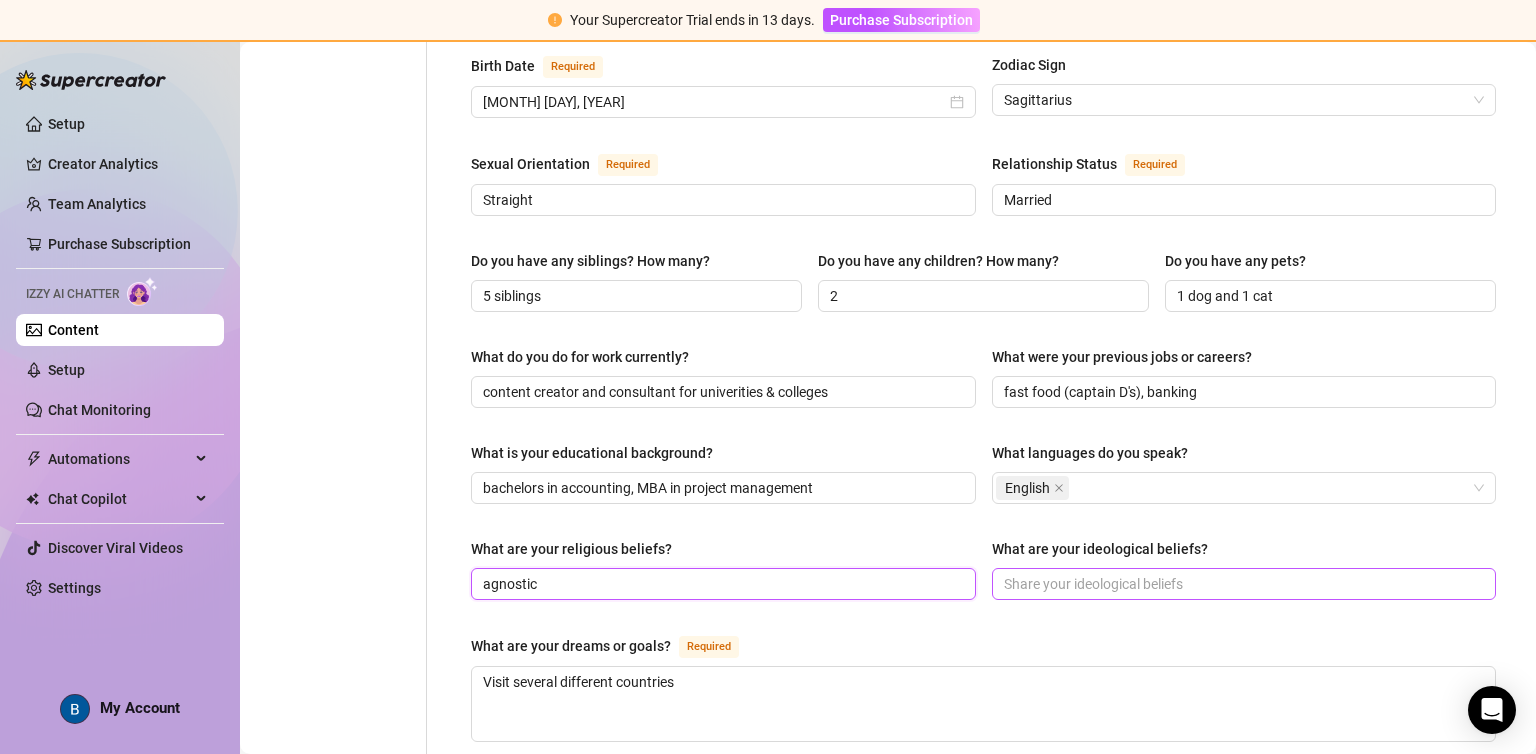 type on "agnostic" 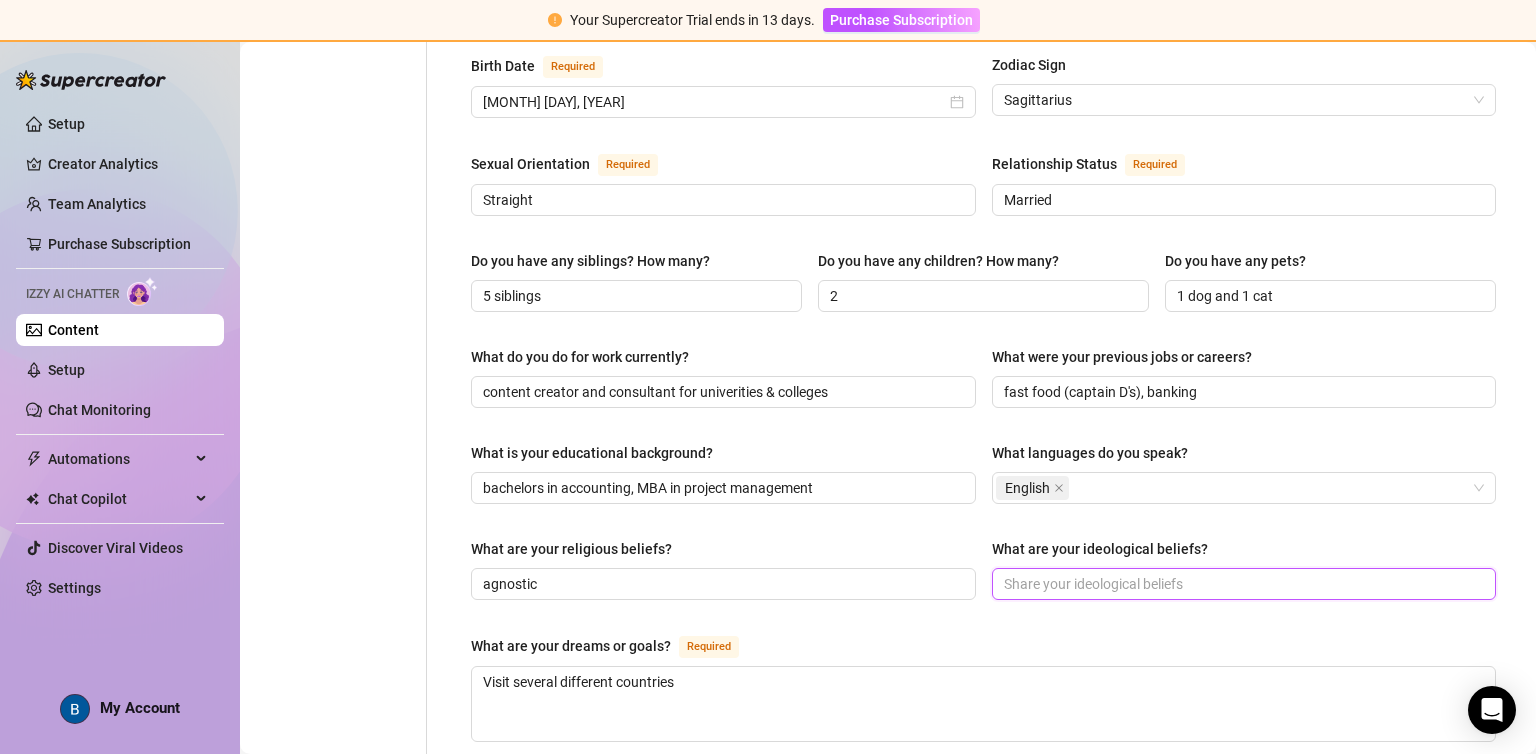 click on "What are your ideological beliefs?" at bounding box center [1242, 584] 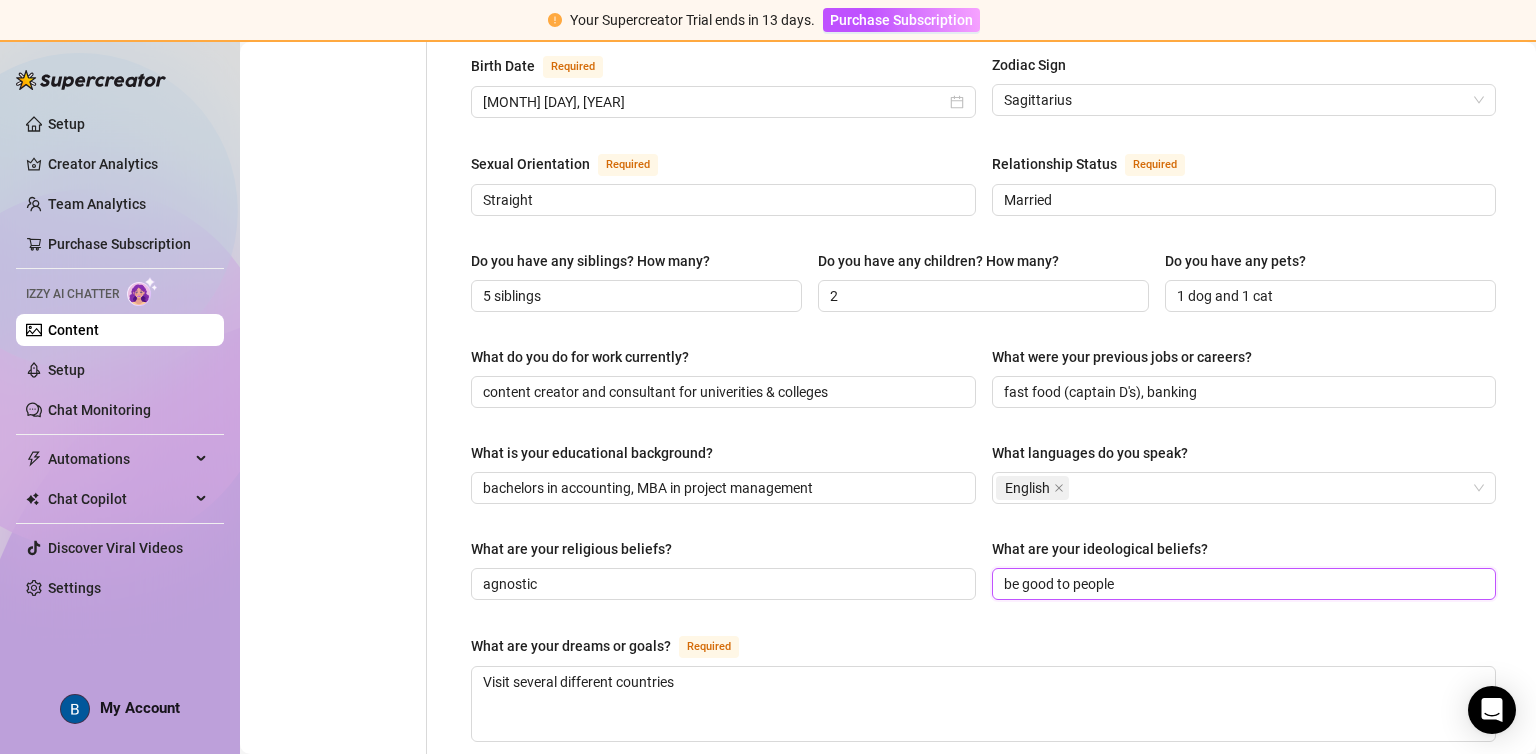 type on "be good to people" 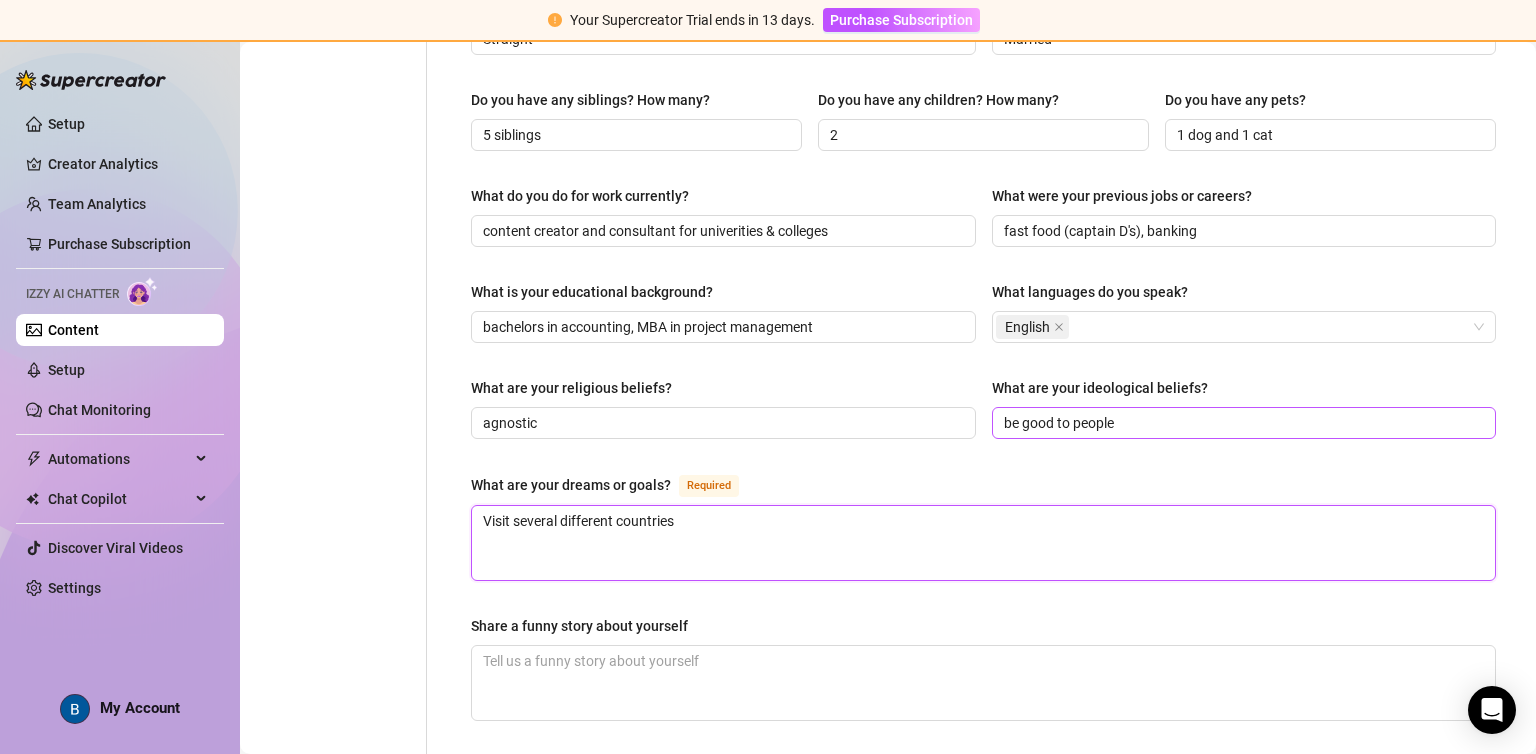 scroll, scrollTop: 920, scrollLeft: 0, axis: vertical 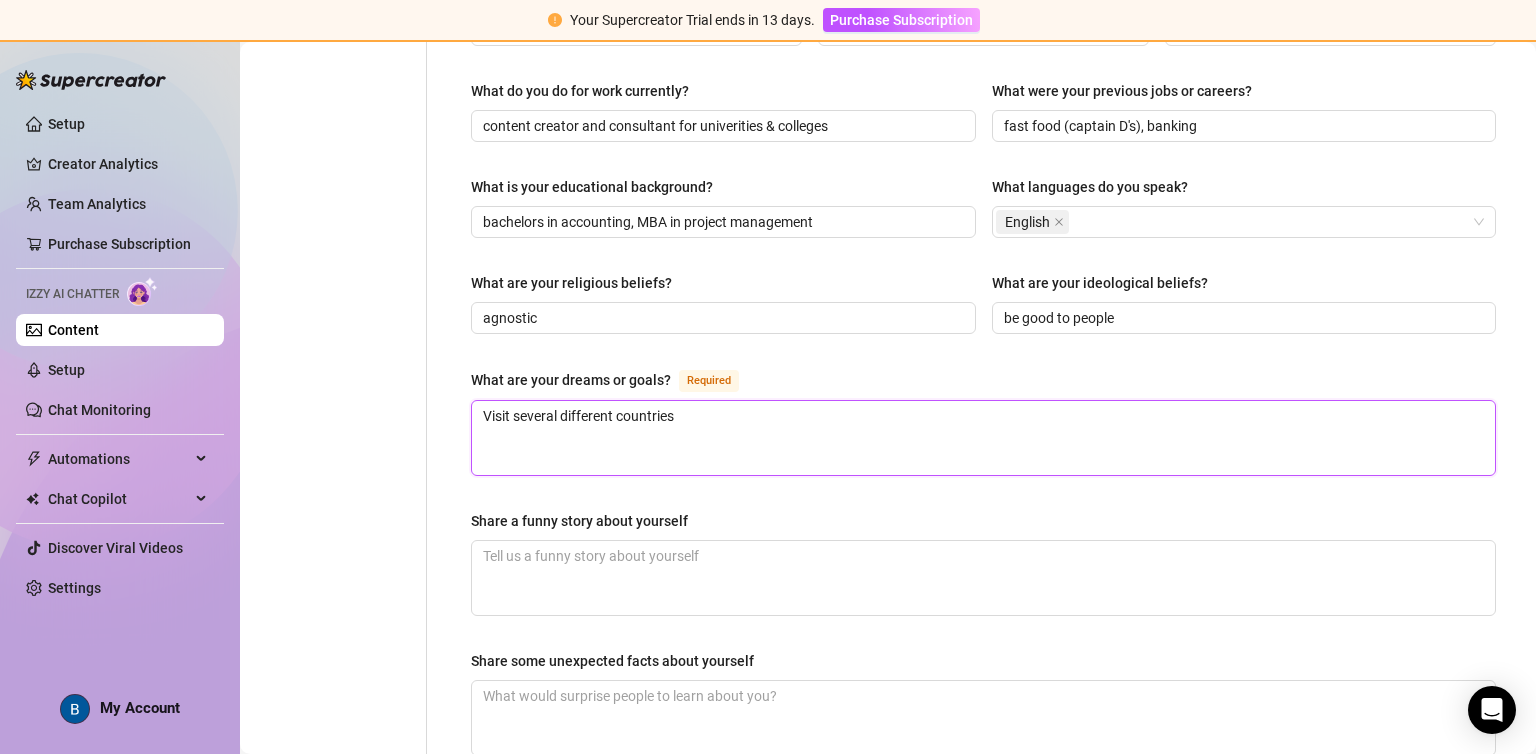 click on "Visit several different countries" at bounding box center (983, 438) 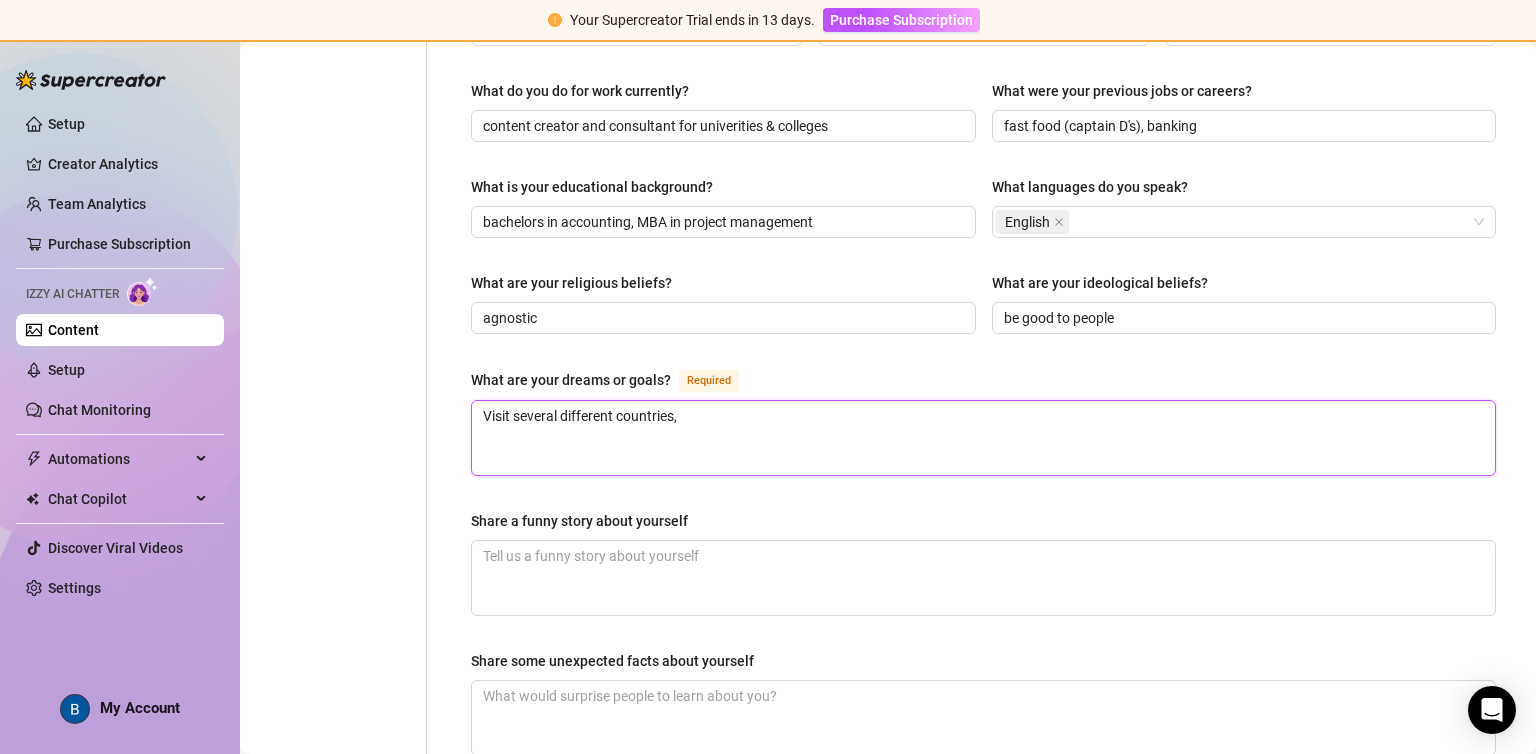 type on "Visit several different countries," 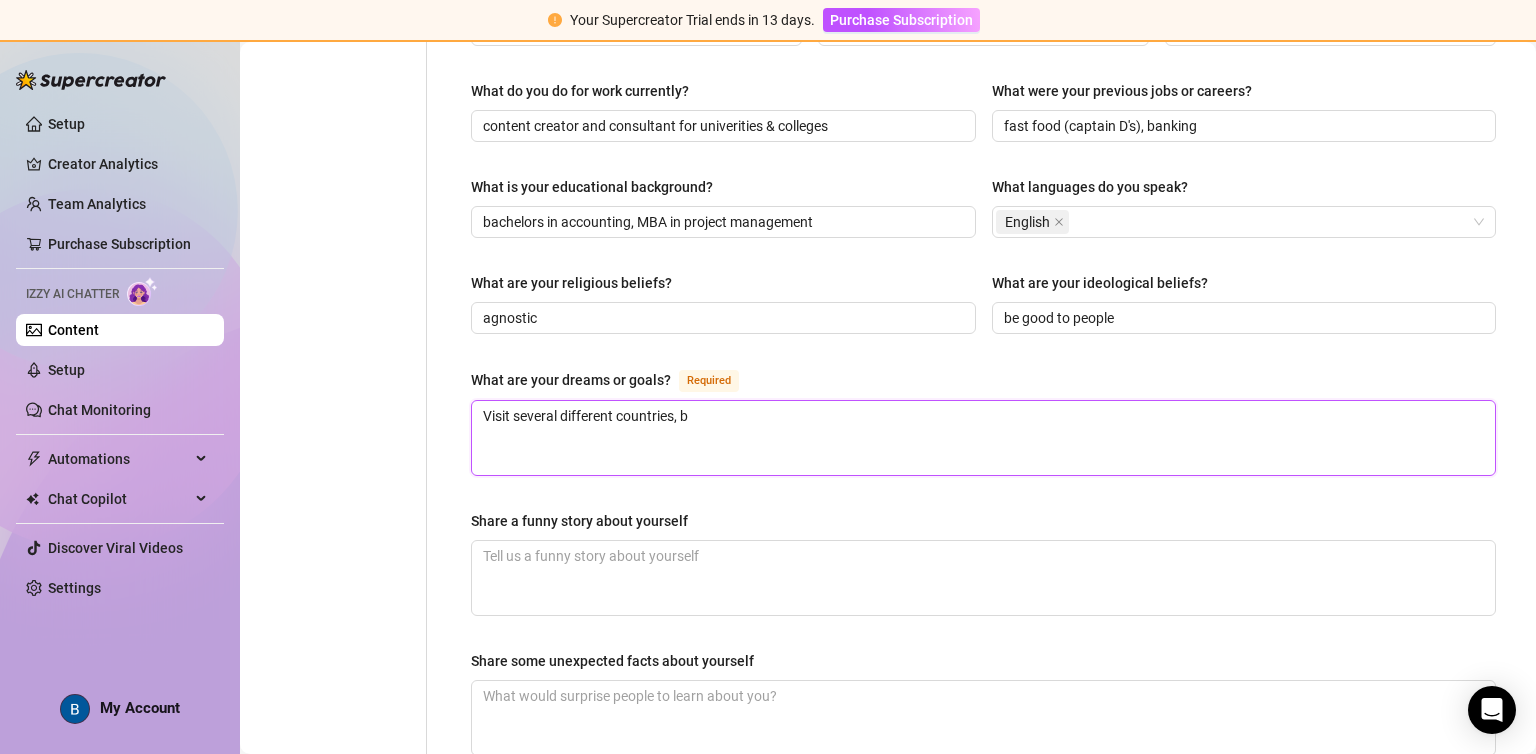 type 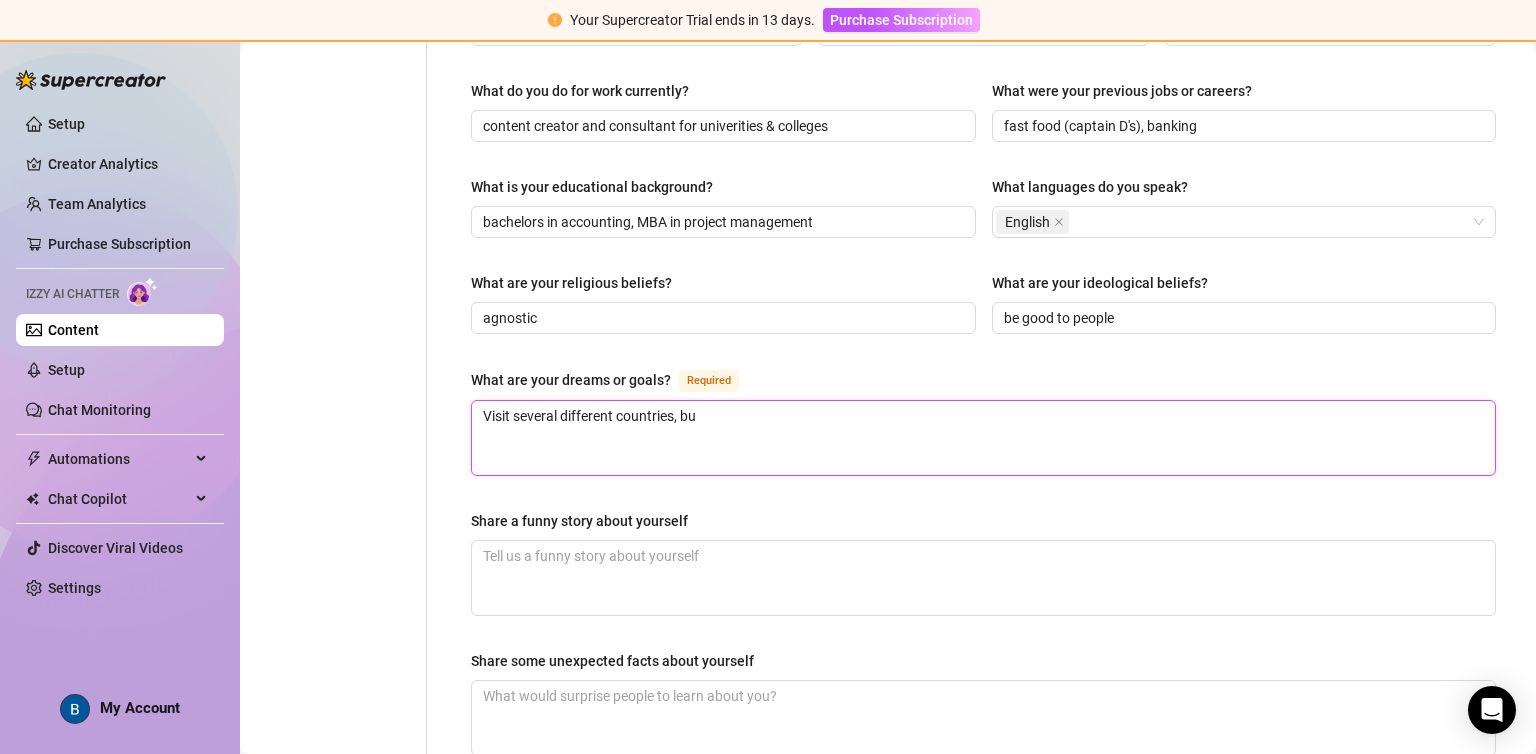type 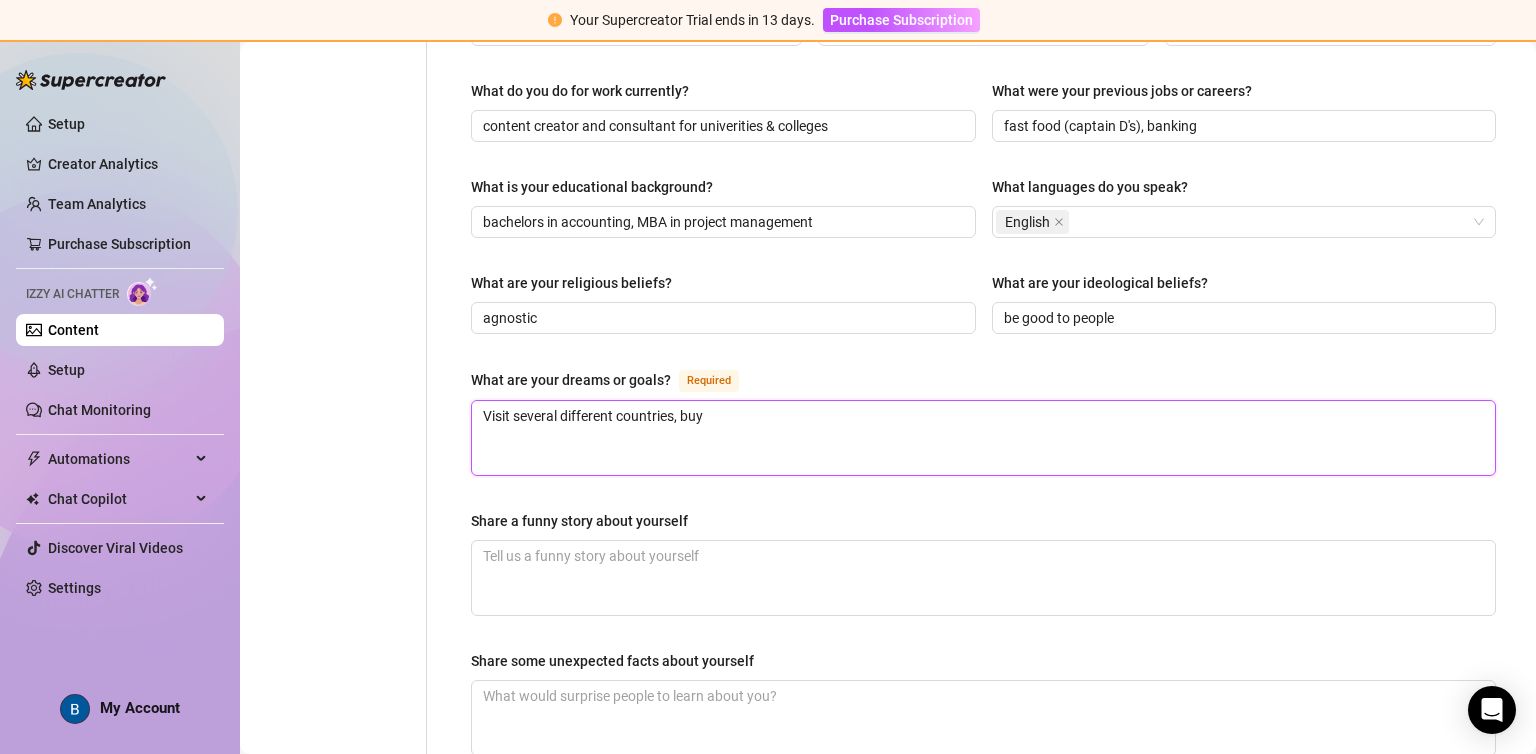 type 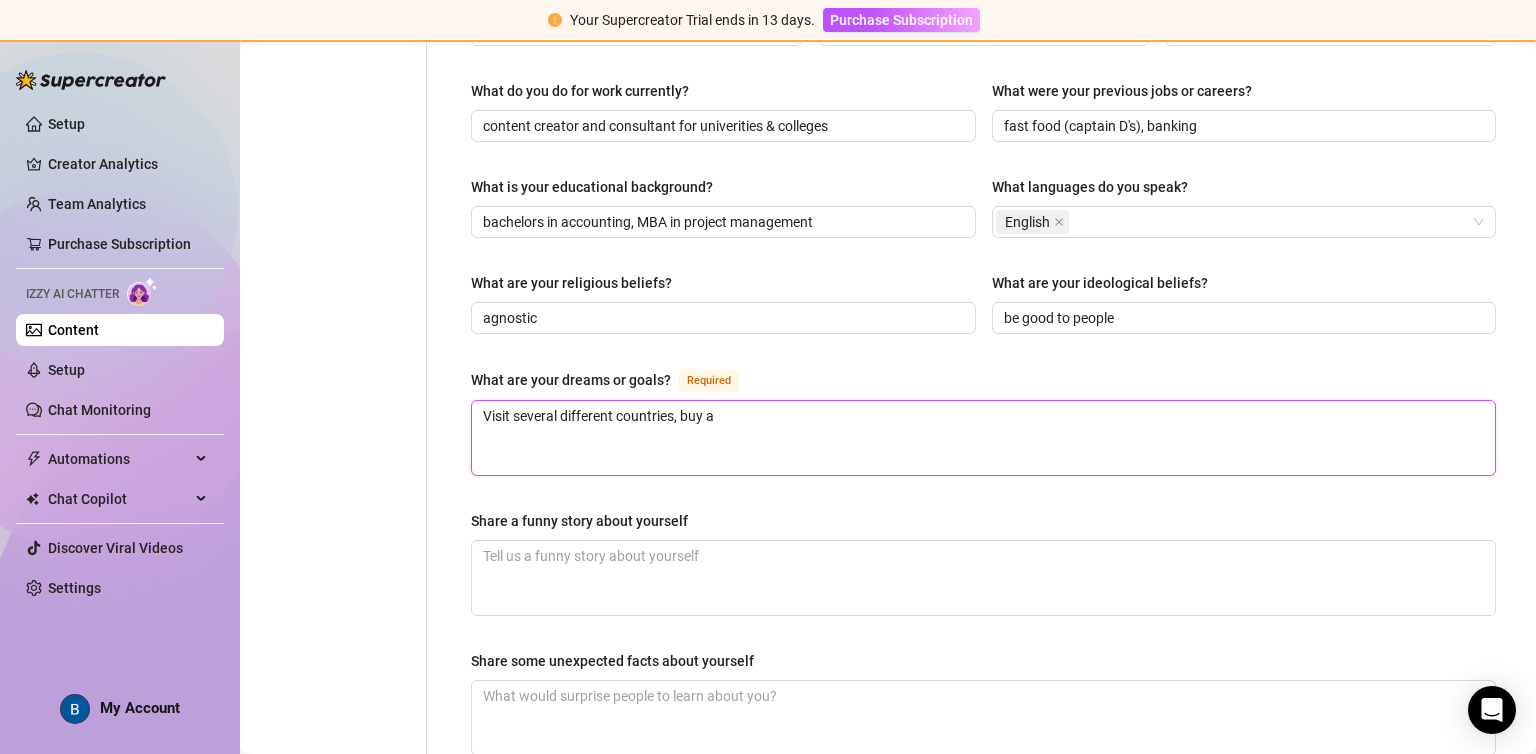 type on "Visit several different countries, buy a" 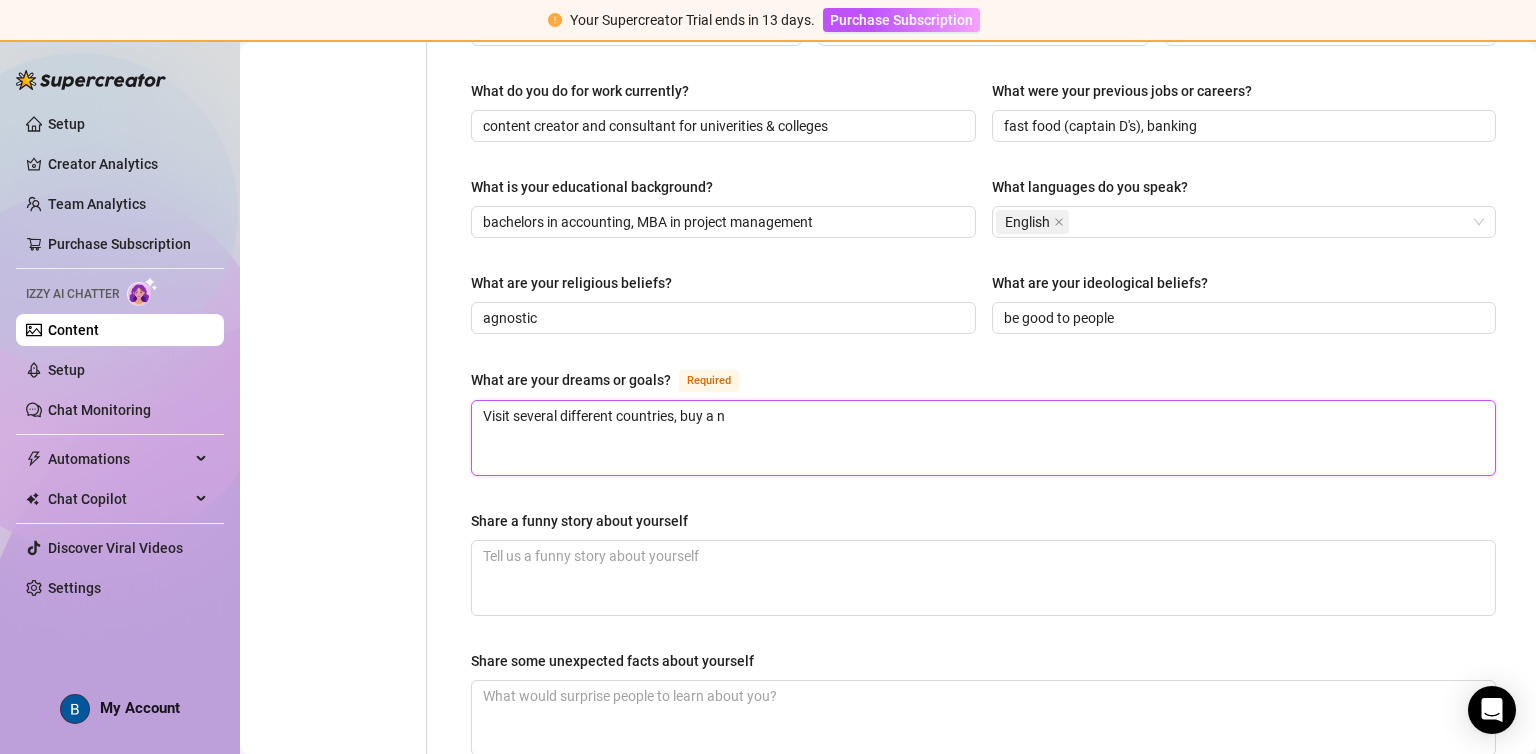 type 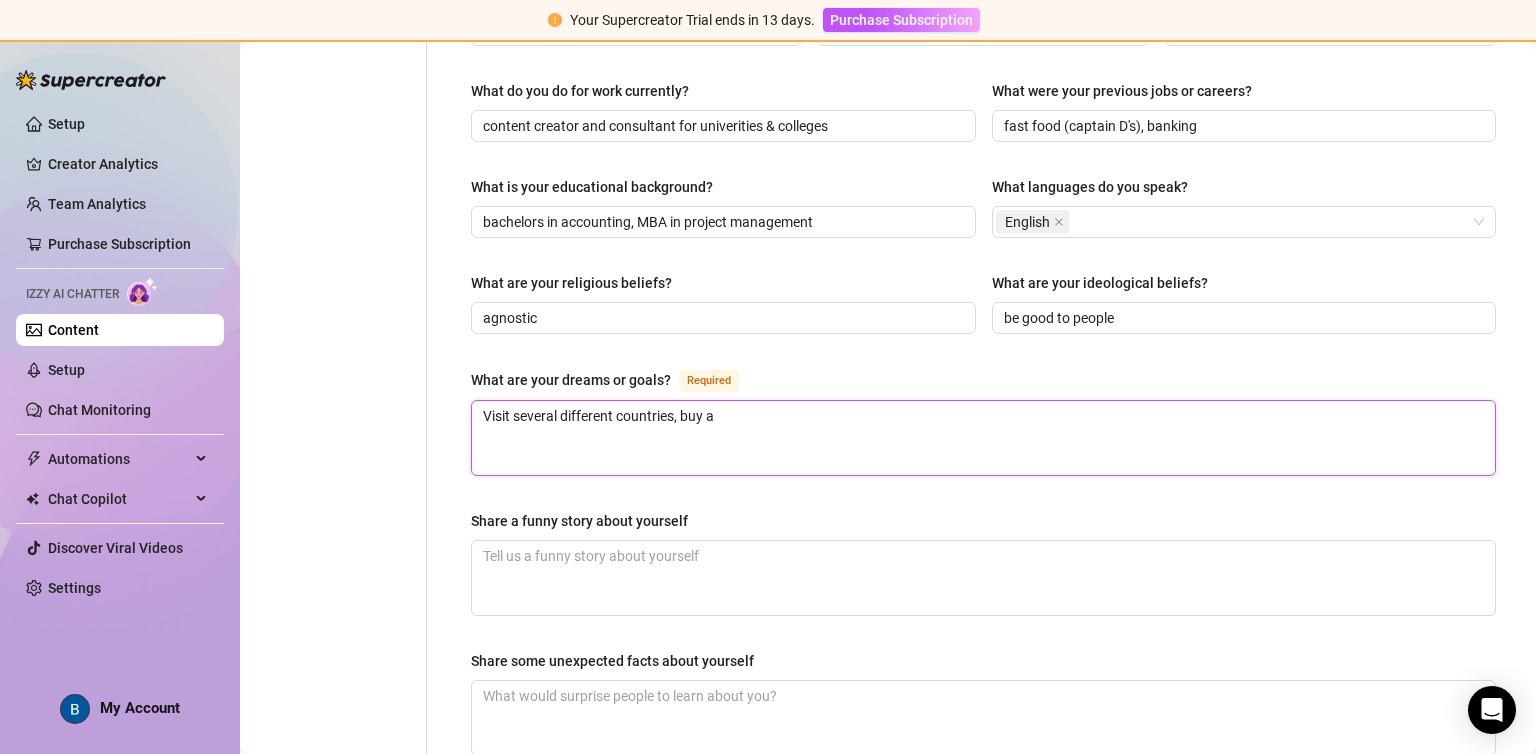 type 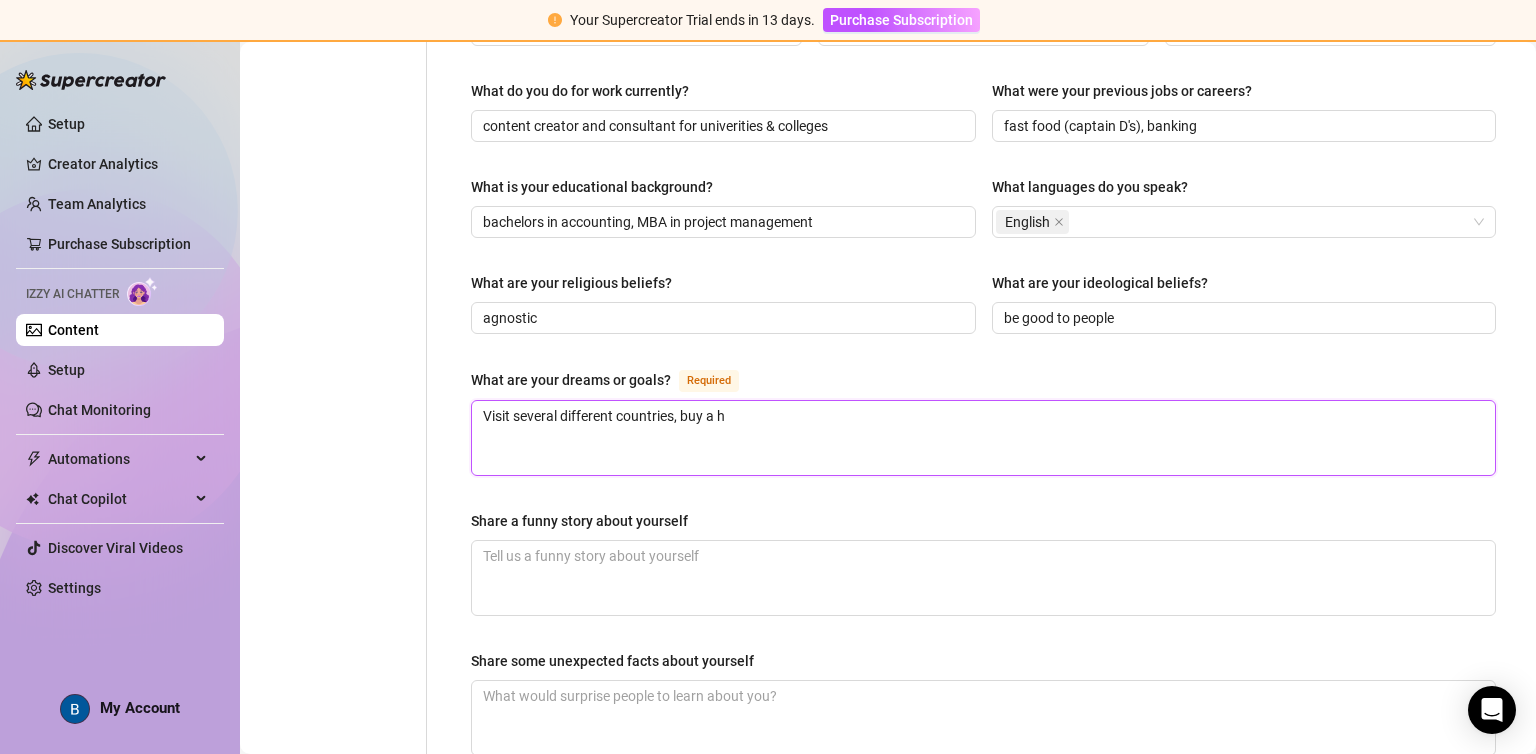 type on "Visit several different countries, buy a ho" 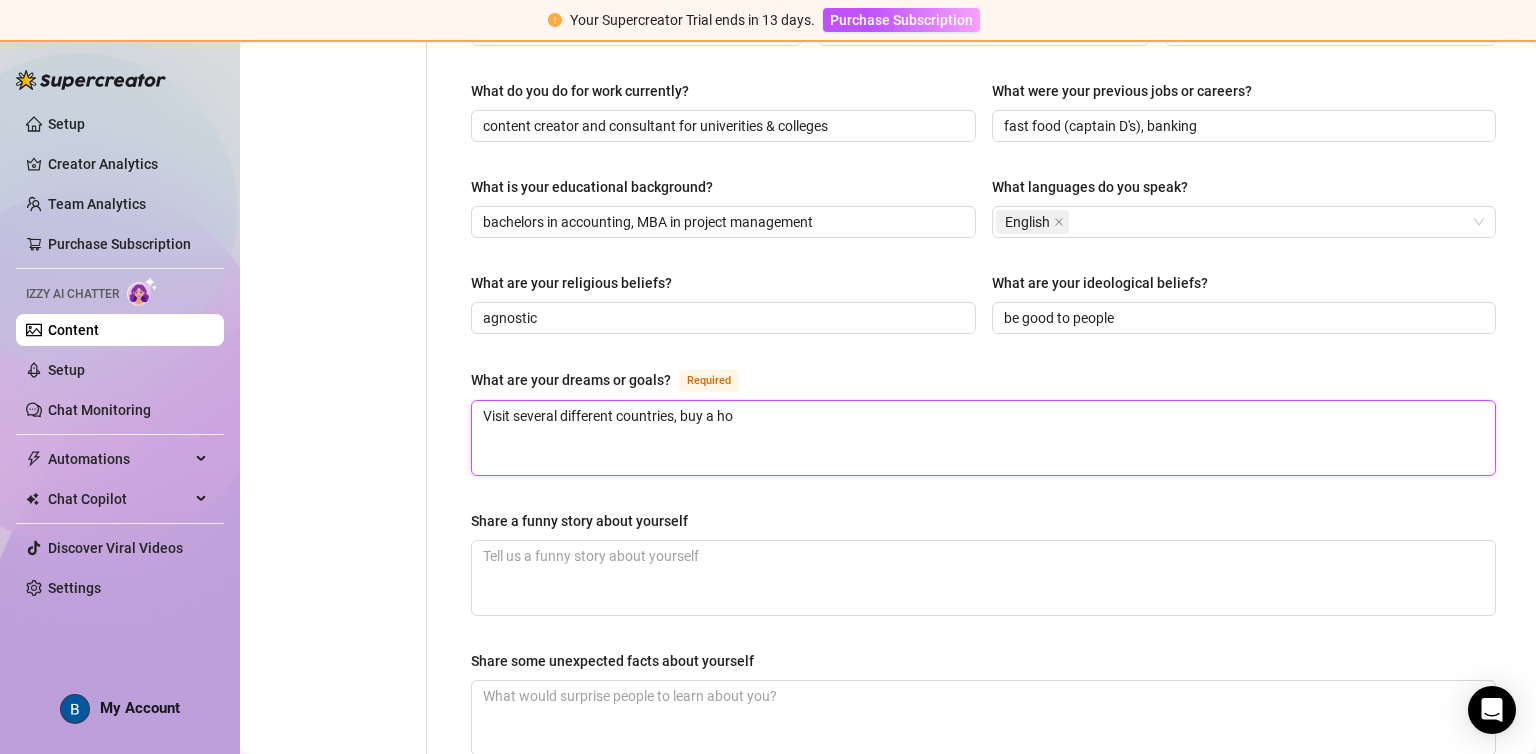 type 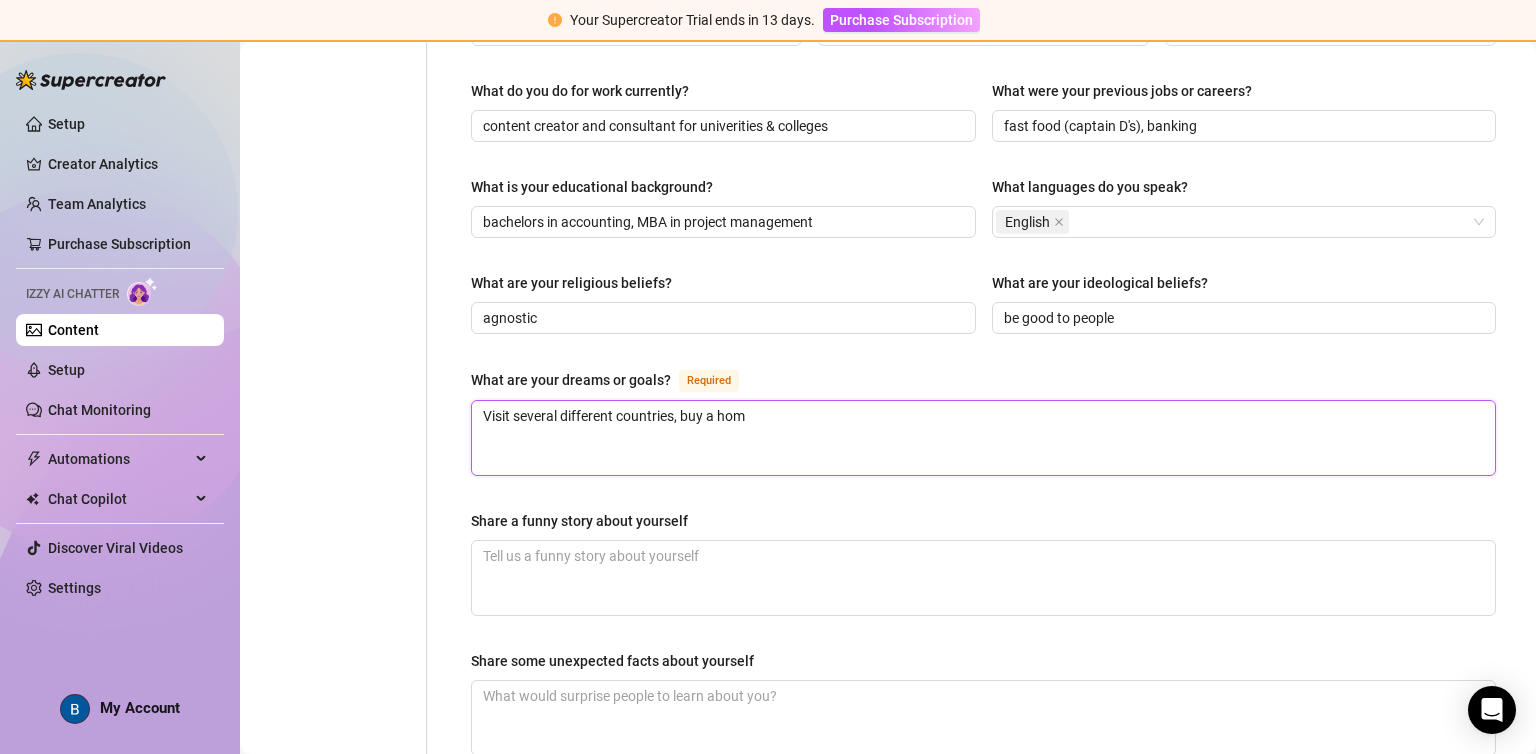 type 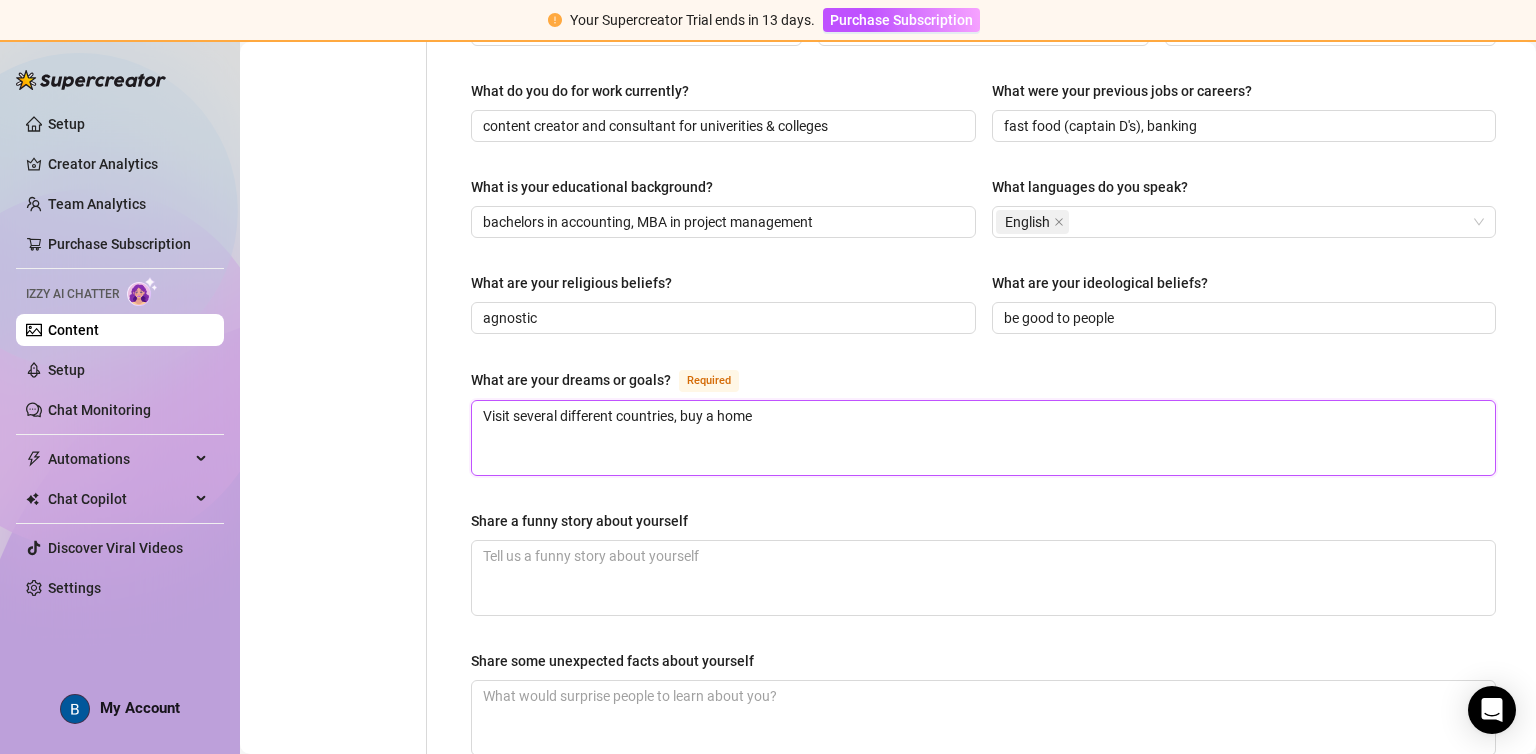 type 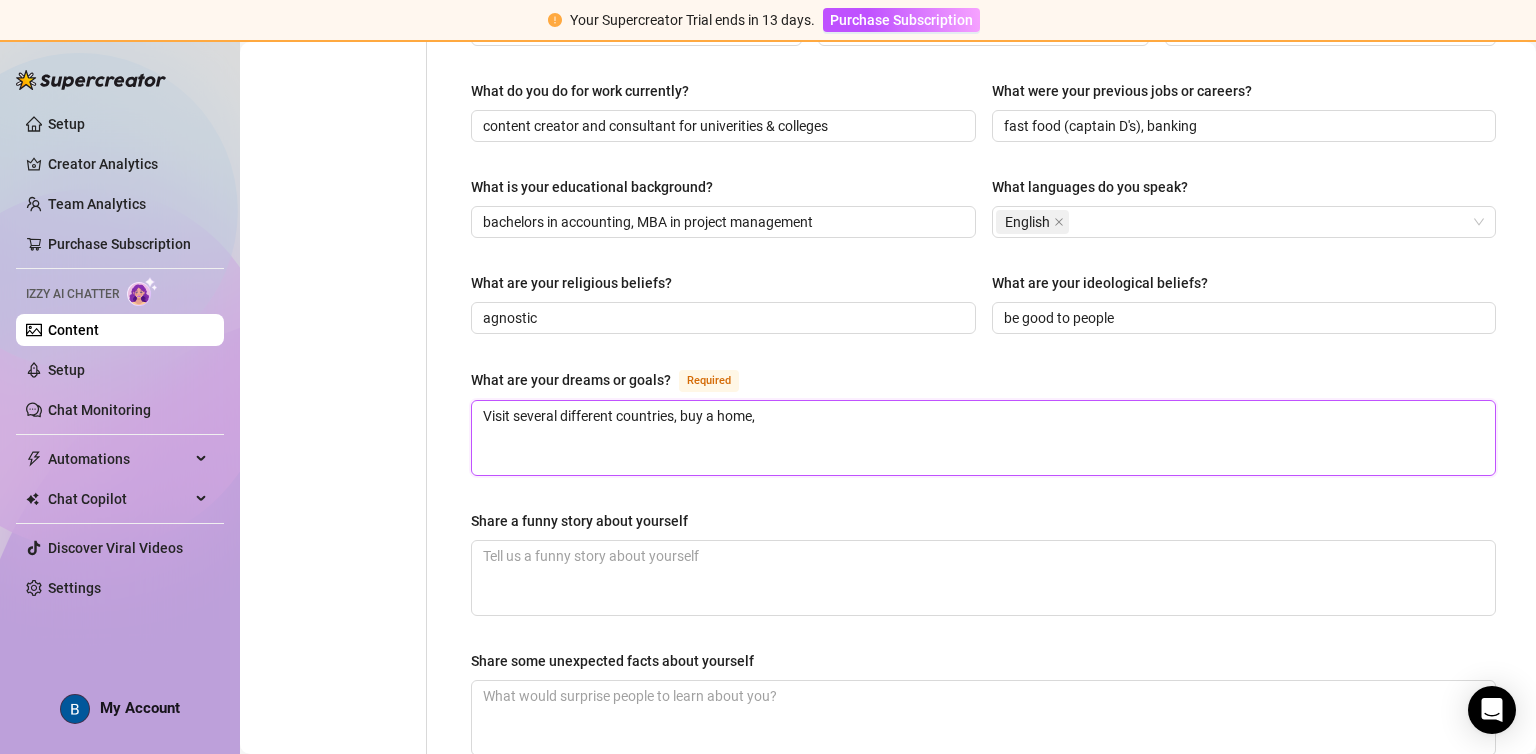 type on "Visit several different countries, buy a home," 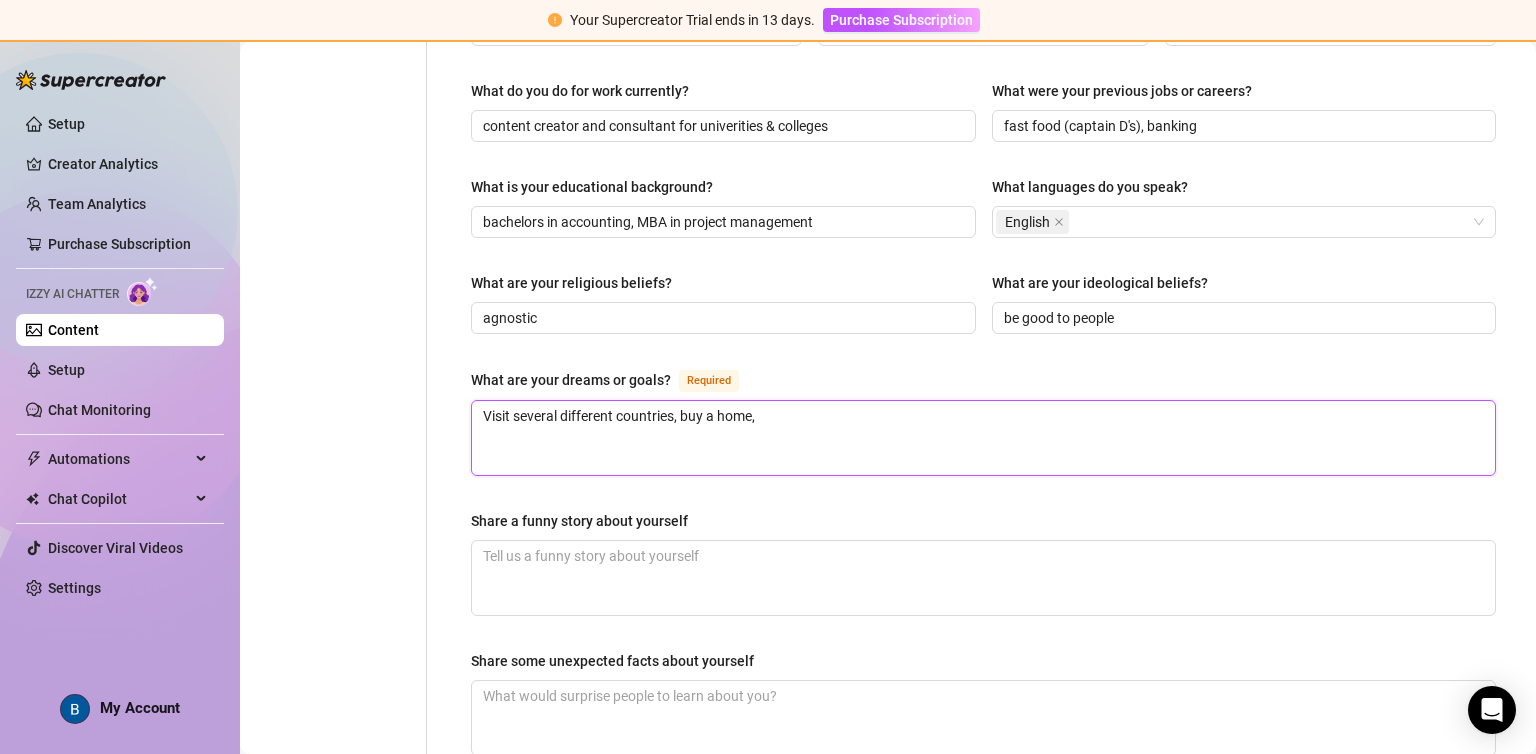 type 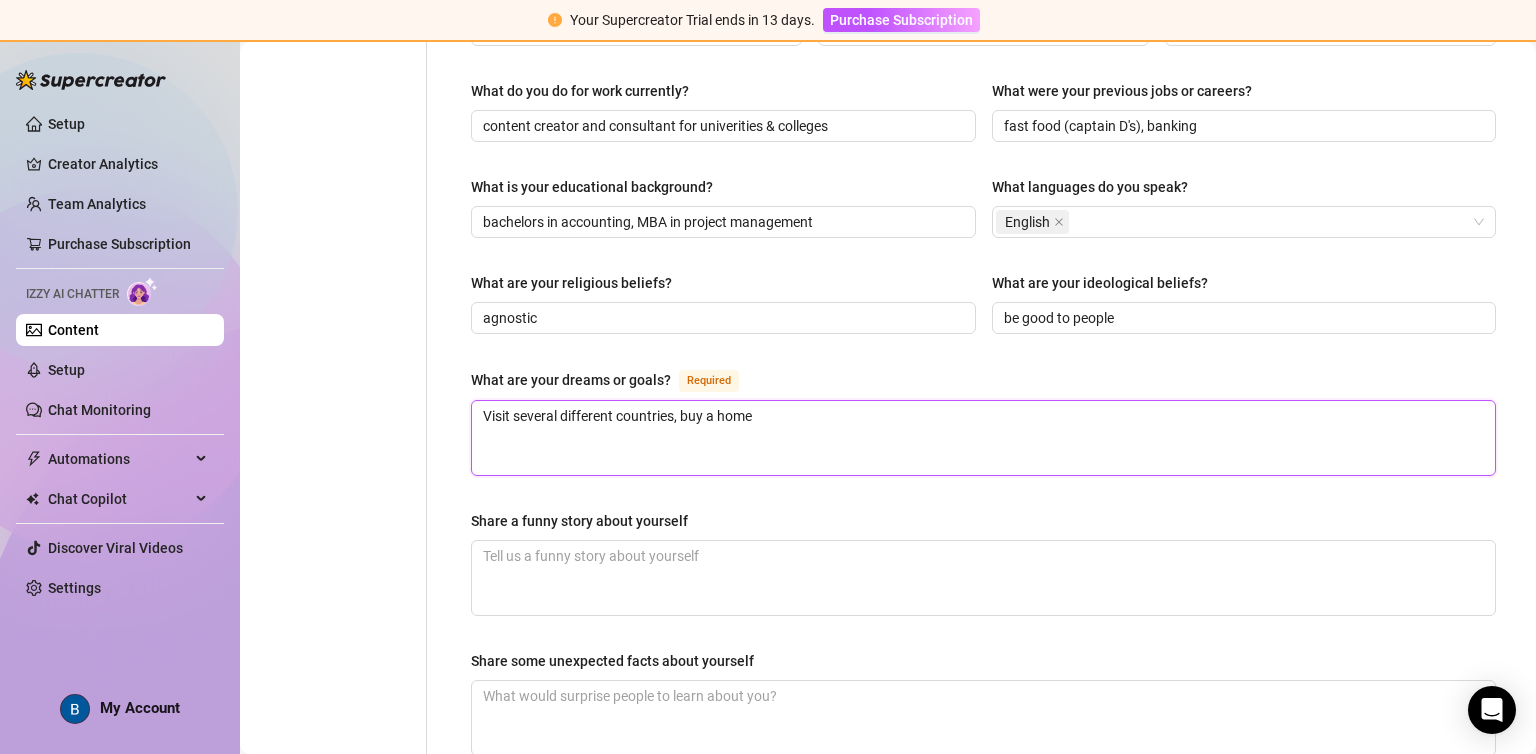 type 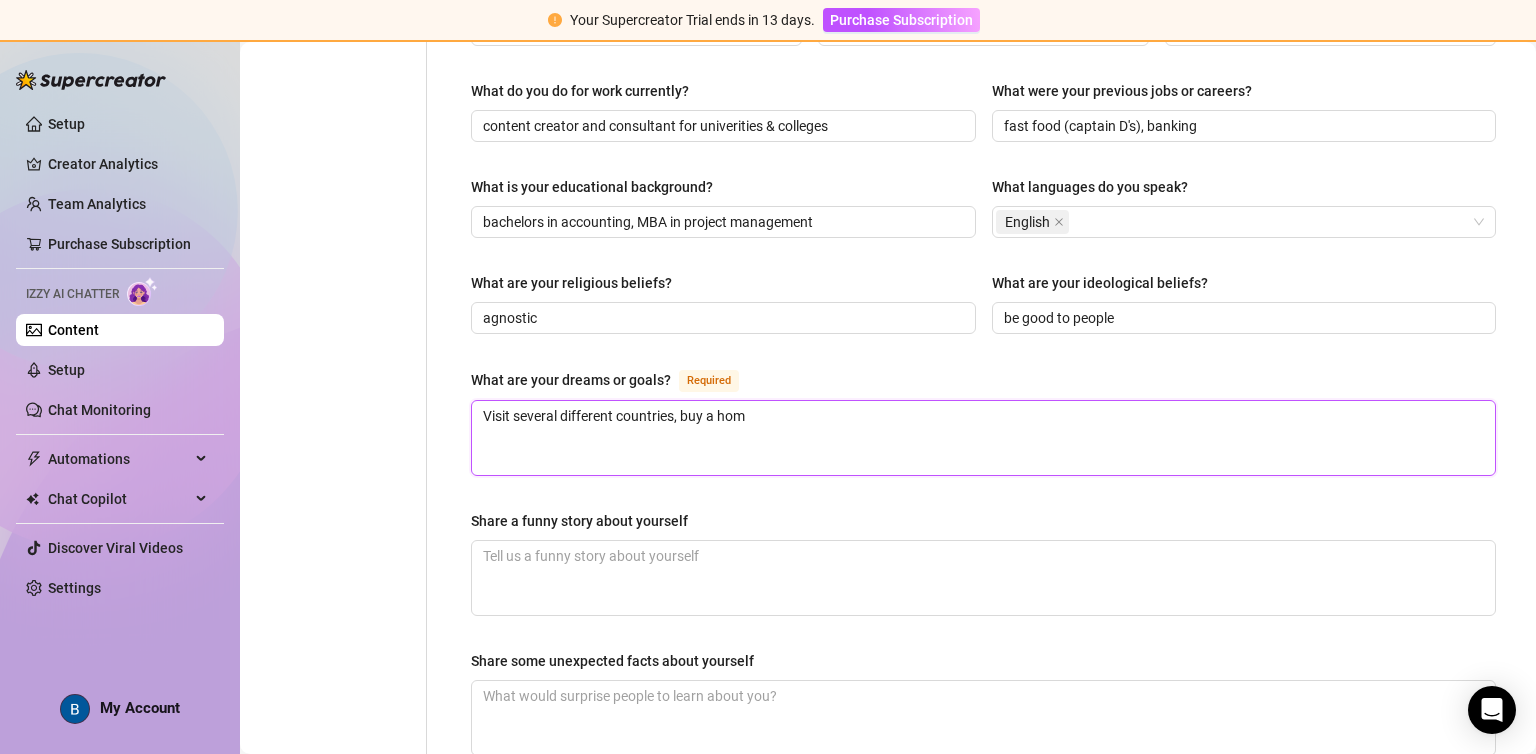 type 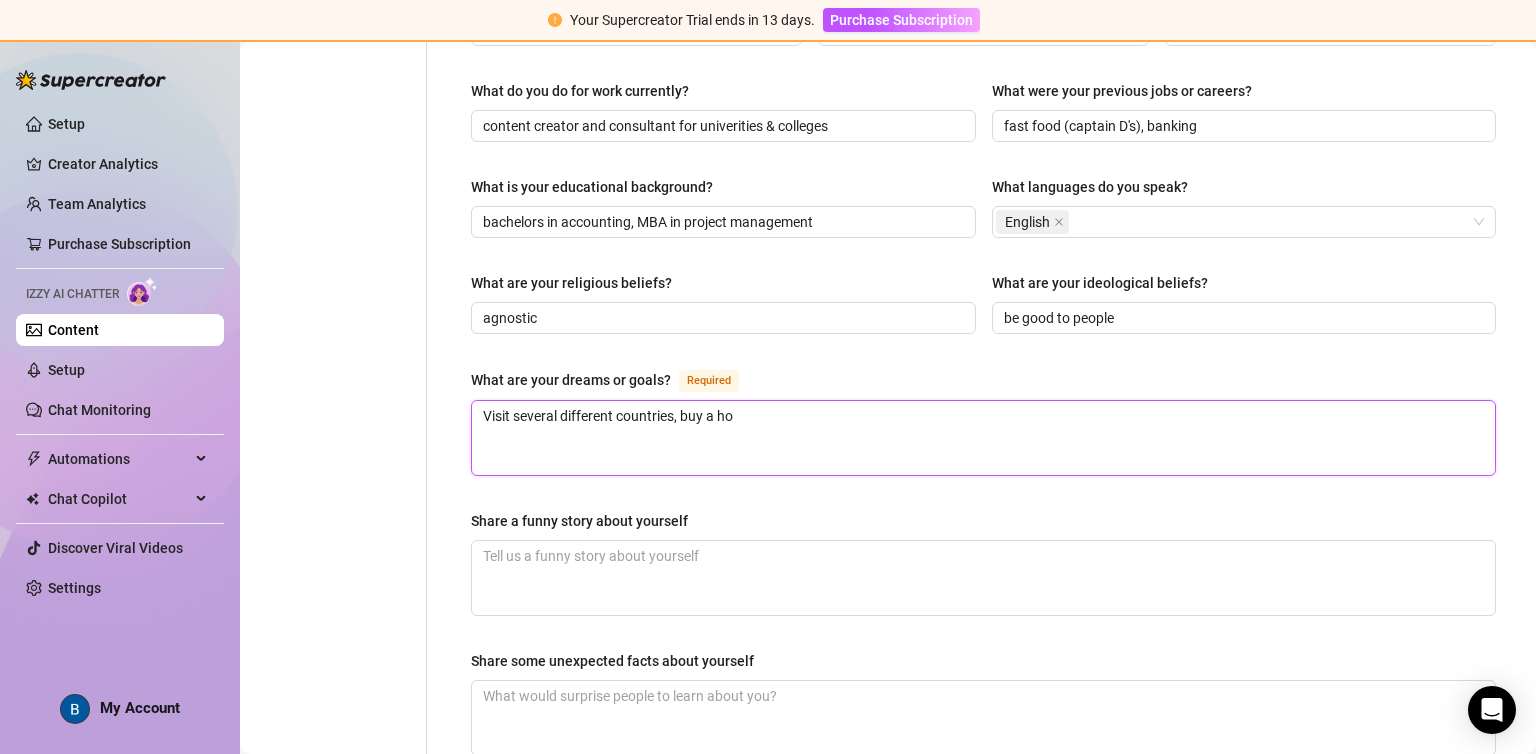 type on "Visit several different countries, buy a h" 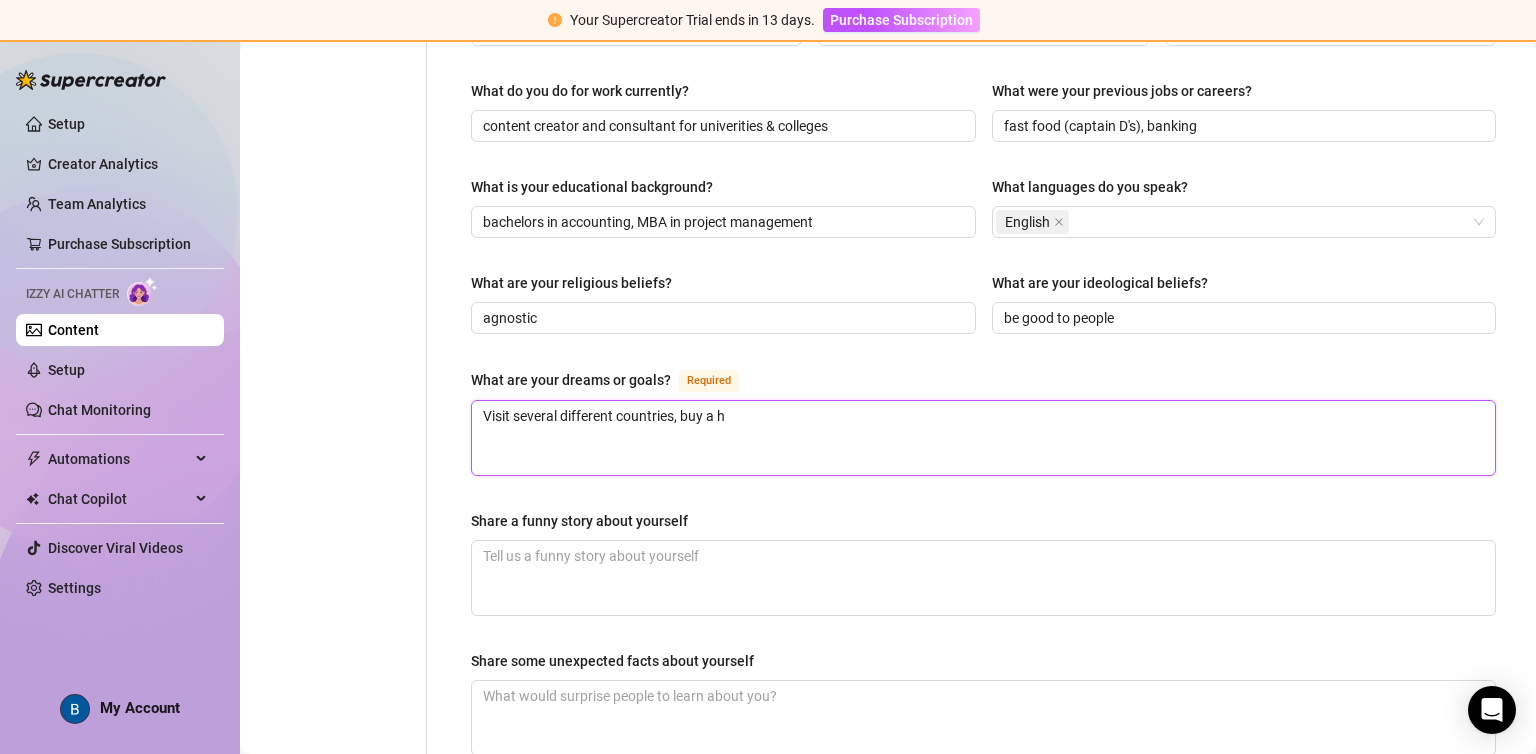 type 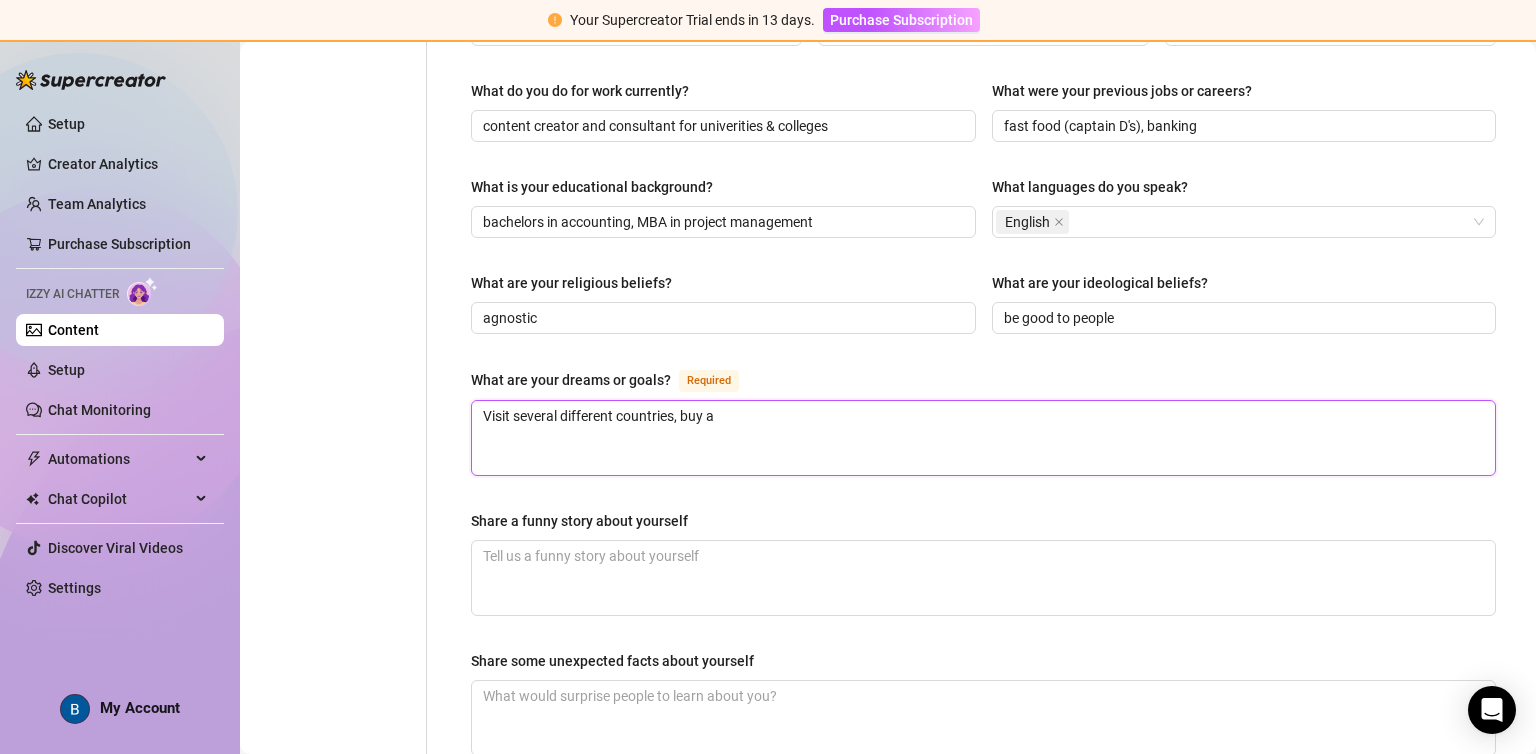type 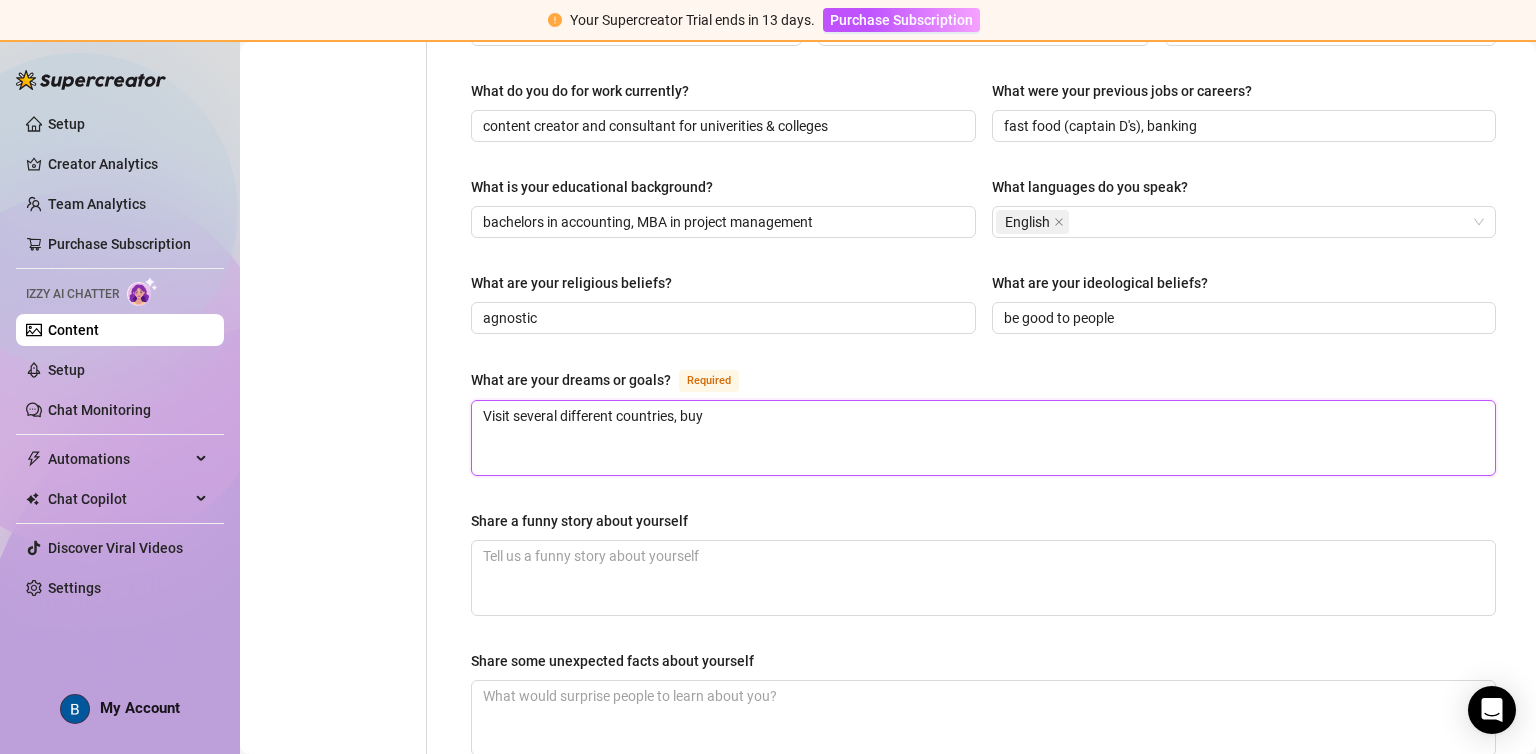 type 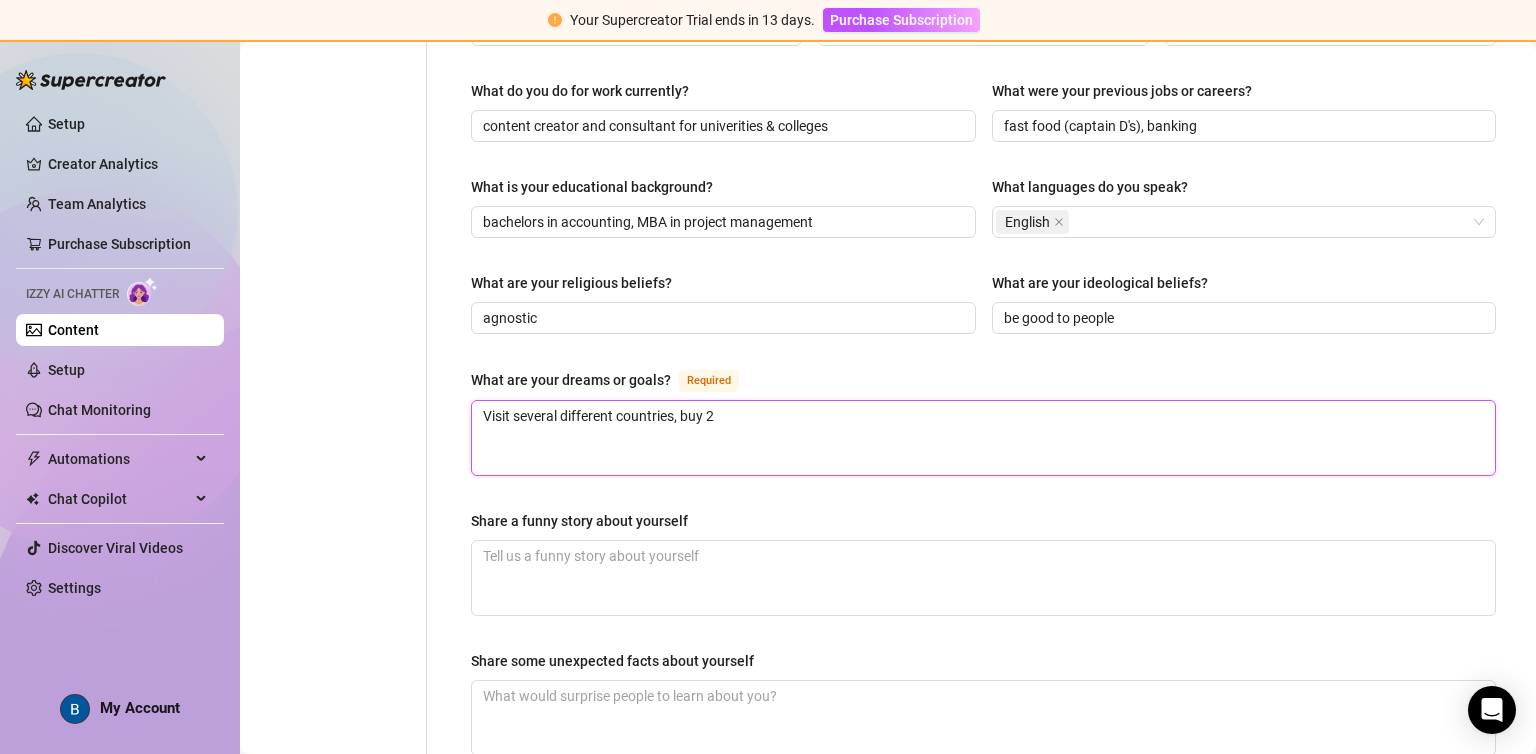 type 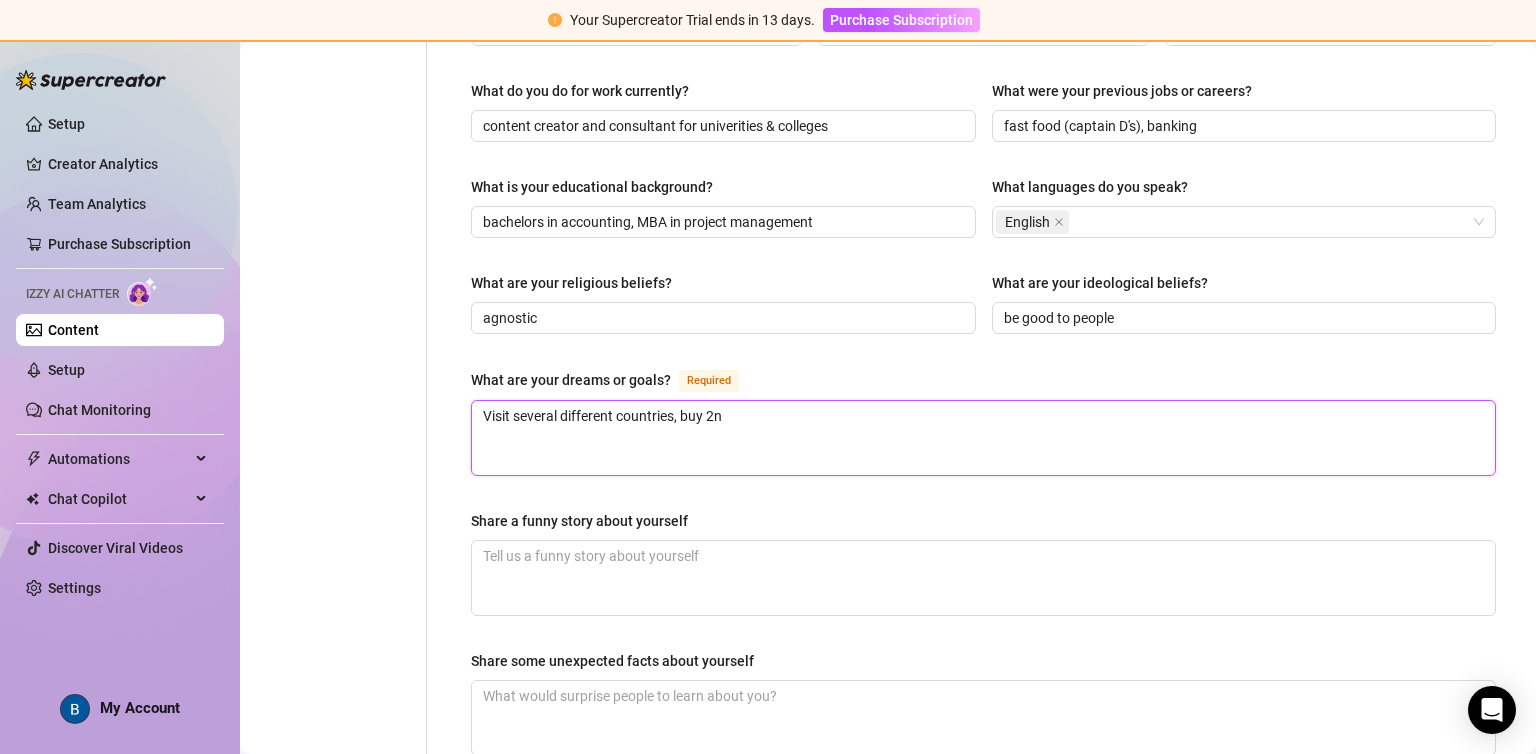 type 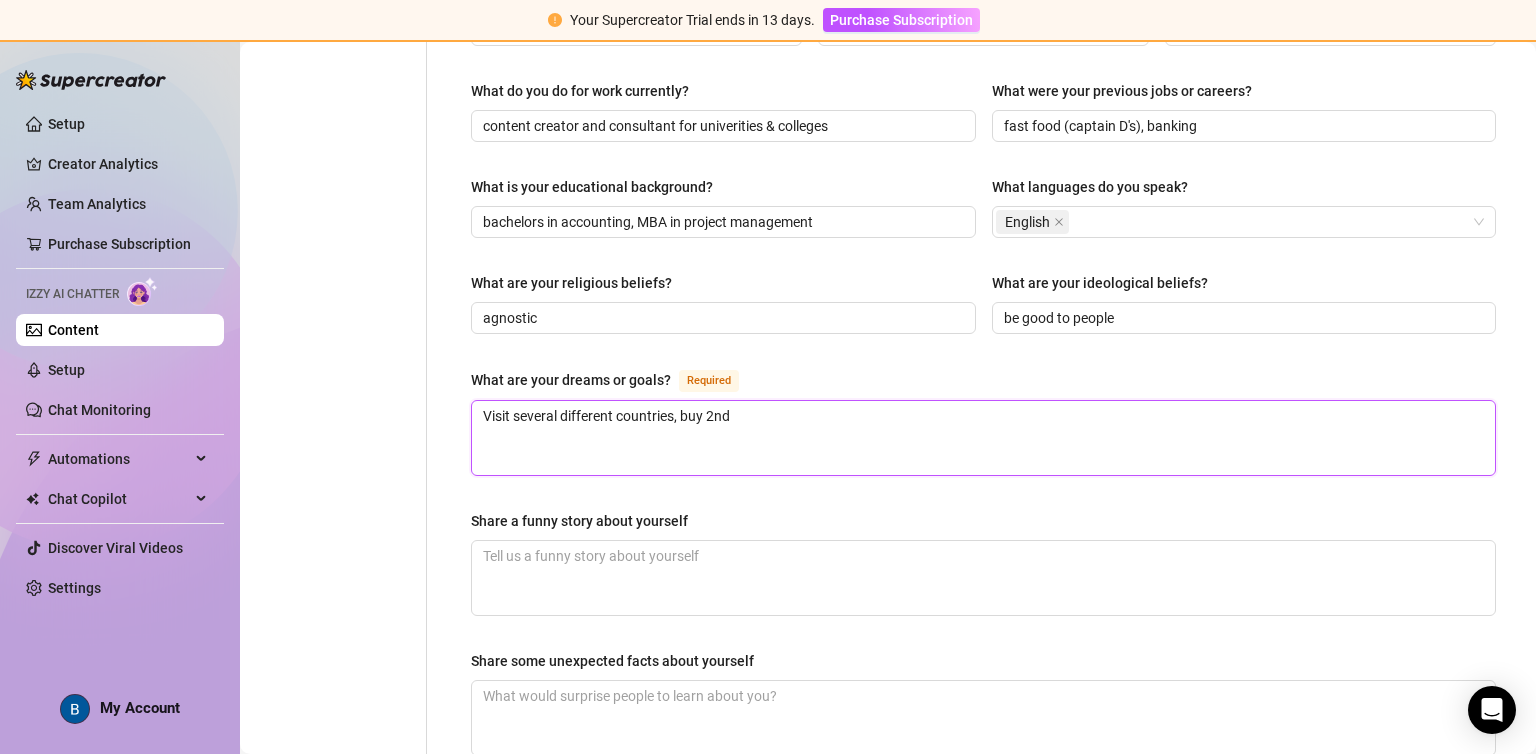 type 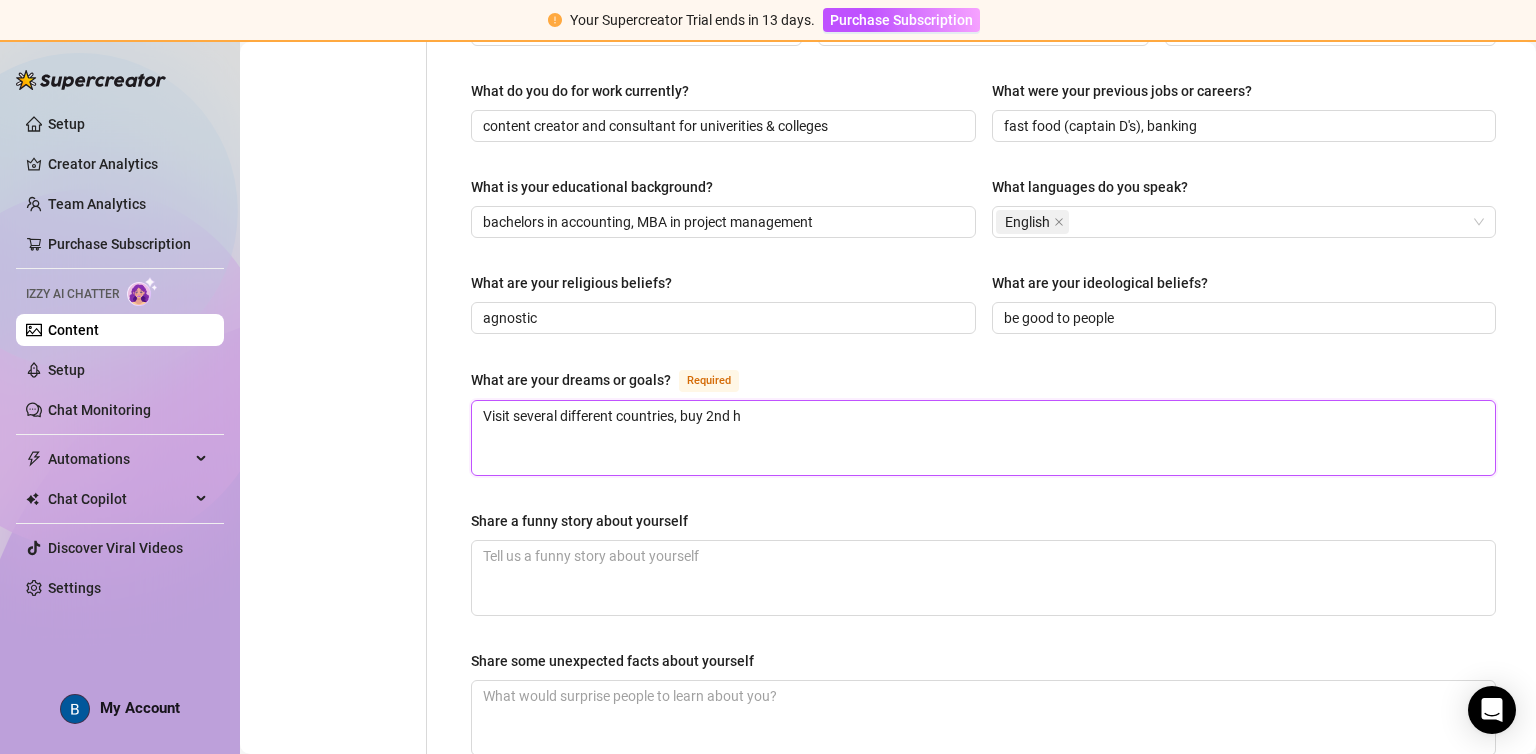type 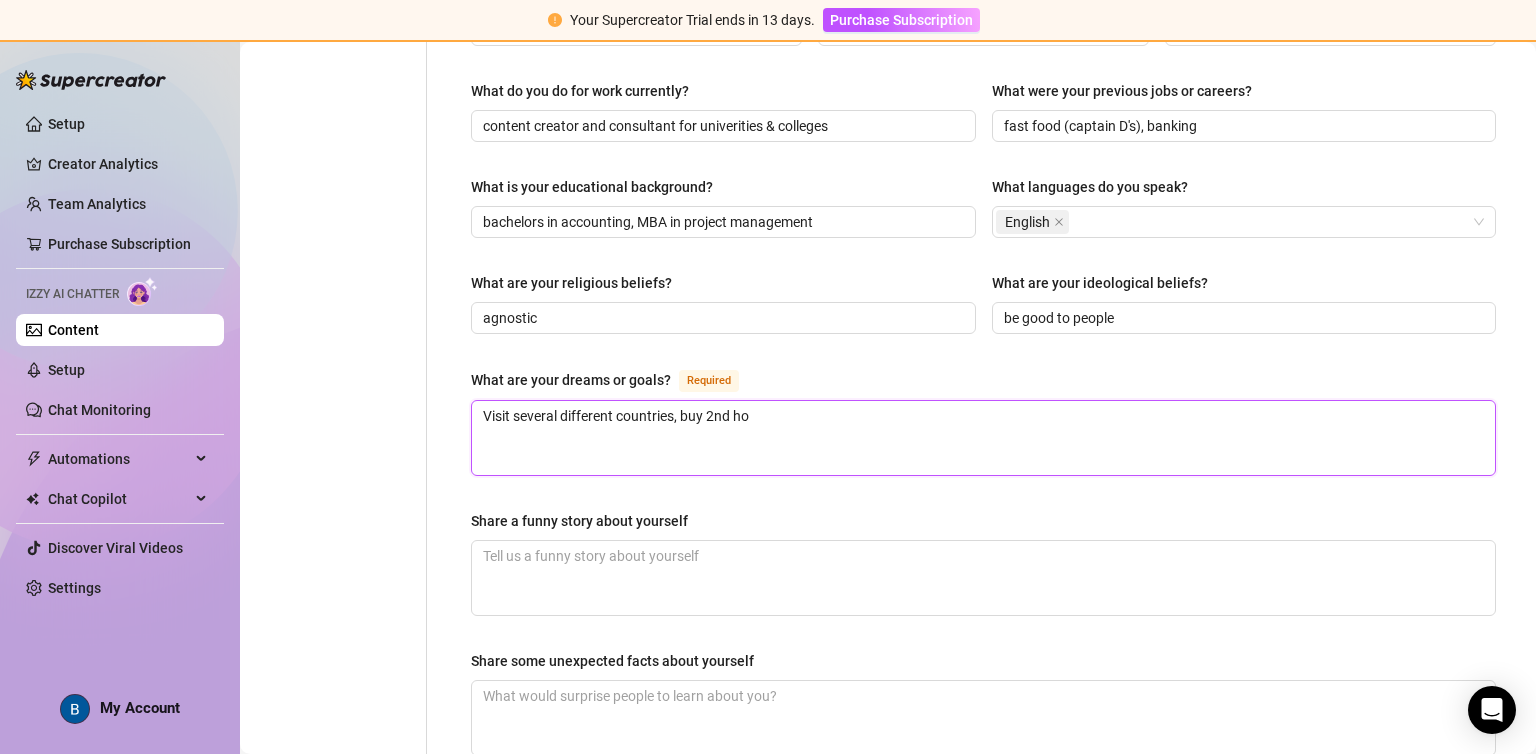 type on "Visit several different countries, buy 2nd hom" 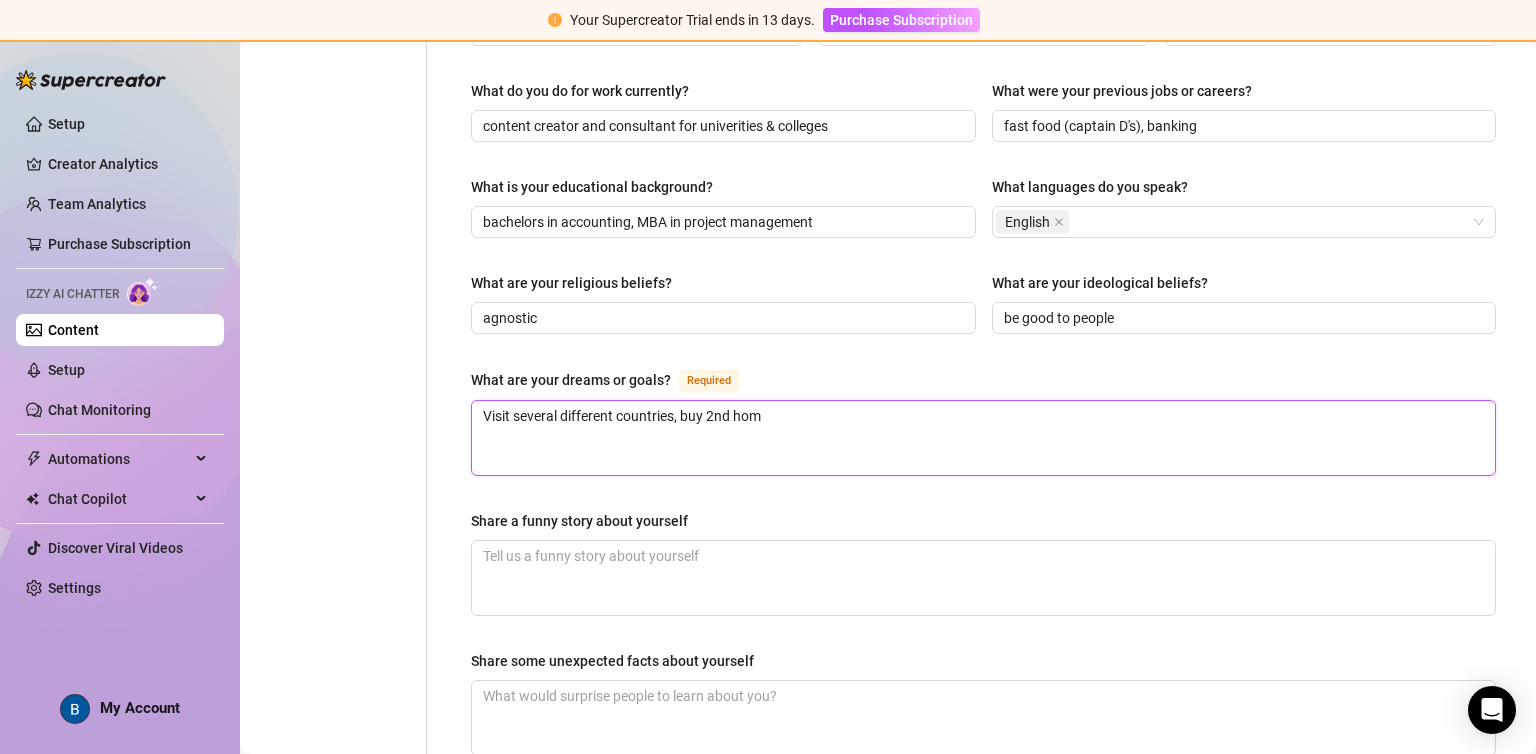 type 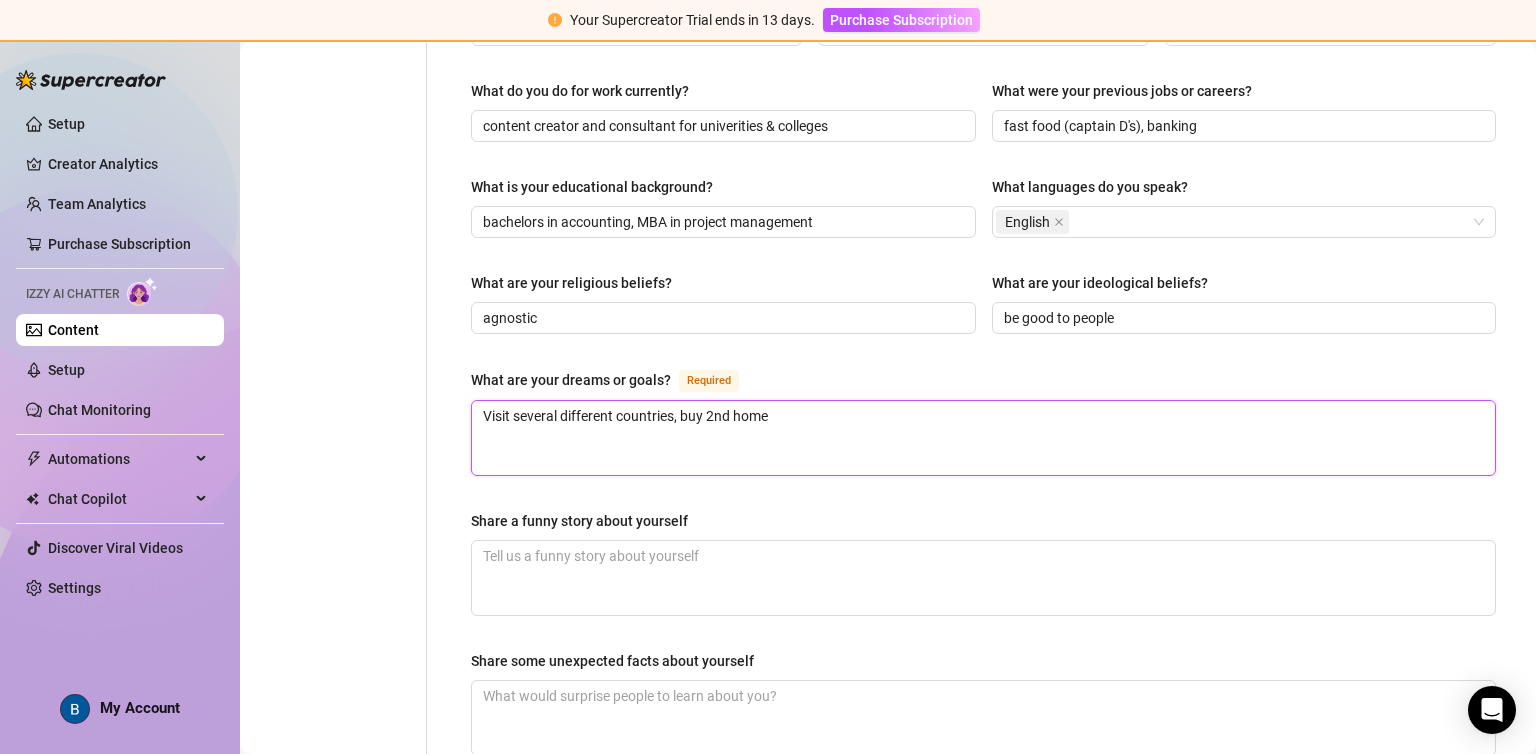 type 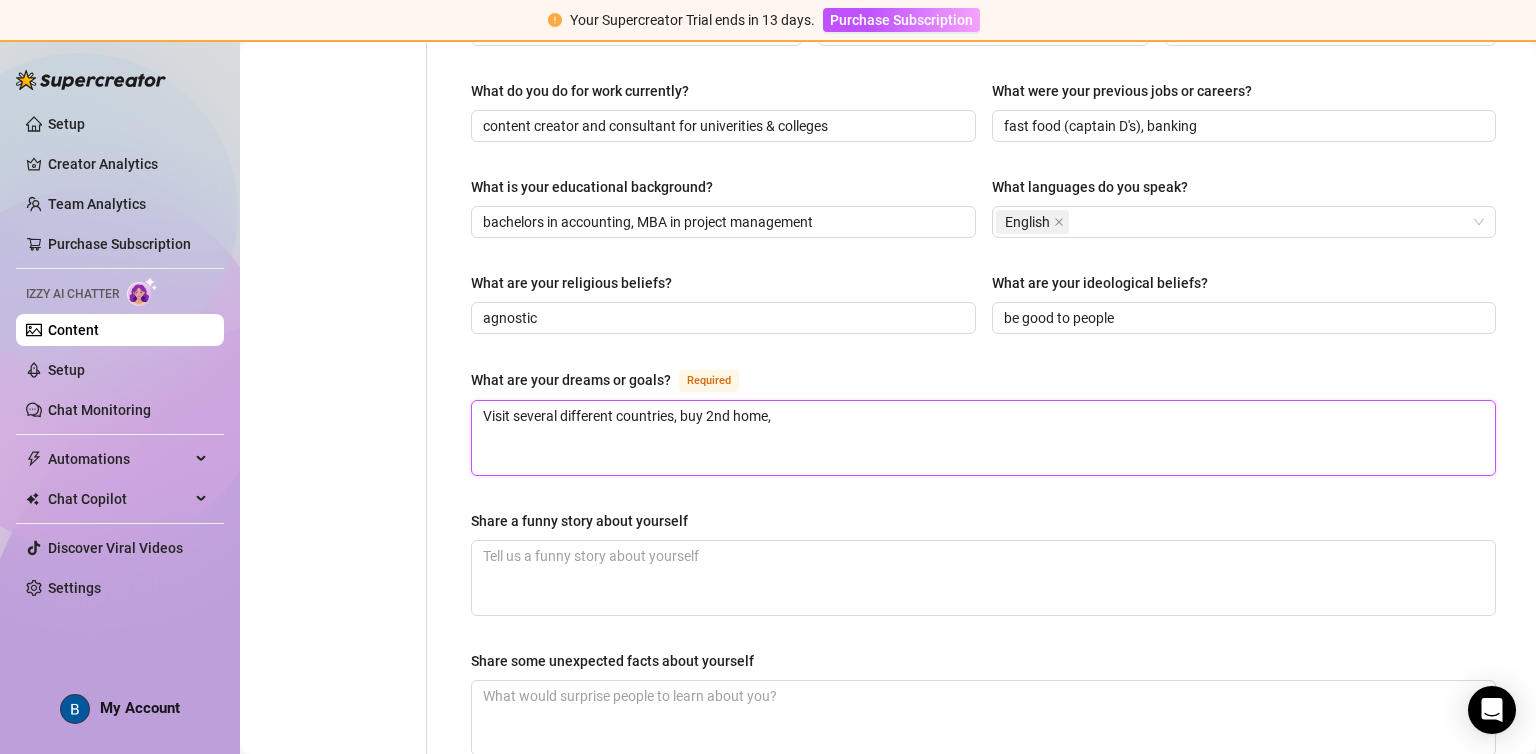 type on "Visit several different countries, buy 2nd home," 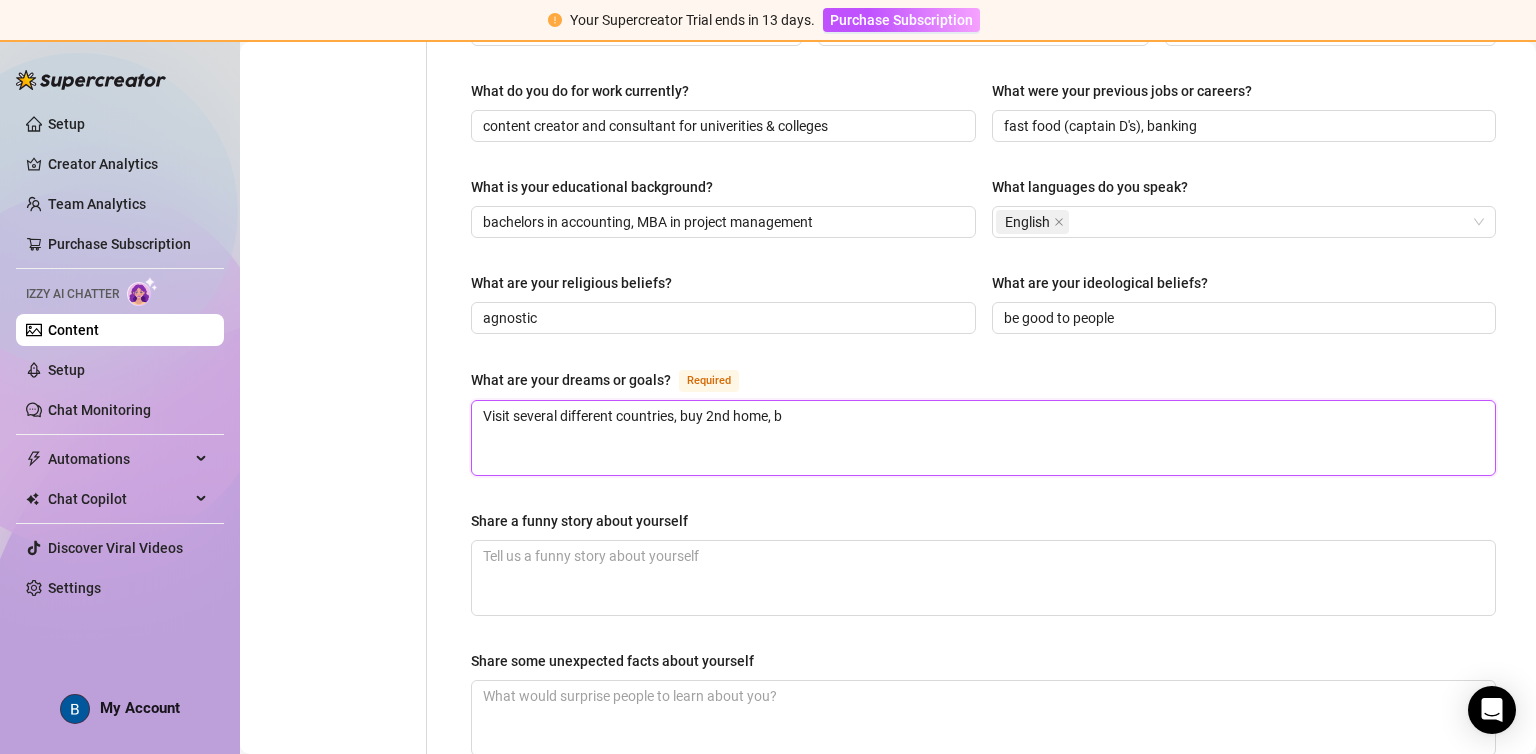 type 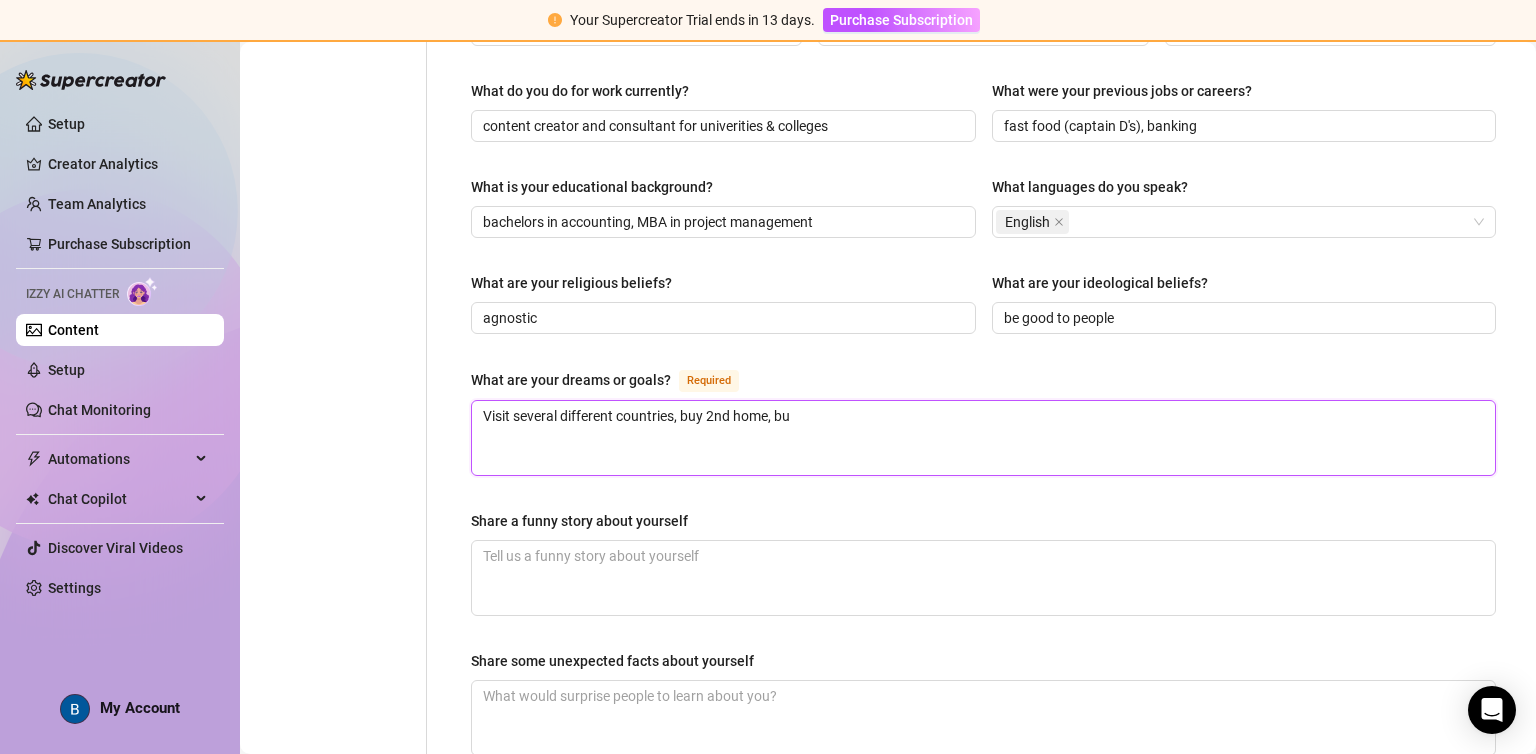 type on "Visit several different countries, buy 2nd home, bui" 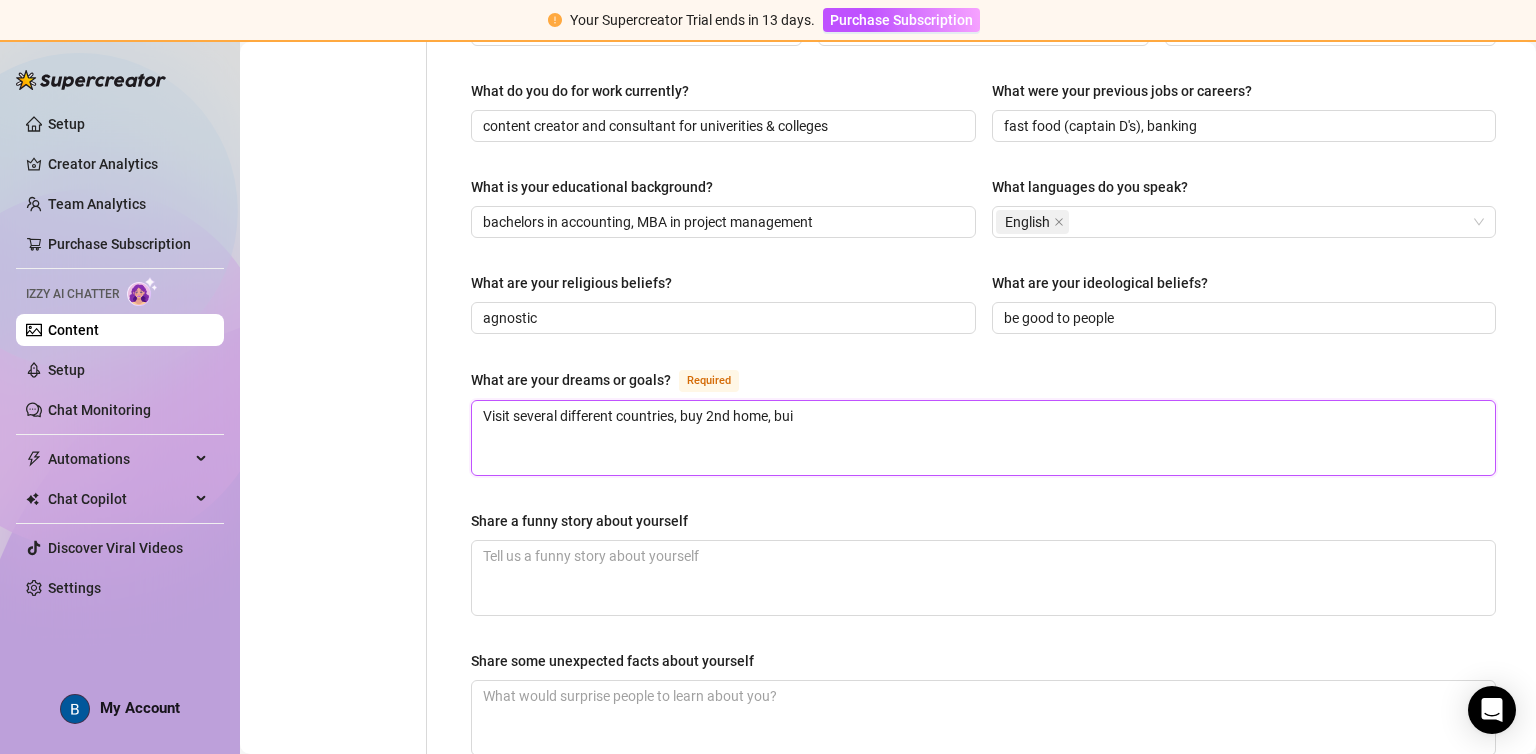 type 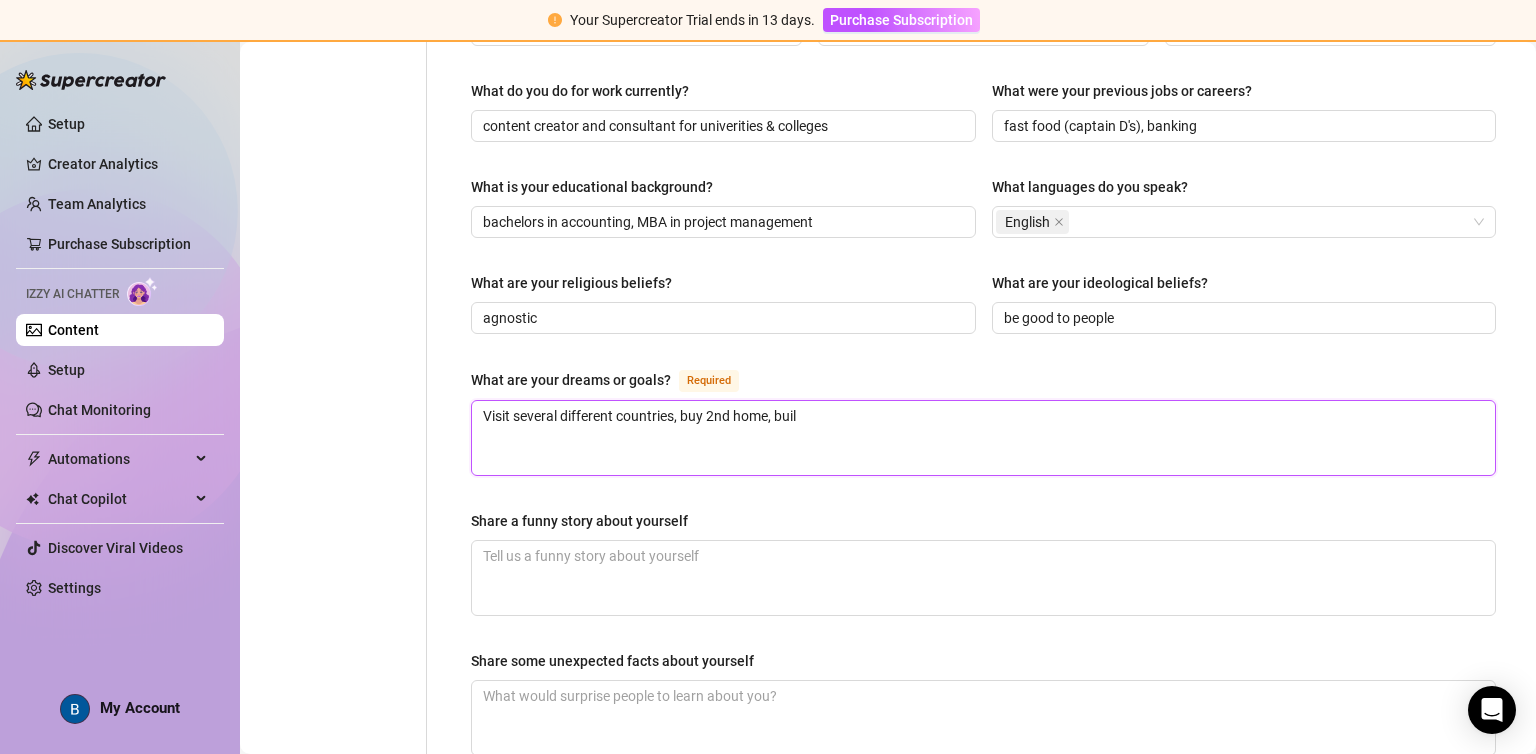 type 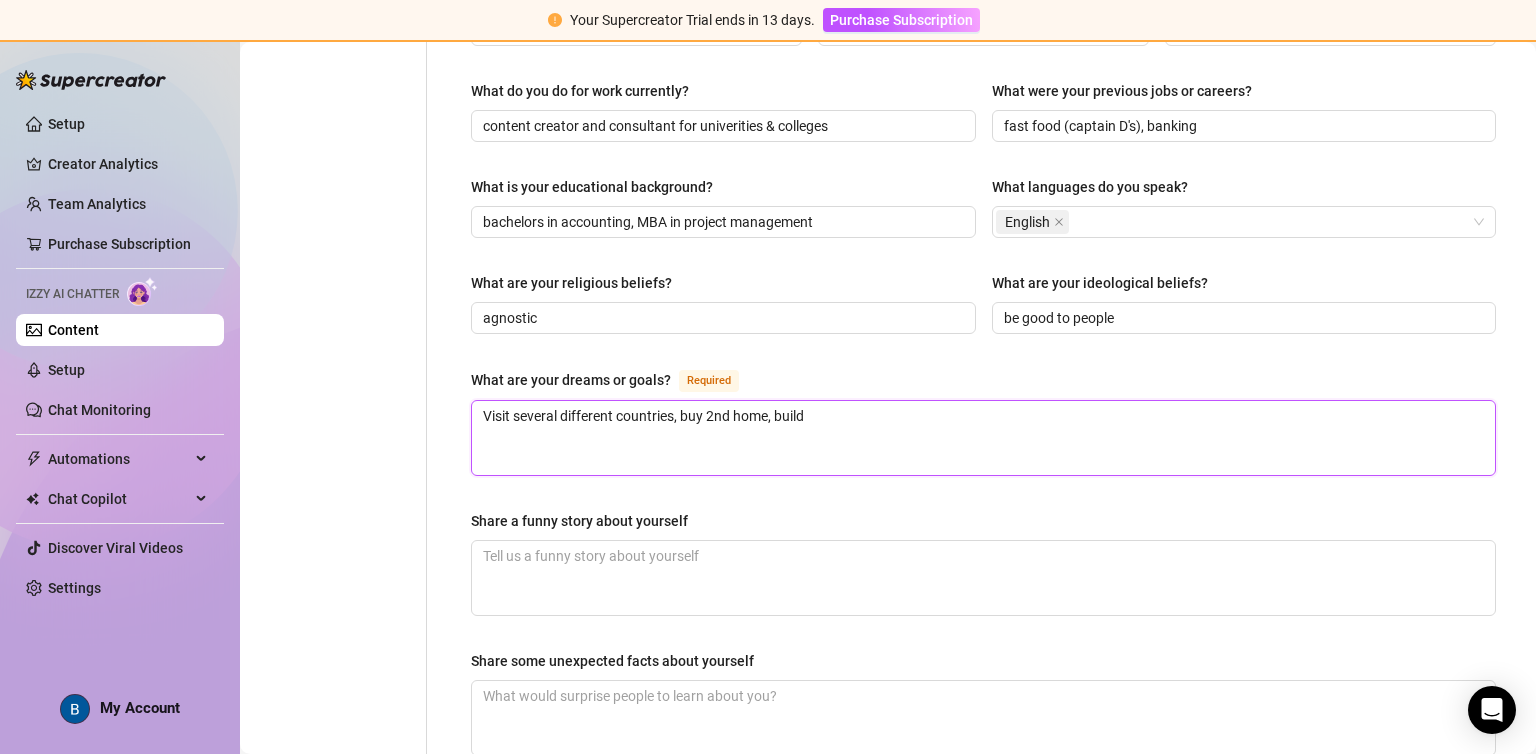 type 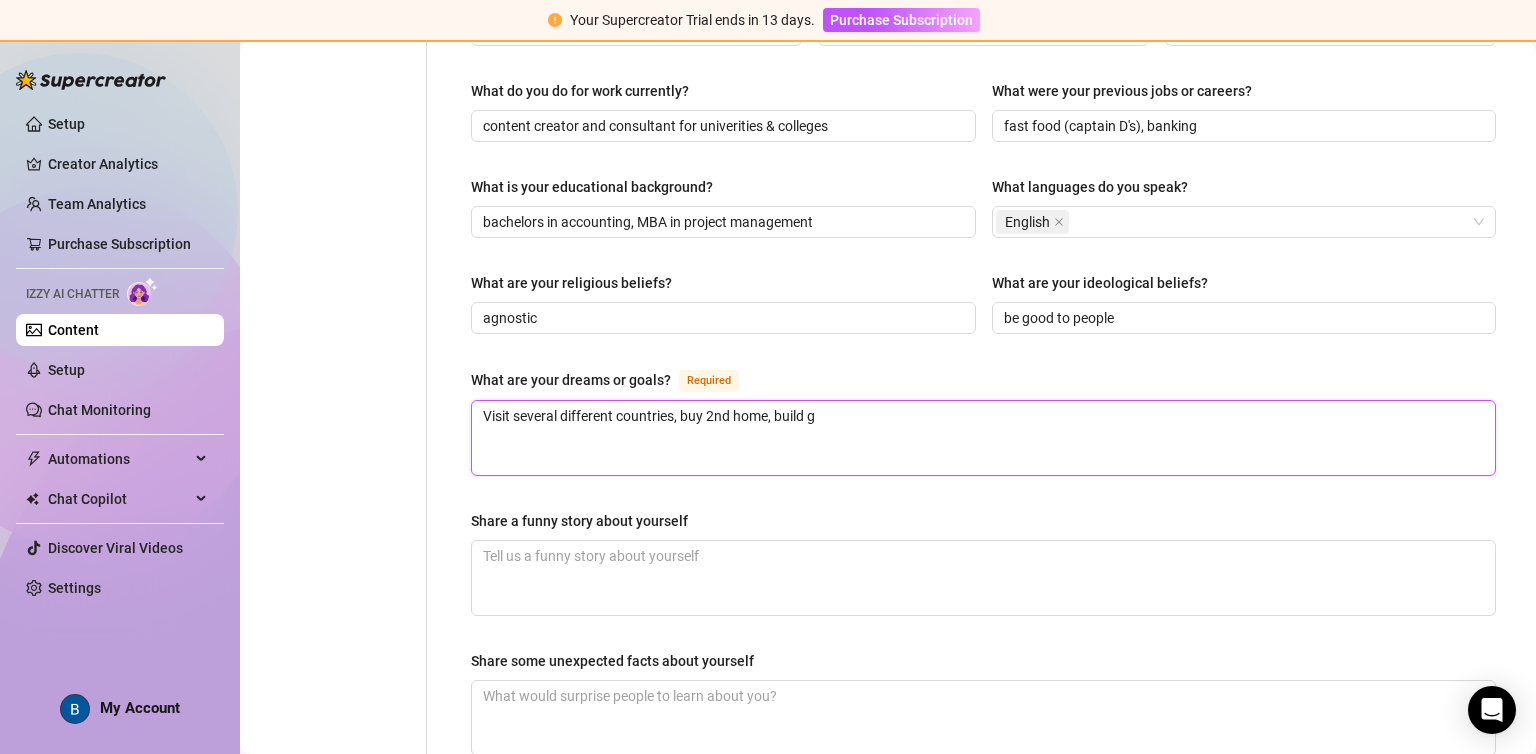 type on "Visit several different countries, buy 2nd home, build ge" 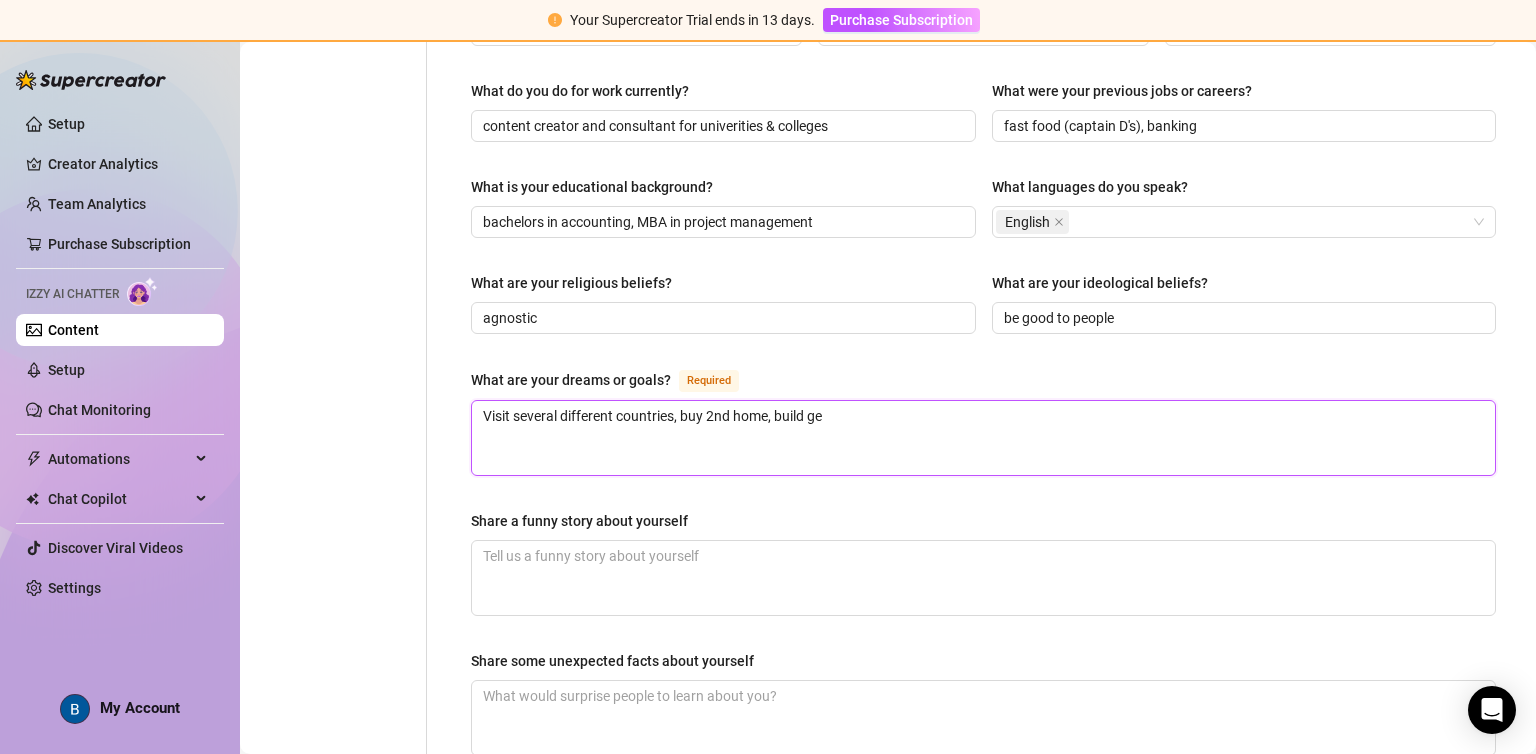 type 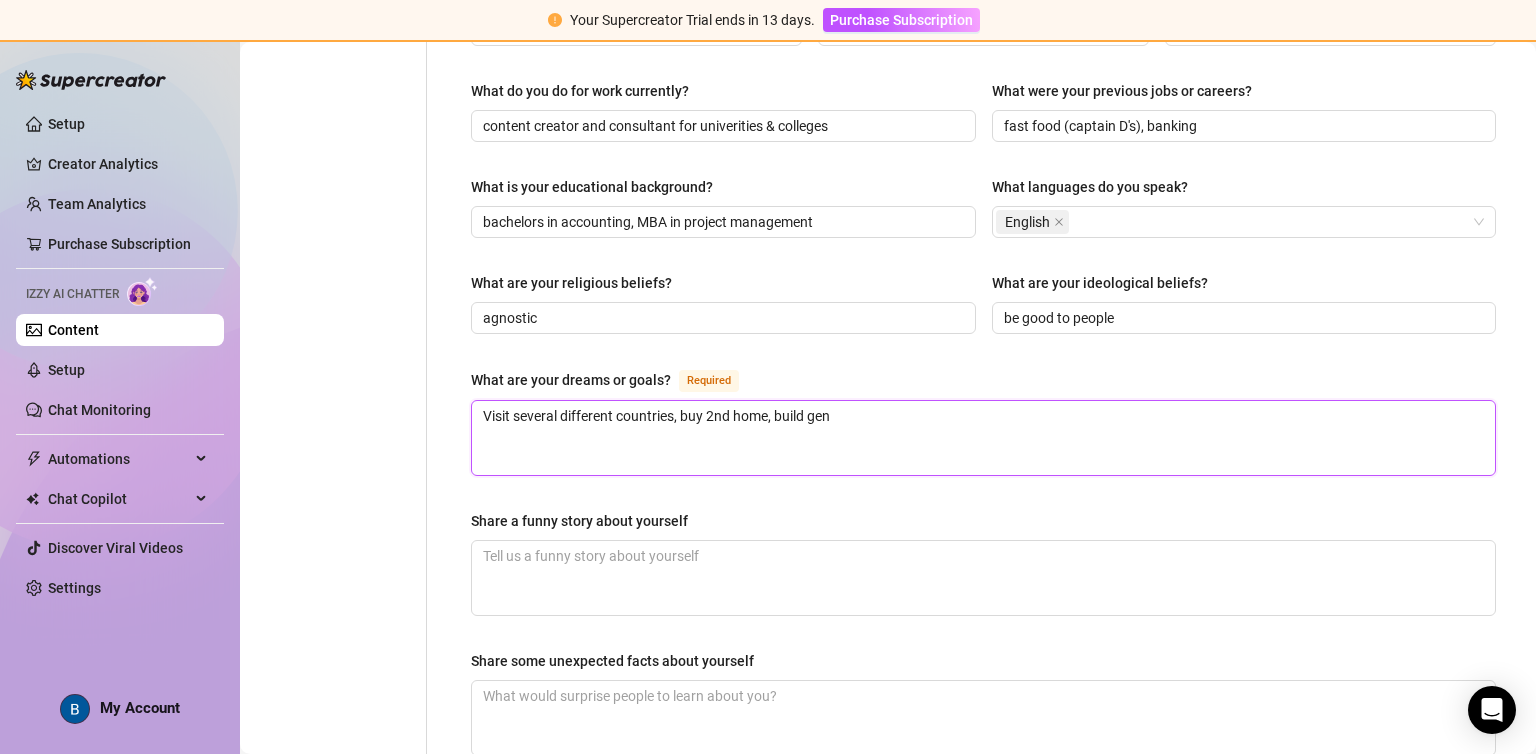 type 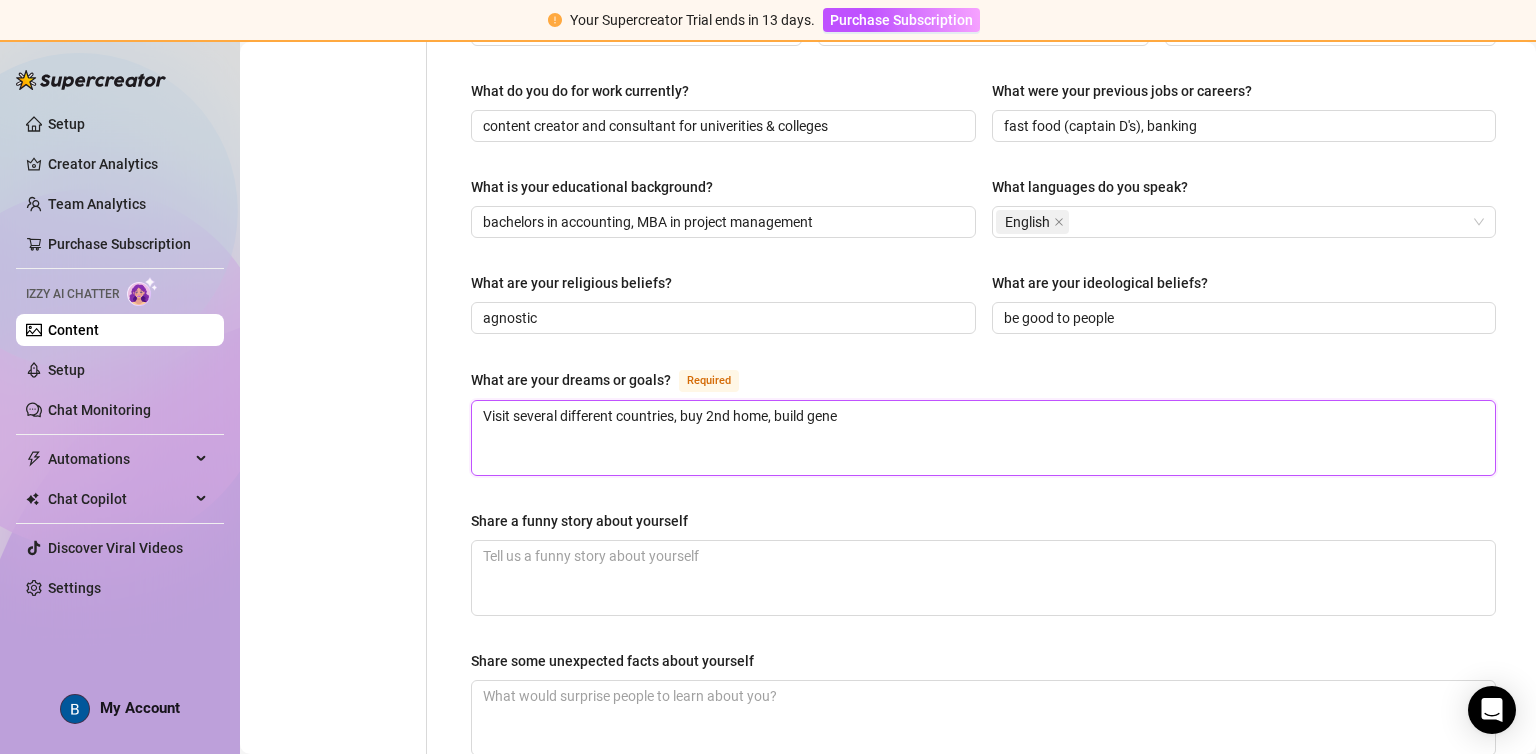 type 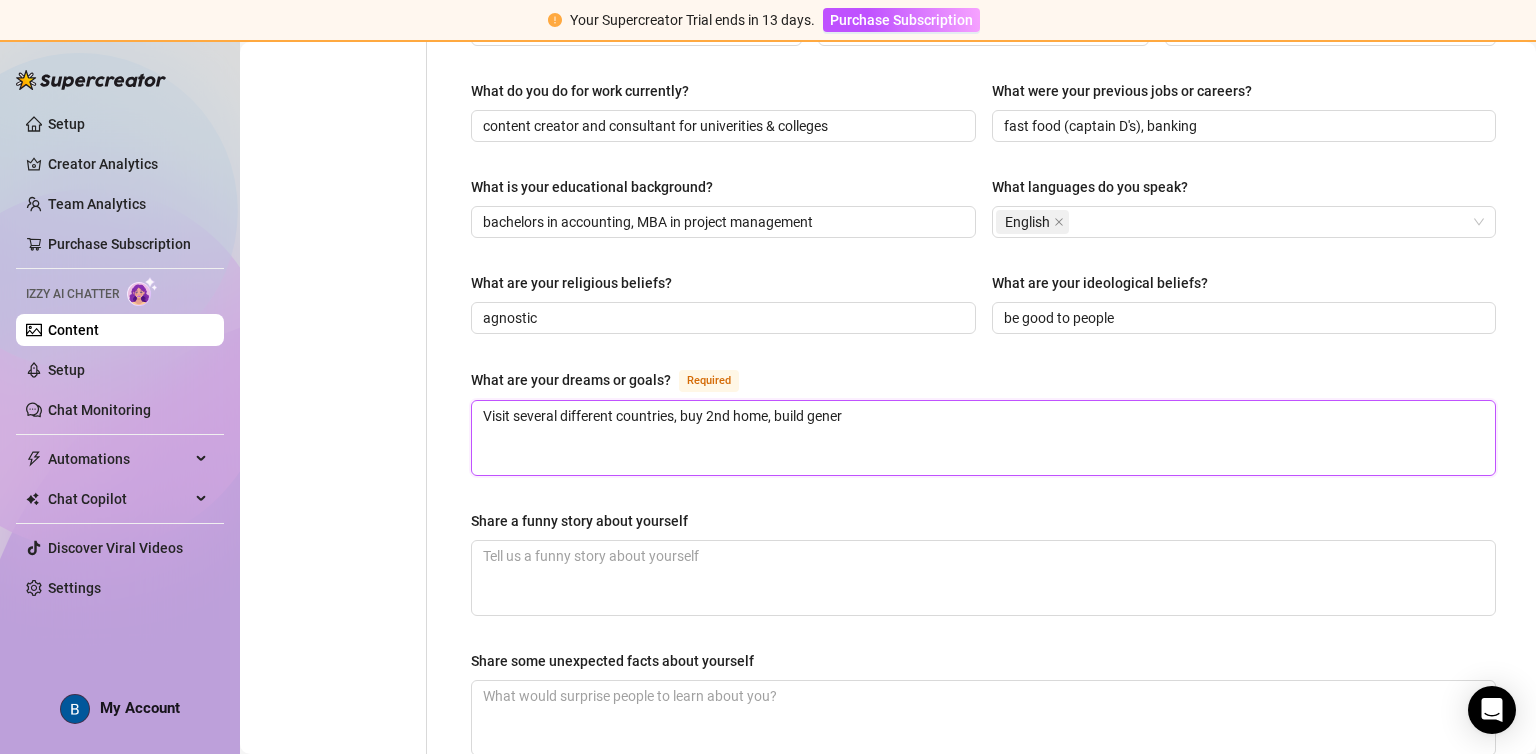 type on "Visit several different countries, buy 2nd home, build genera" 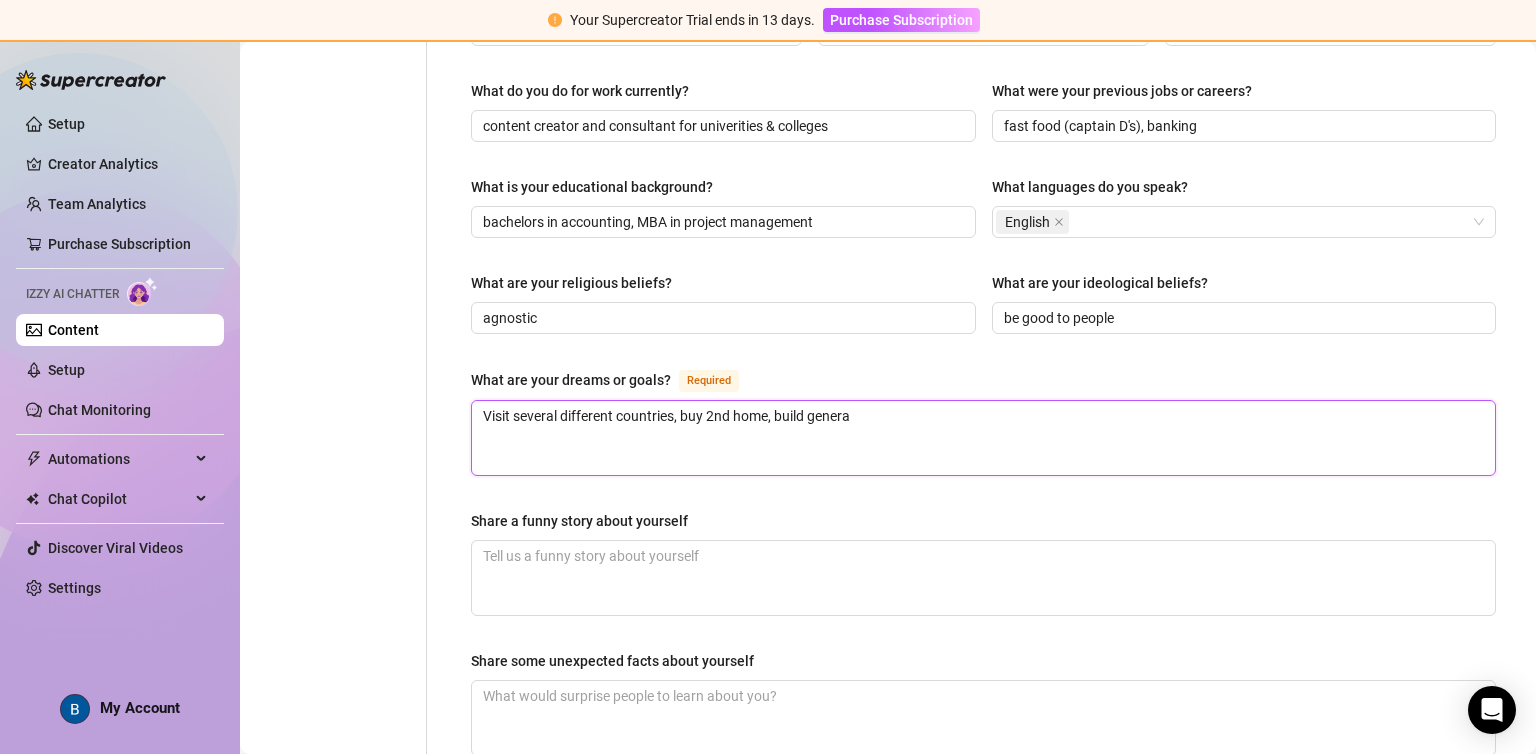 type 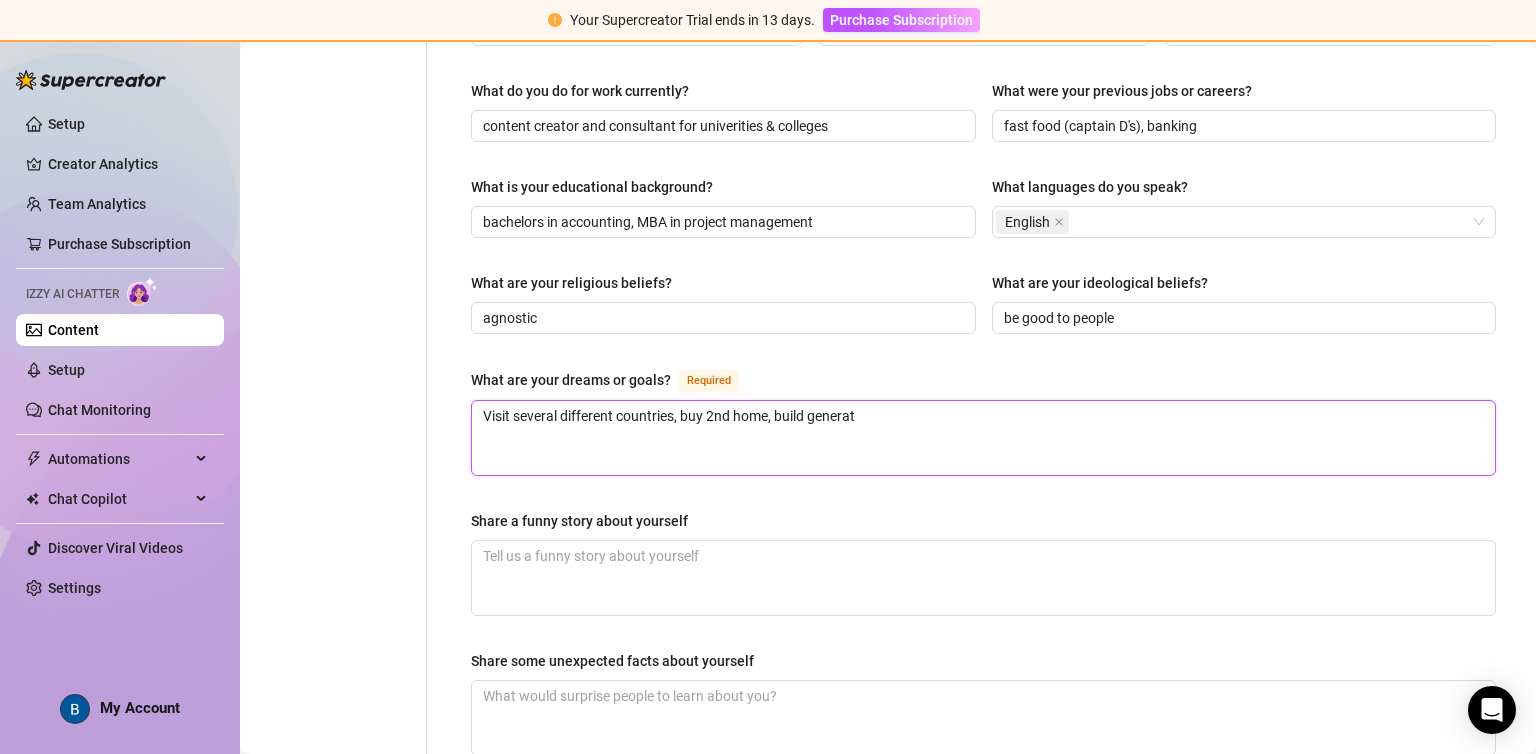 type 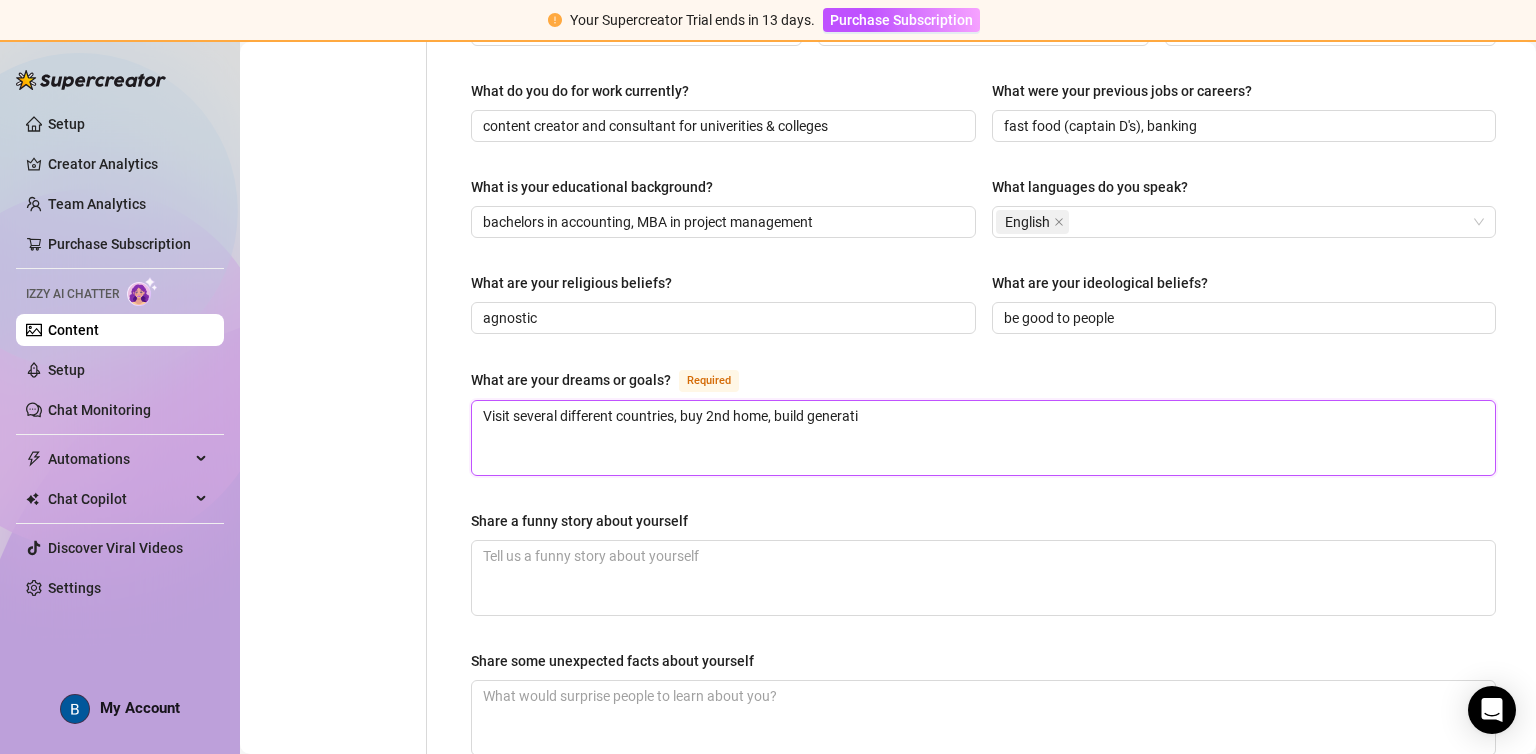 type on "Visit several different countries, buy 2nd home, build generatin" 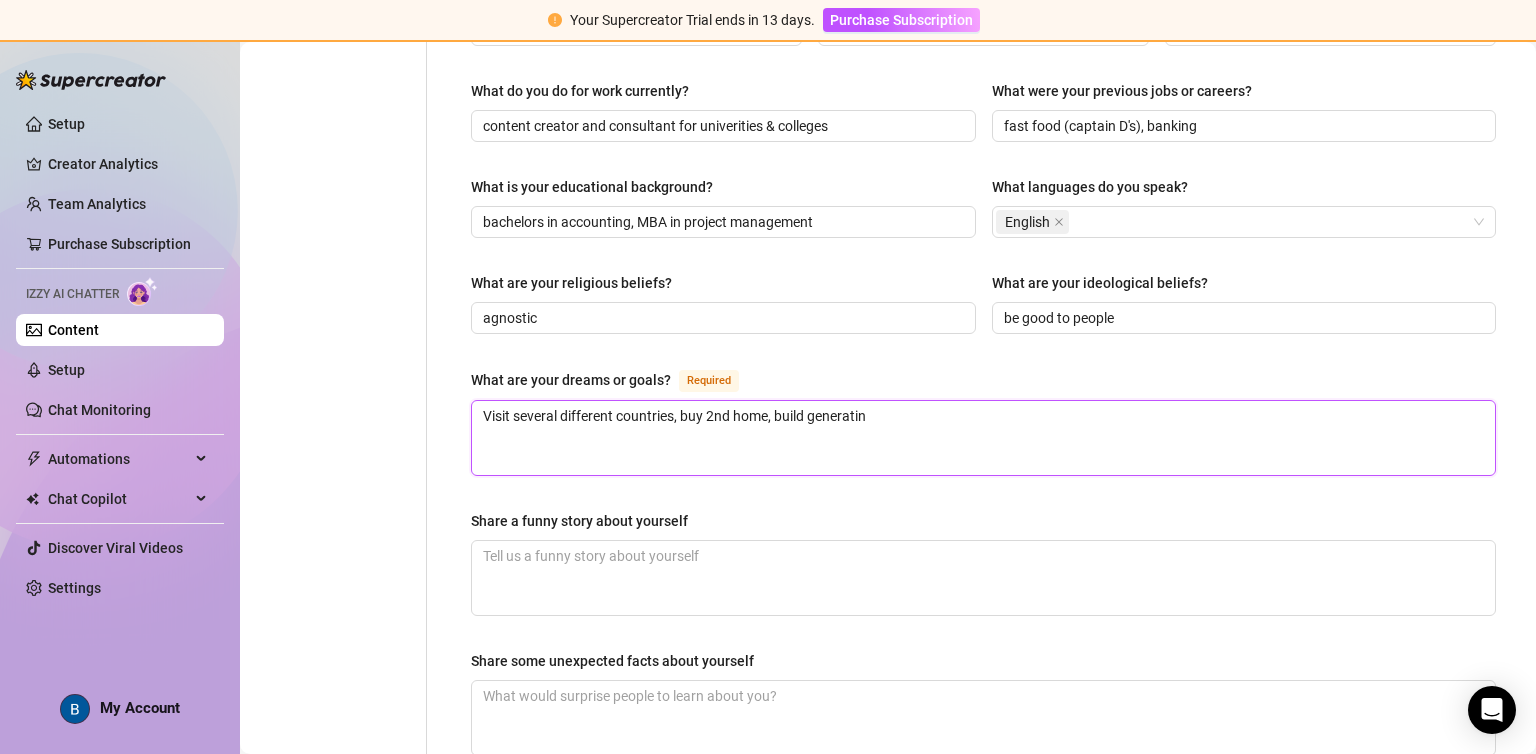 type 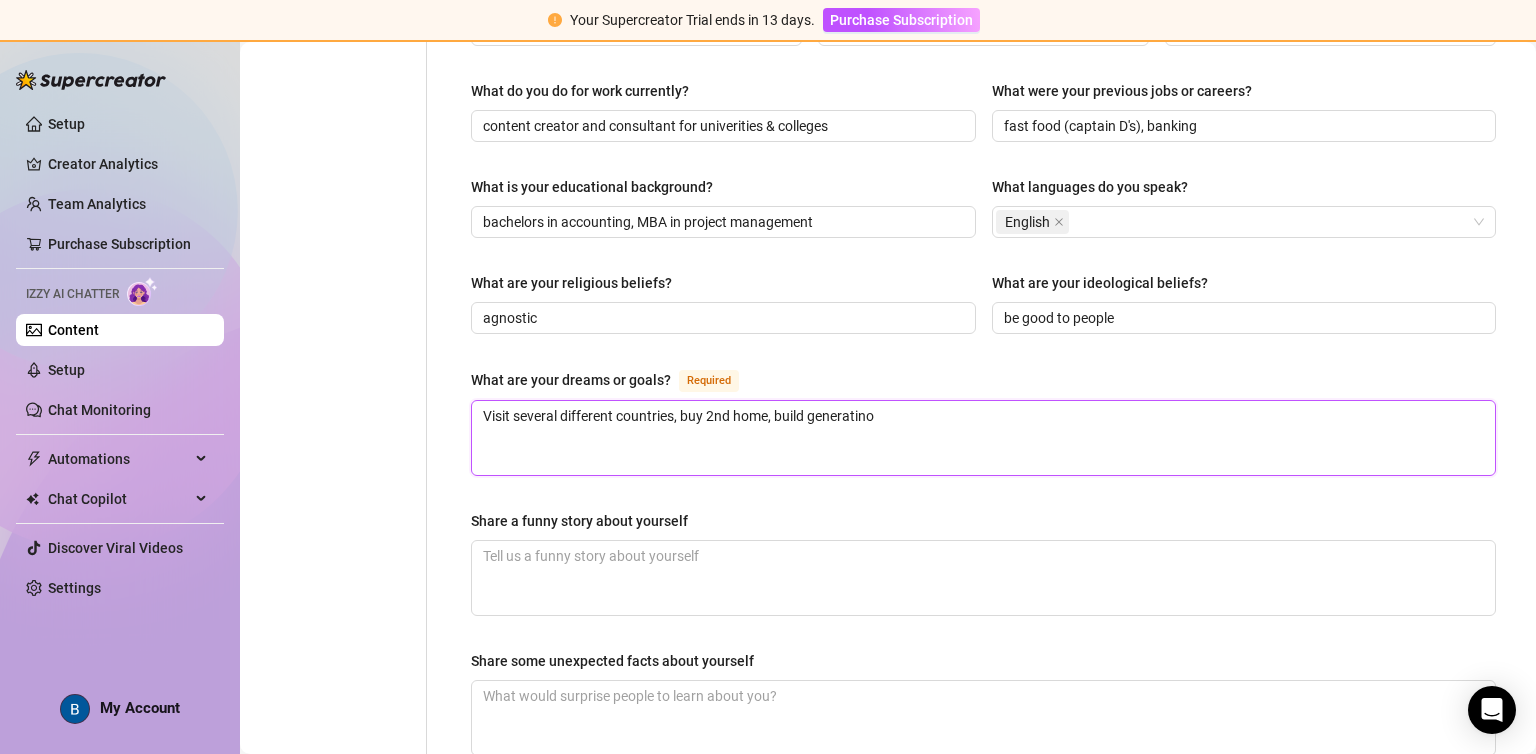type on "Visit several different countries, buy 2nd home, build generatinoa" 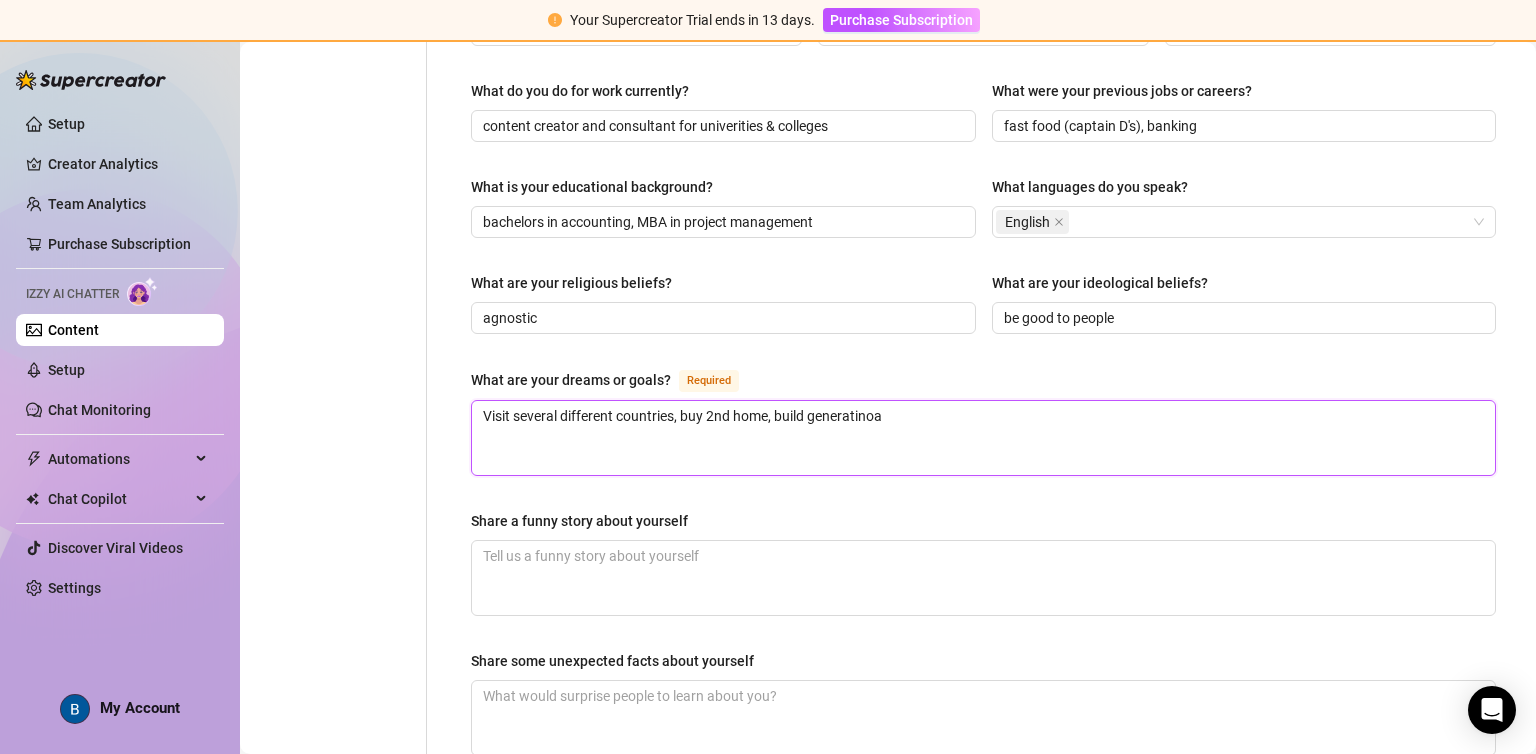 type 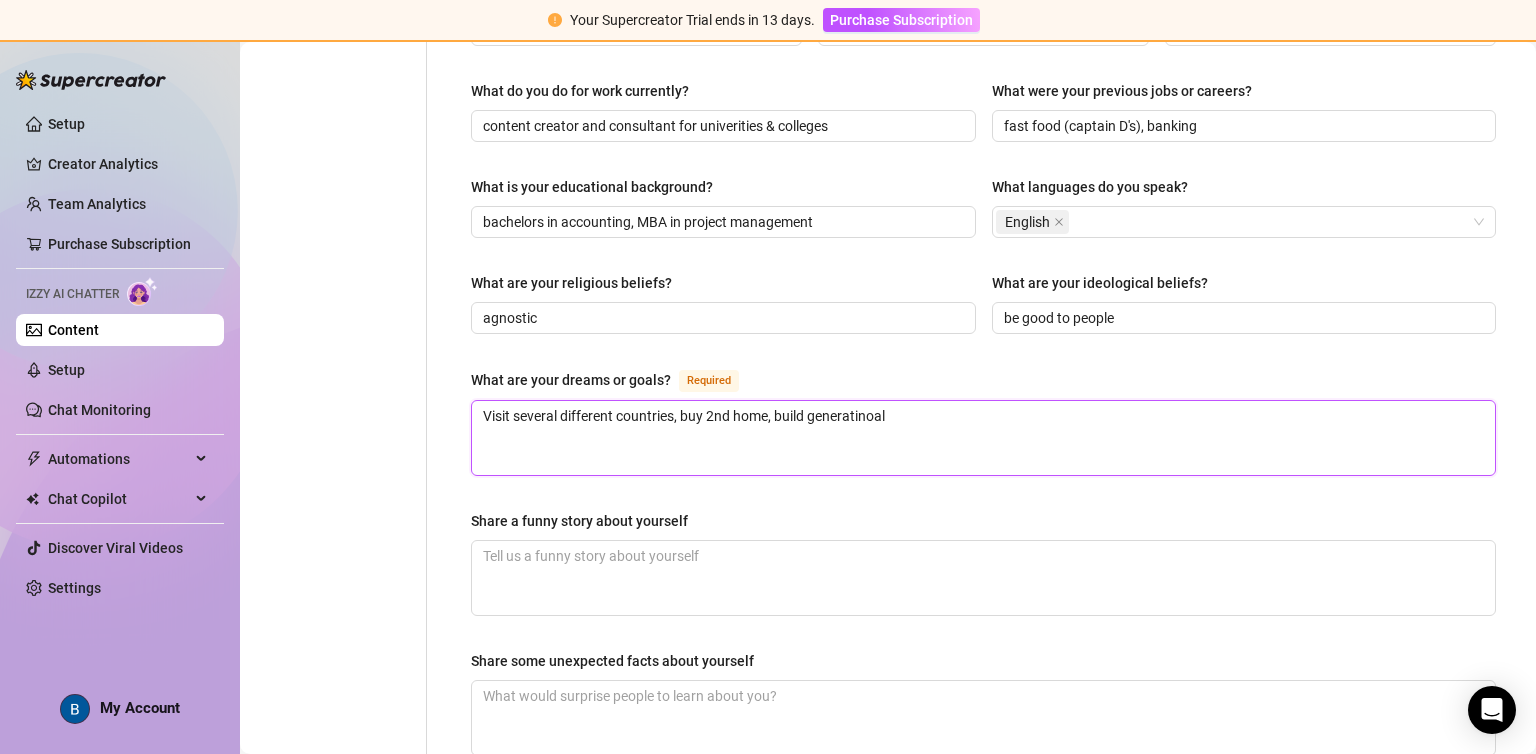 type on "Visit several different countries, buy 2nd home, build generatinoal" 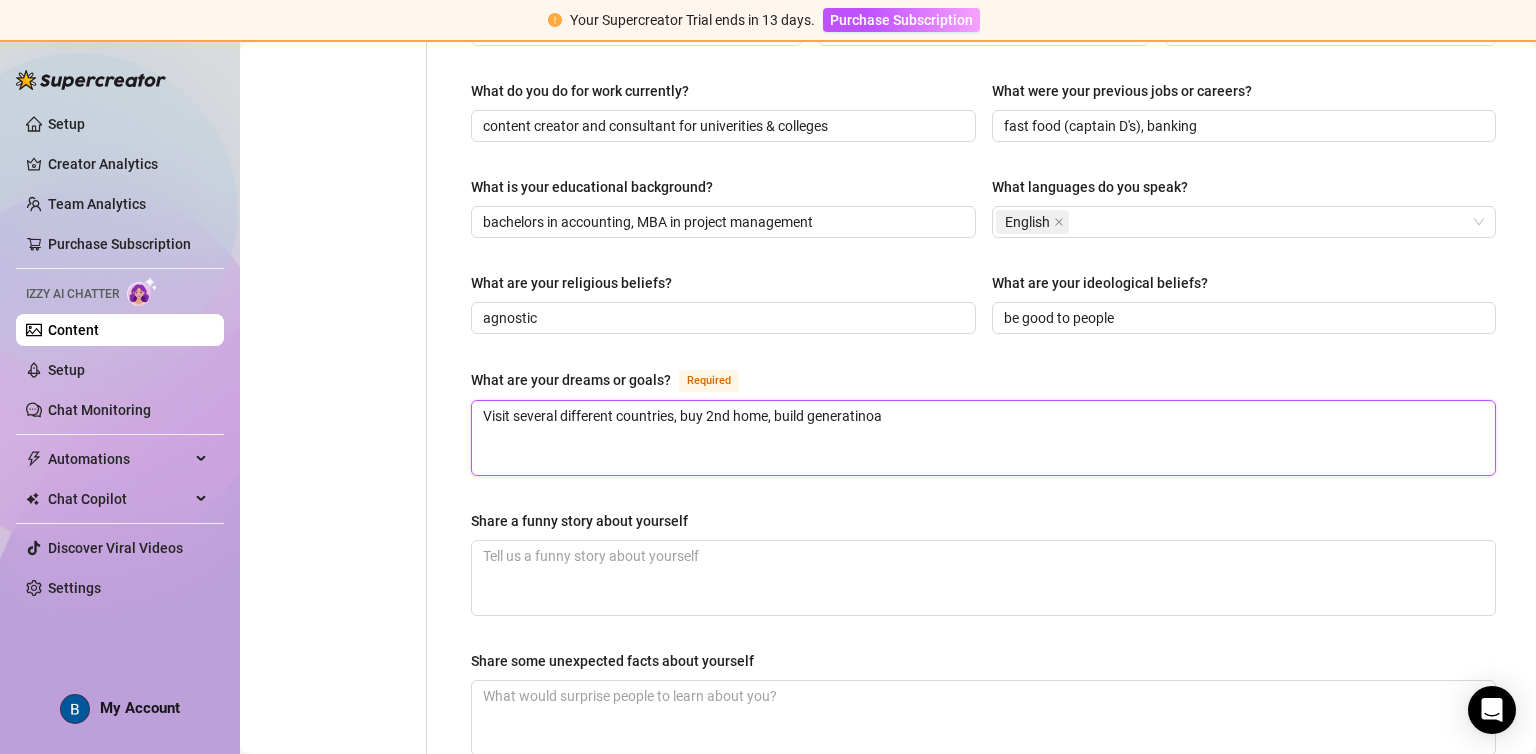 type 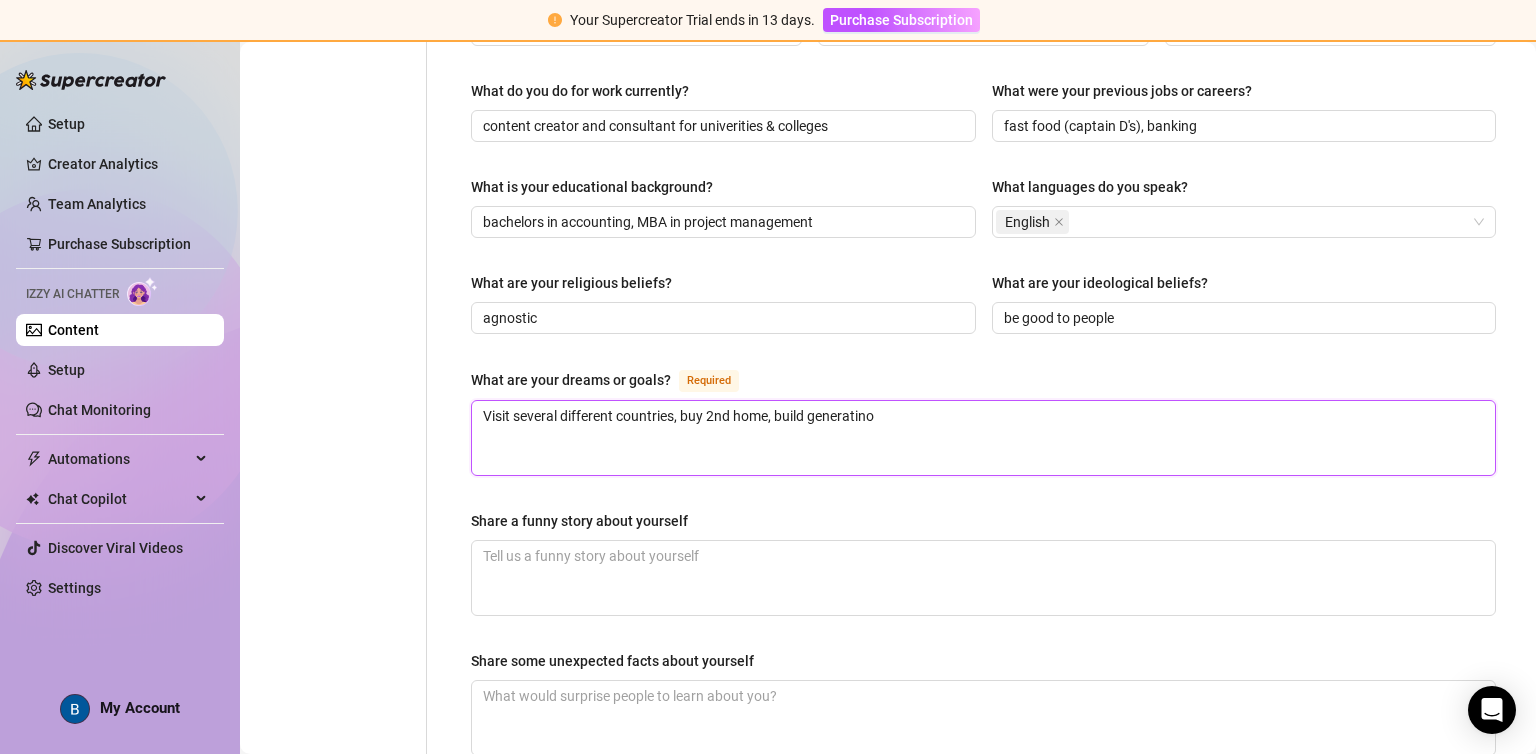 type 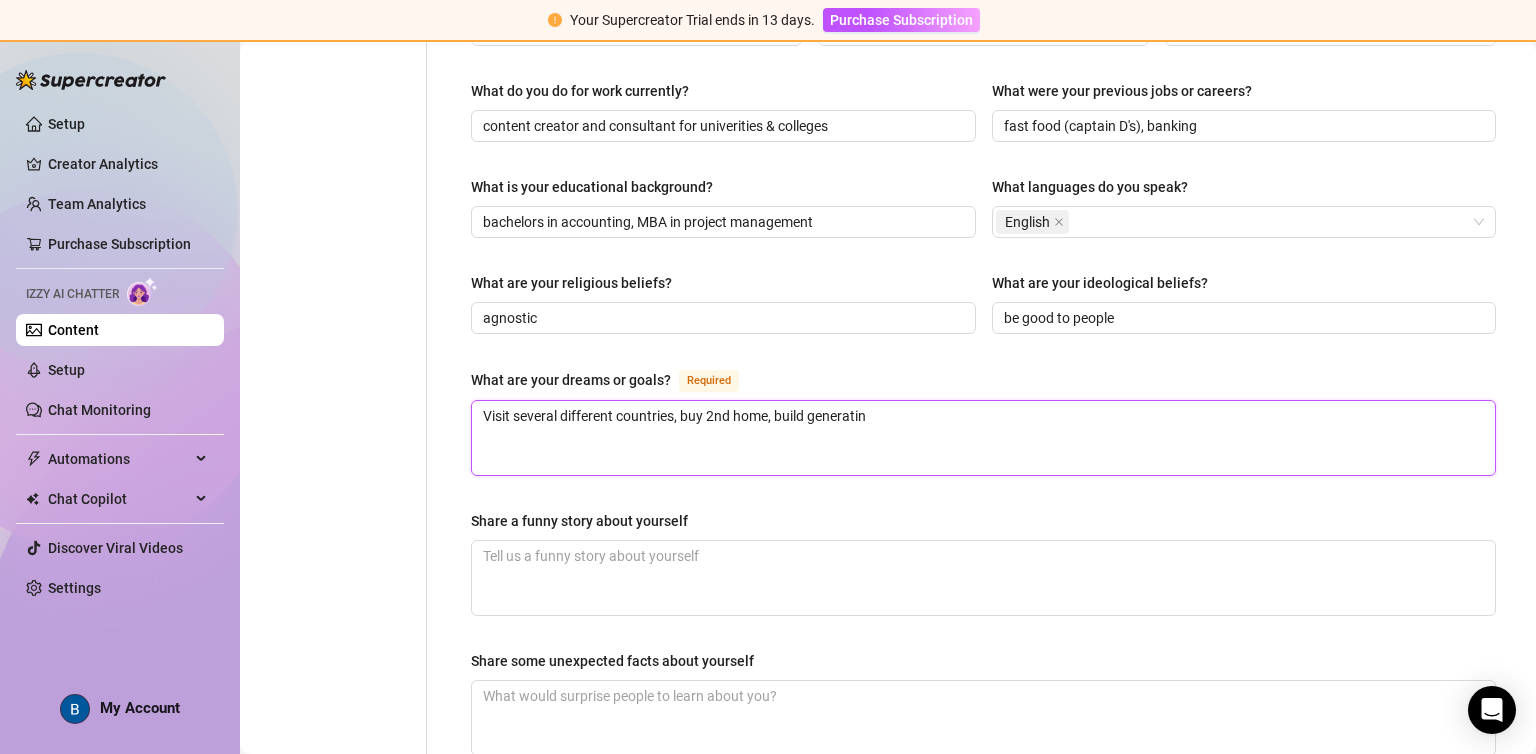 type 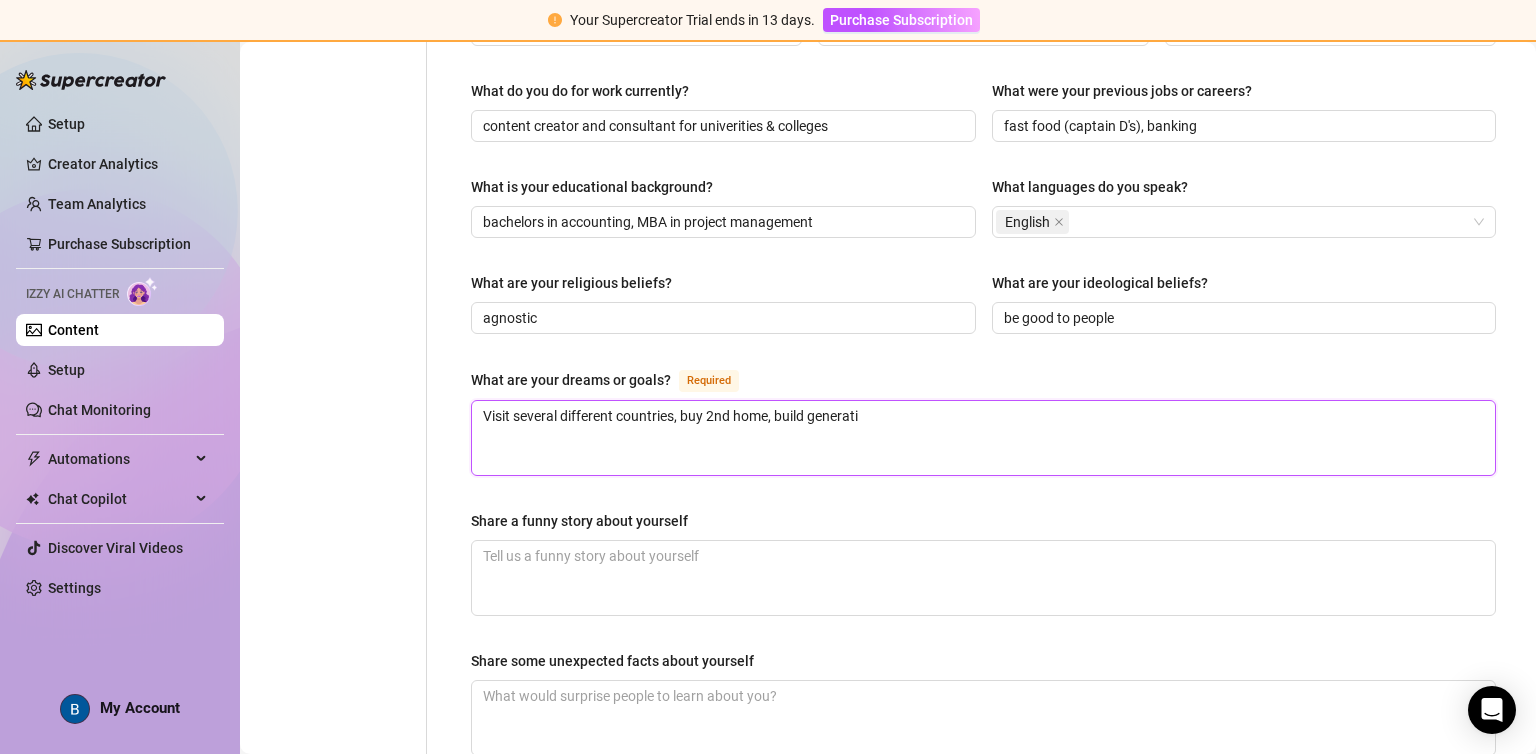 type 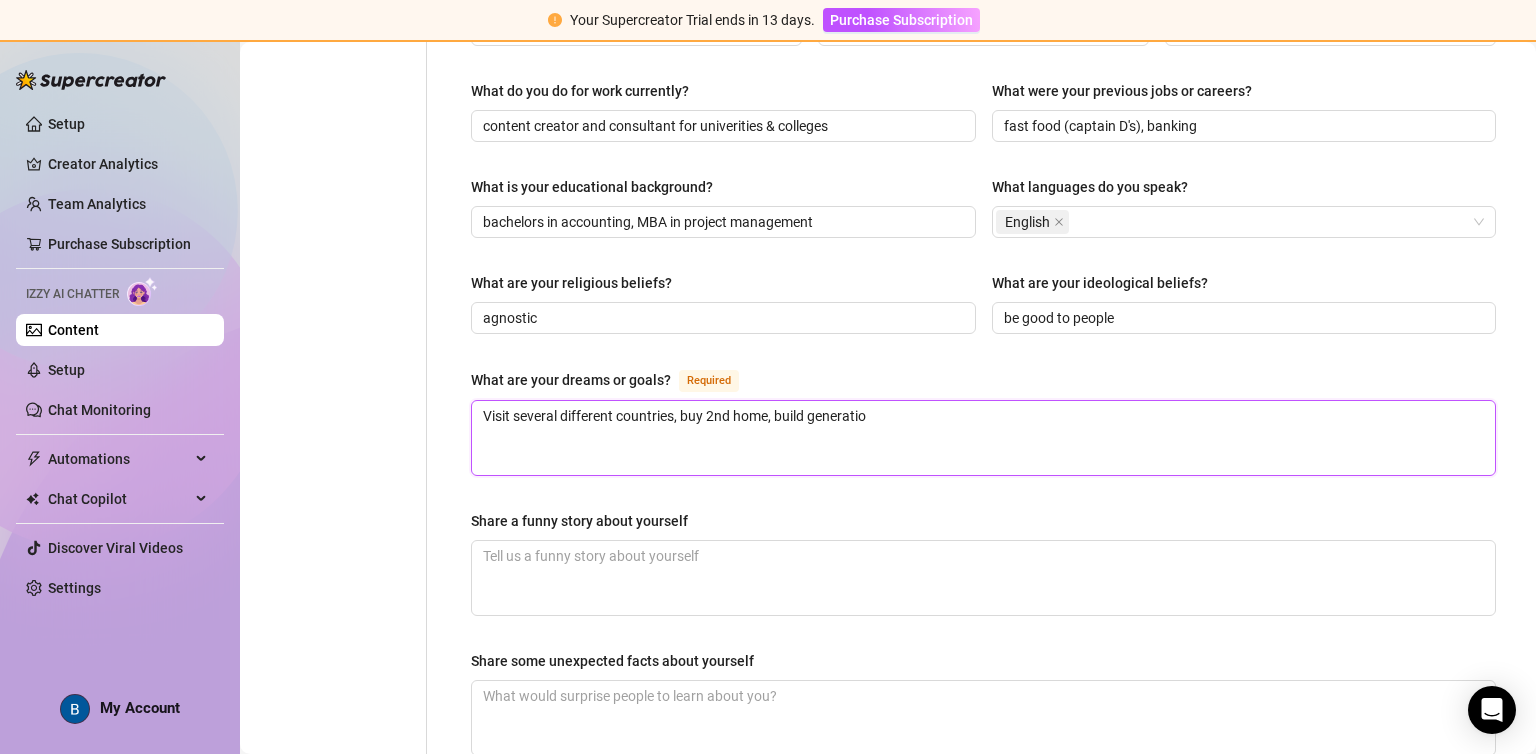 type 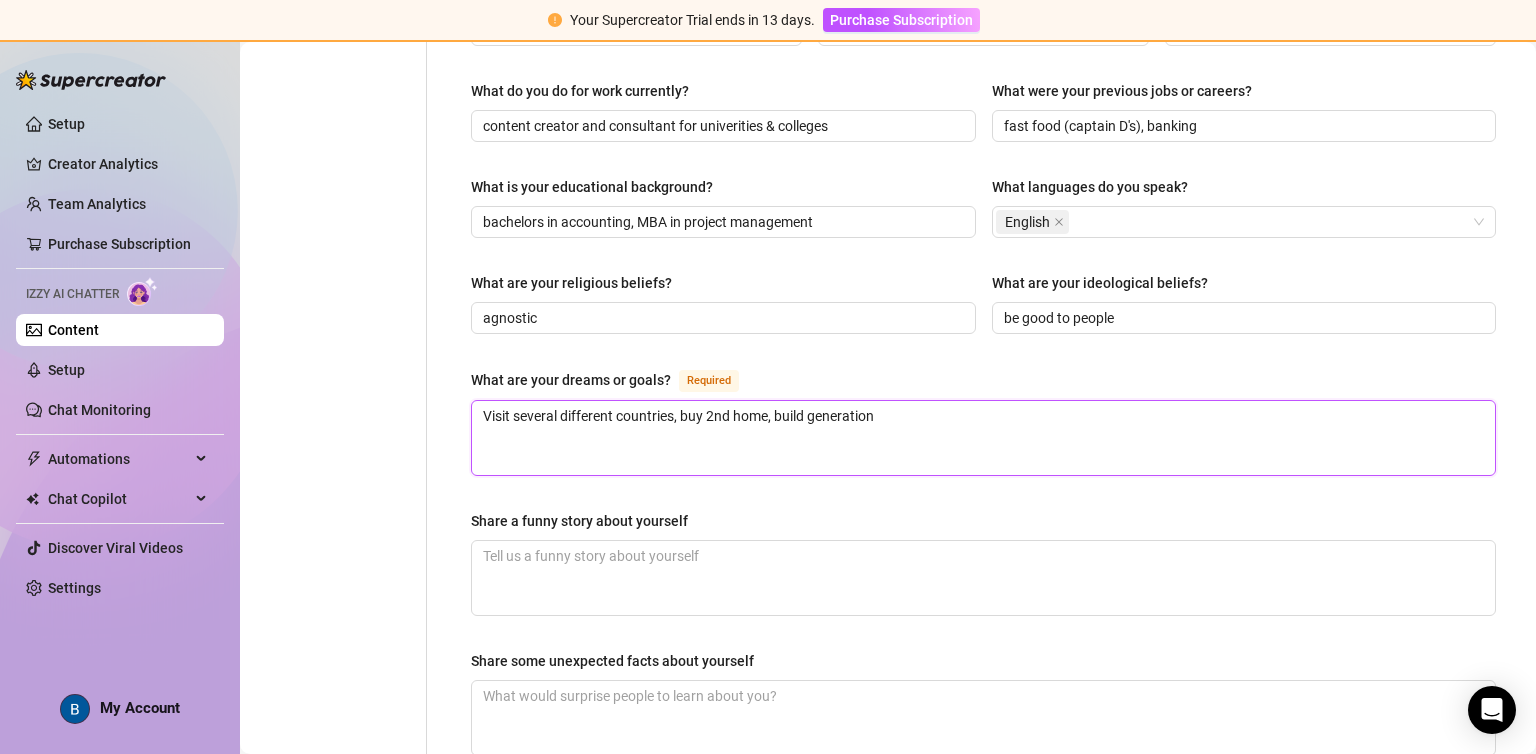 type 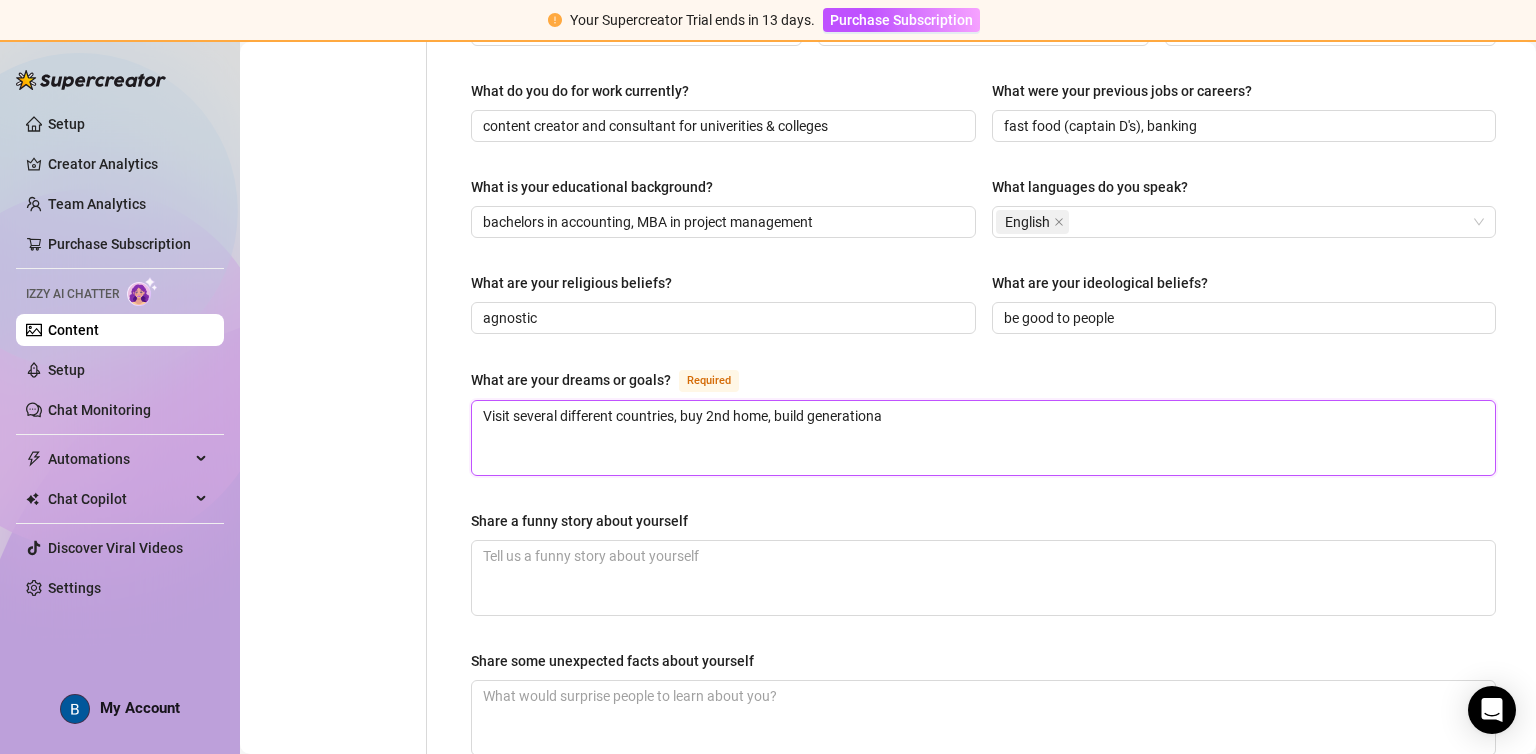 type 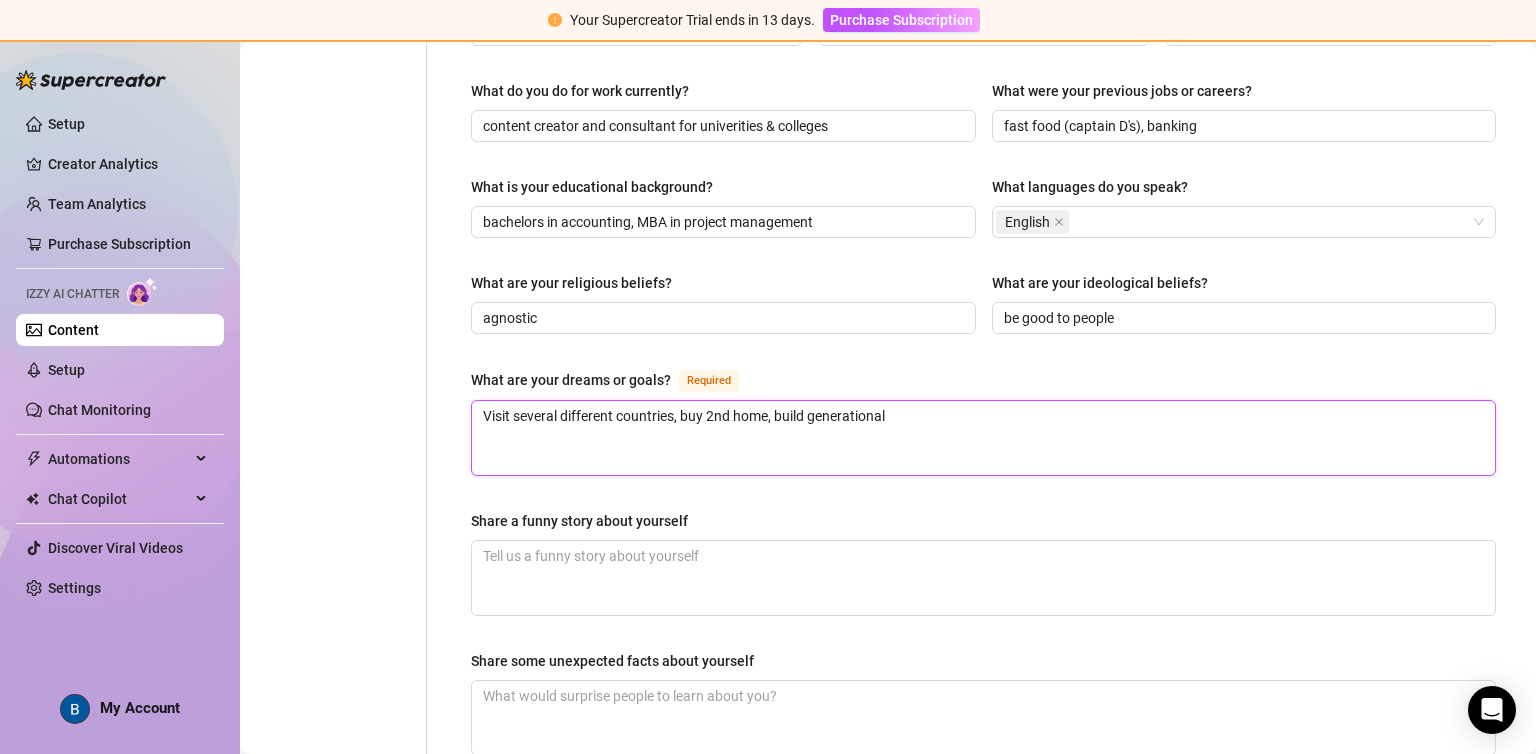 type 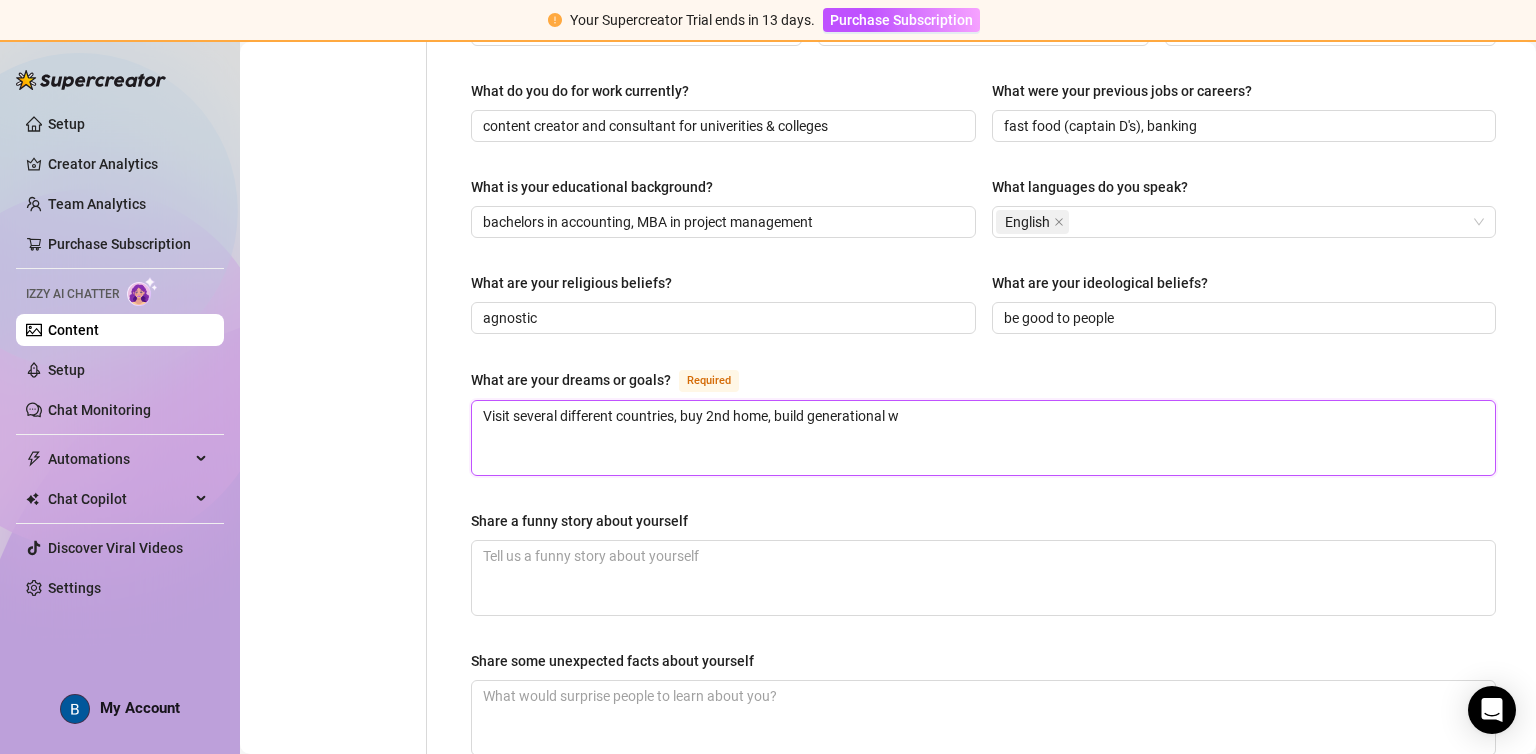 type 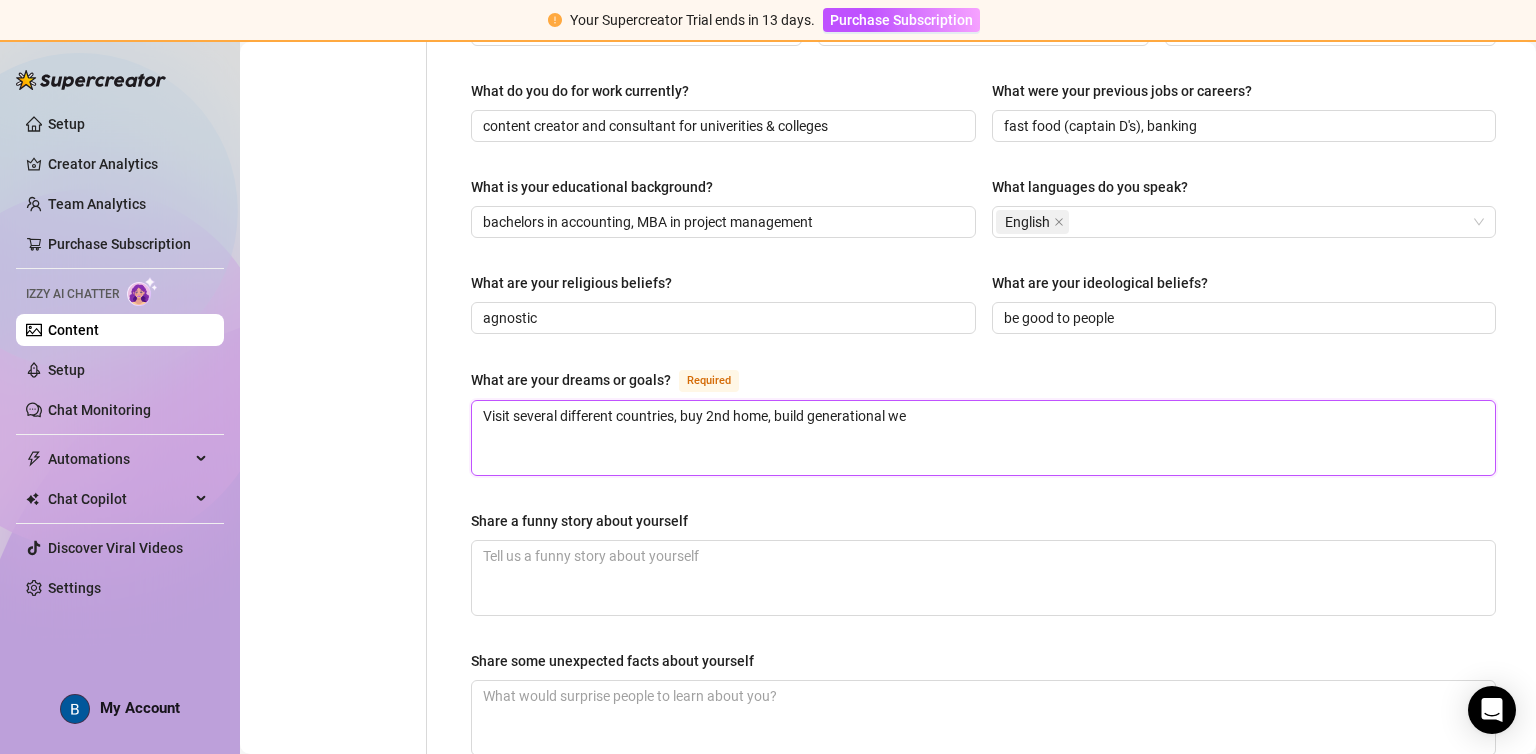 type on "Visit several different countries, buy 2nd home, build generational wea" 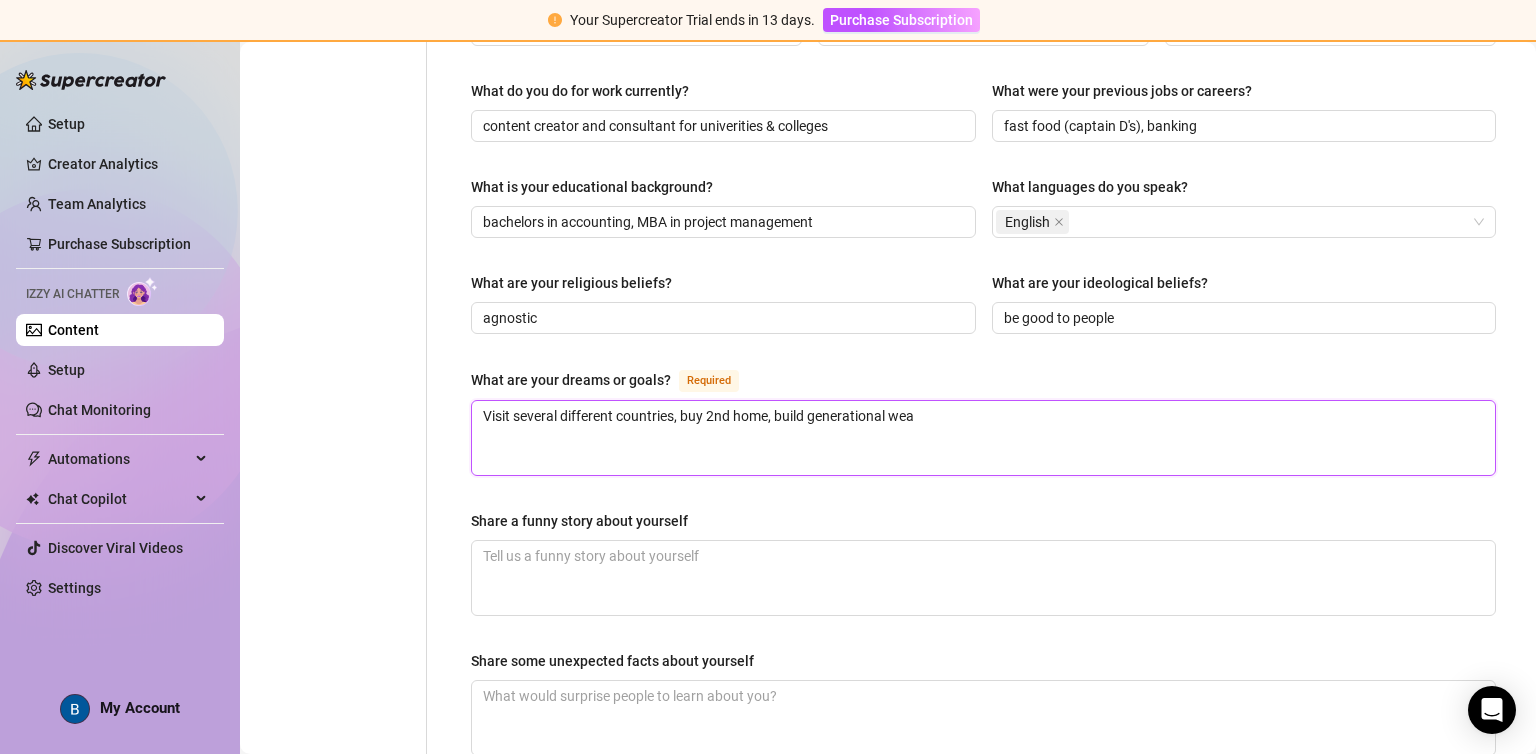 type 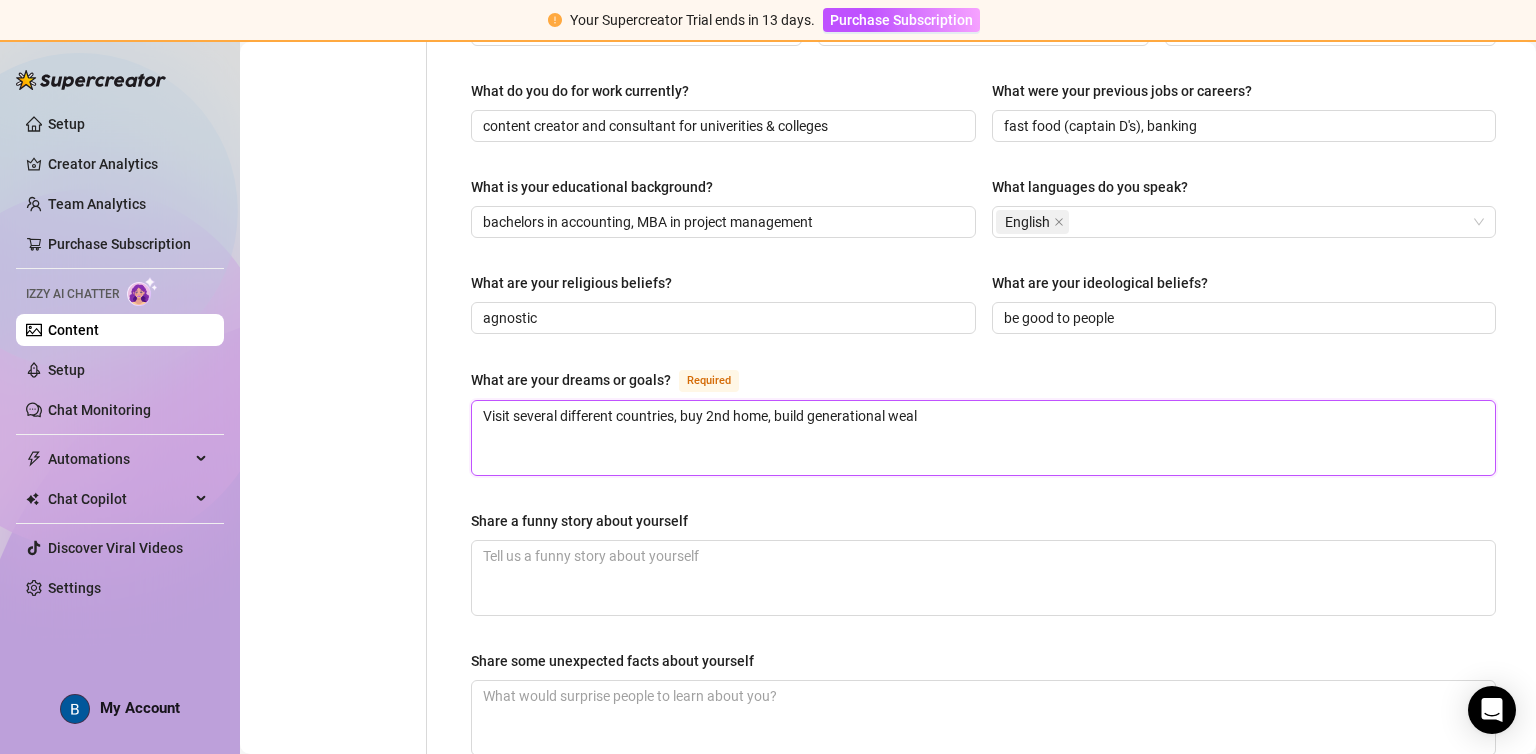 type 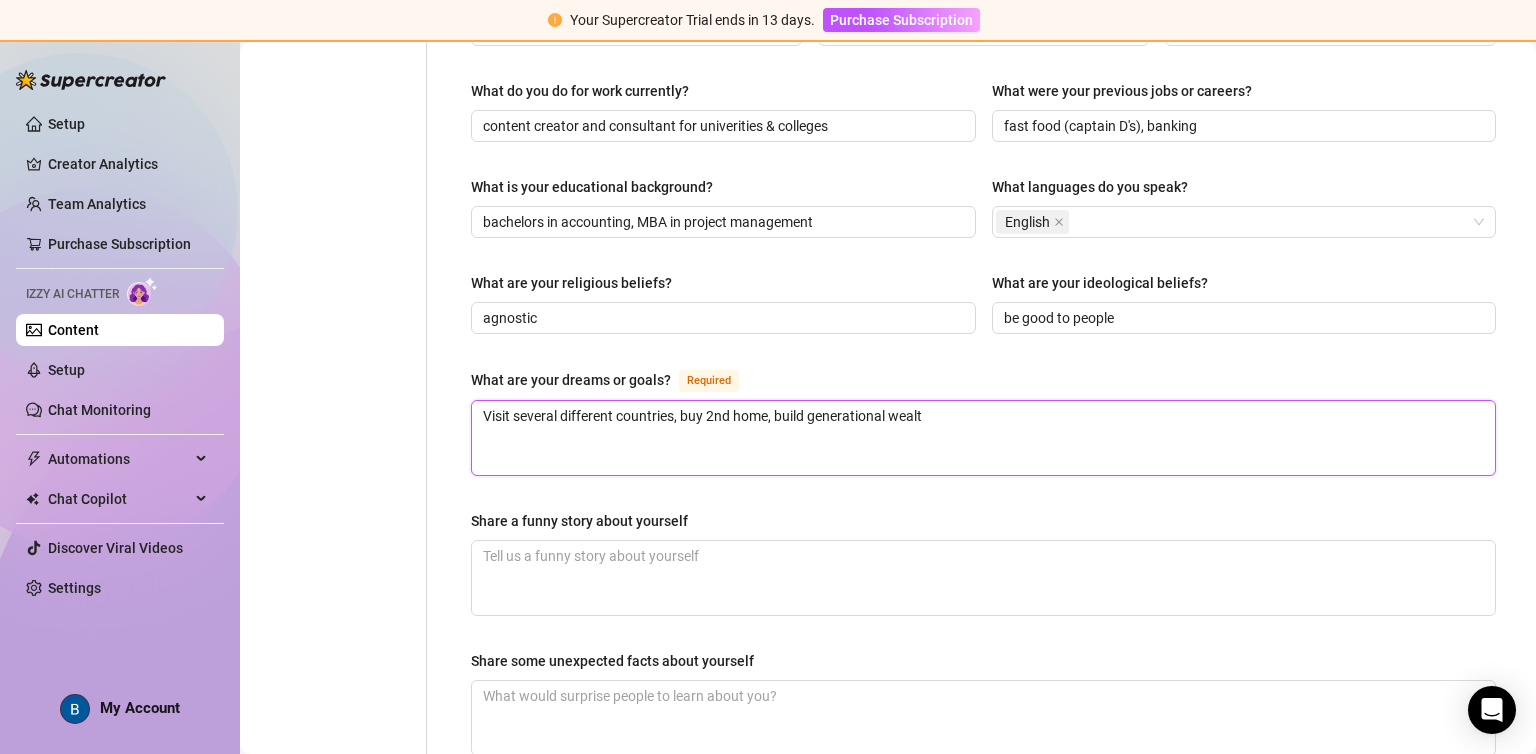 type 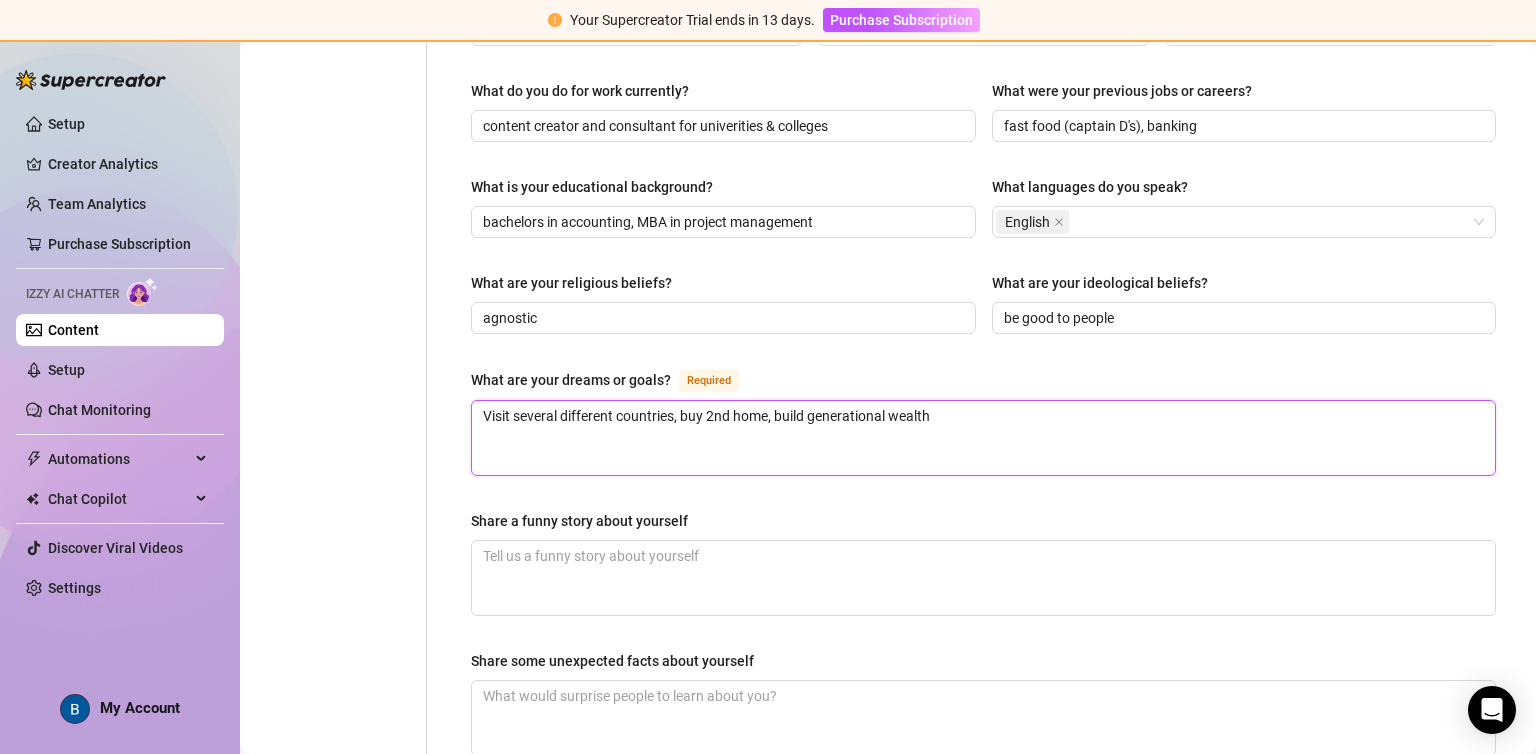 type 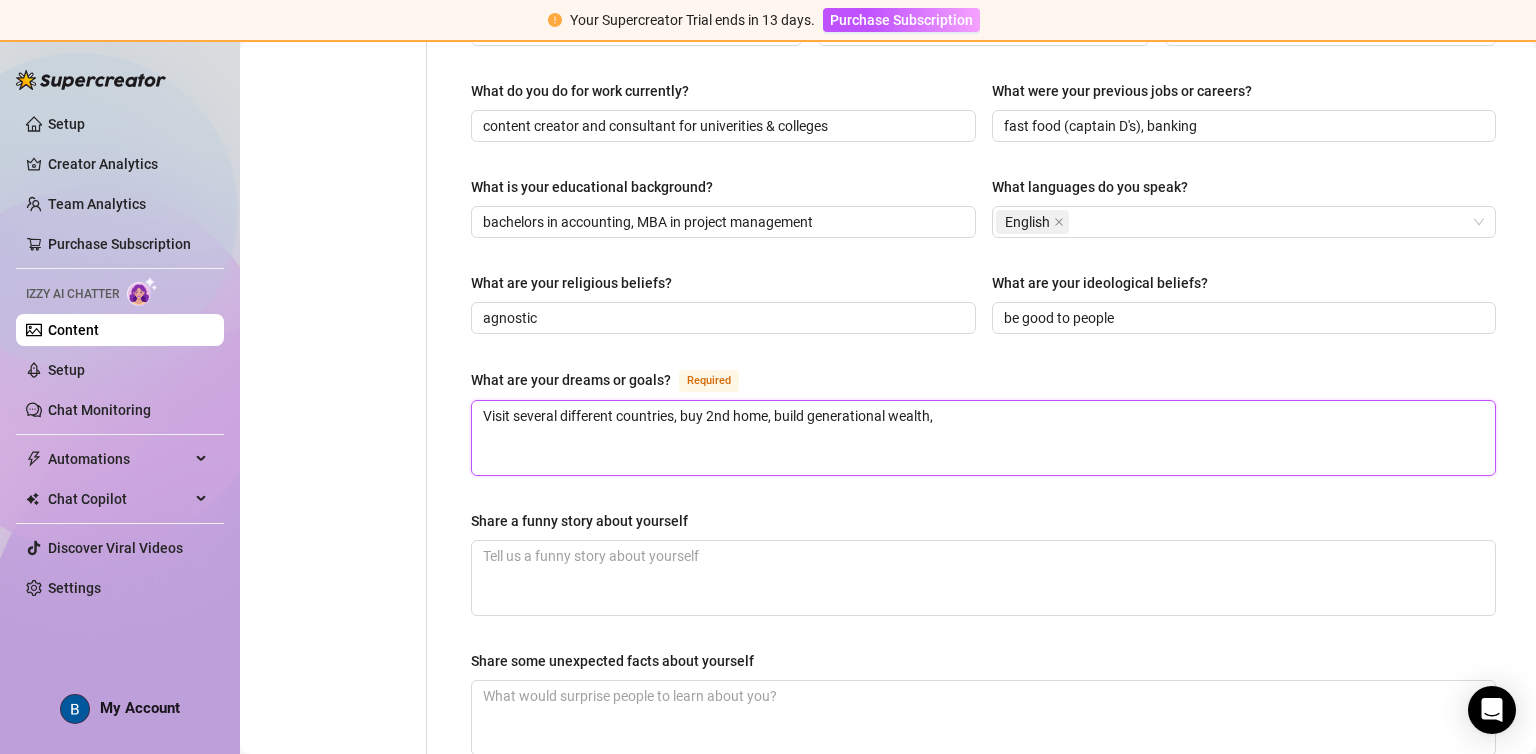type 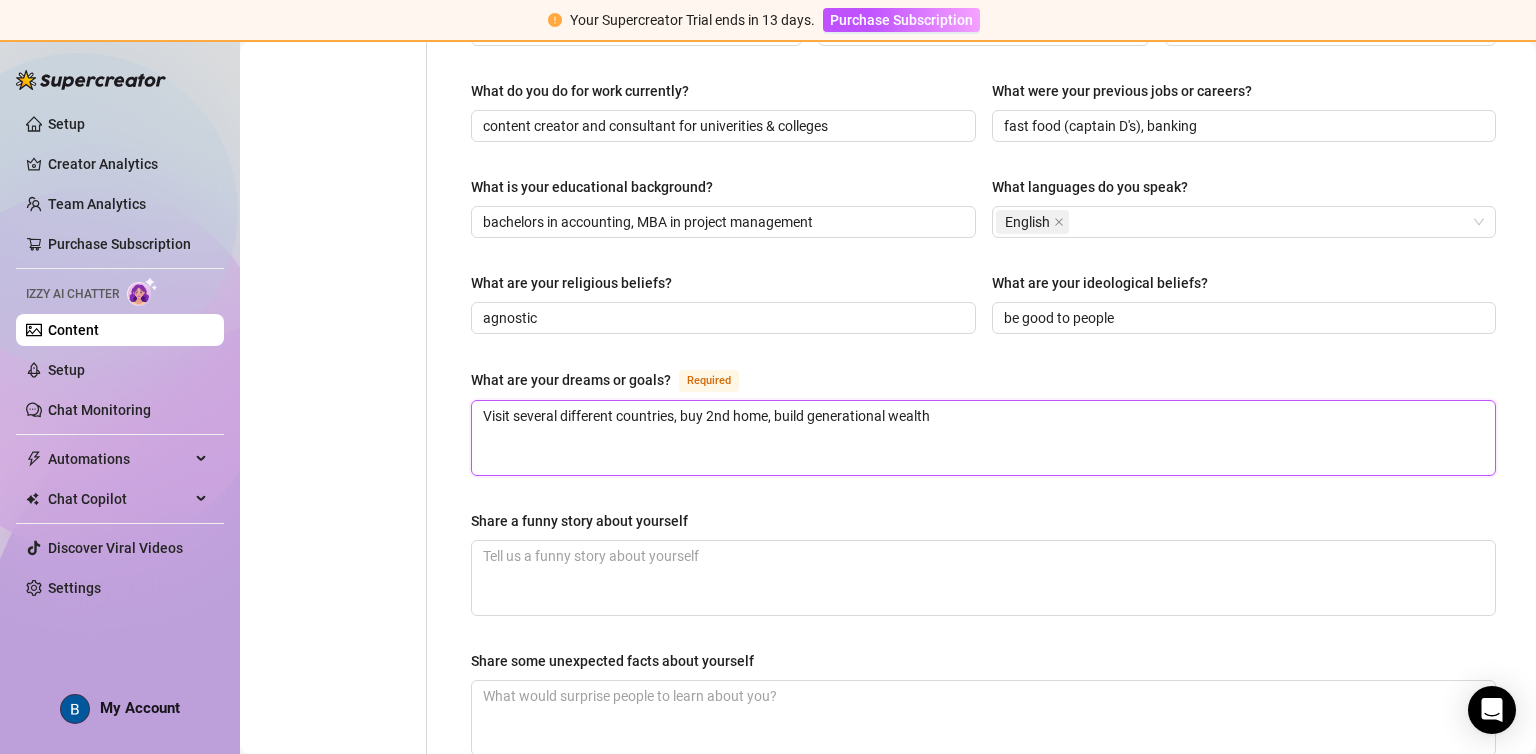 type 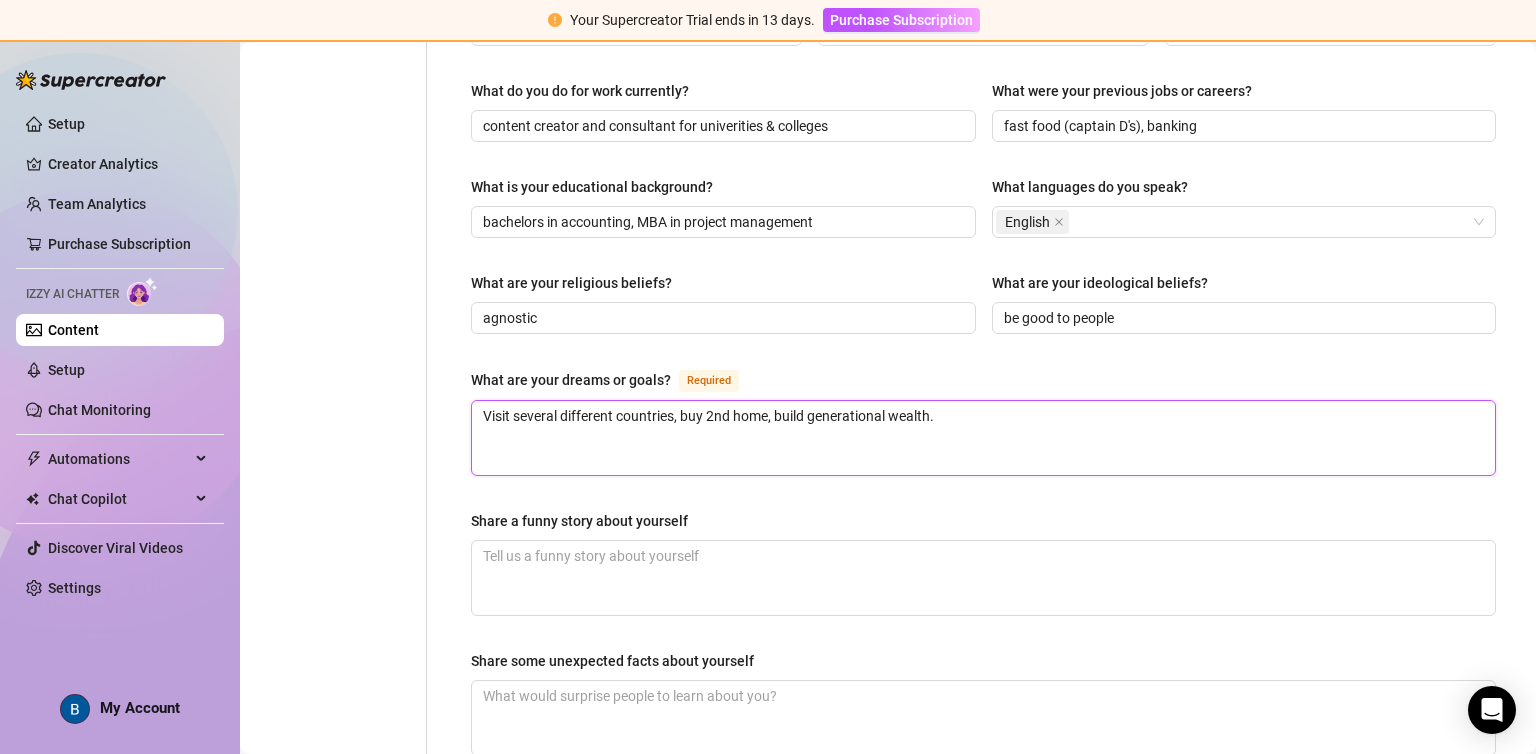 type on "Visit several different countries, buy 2nd home, build generational wealth." 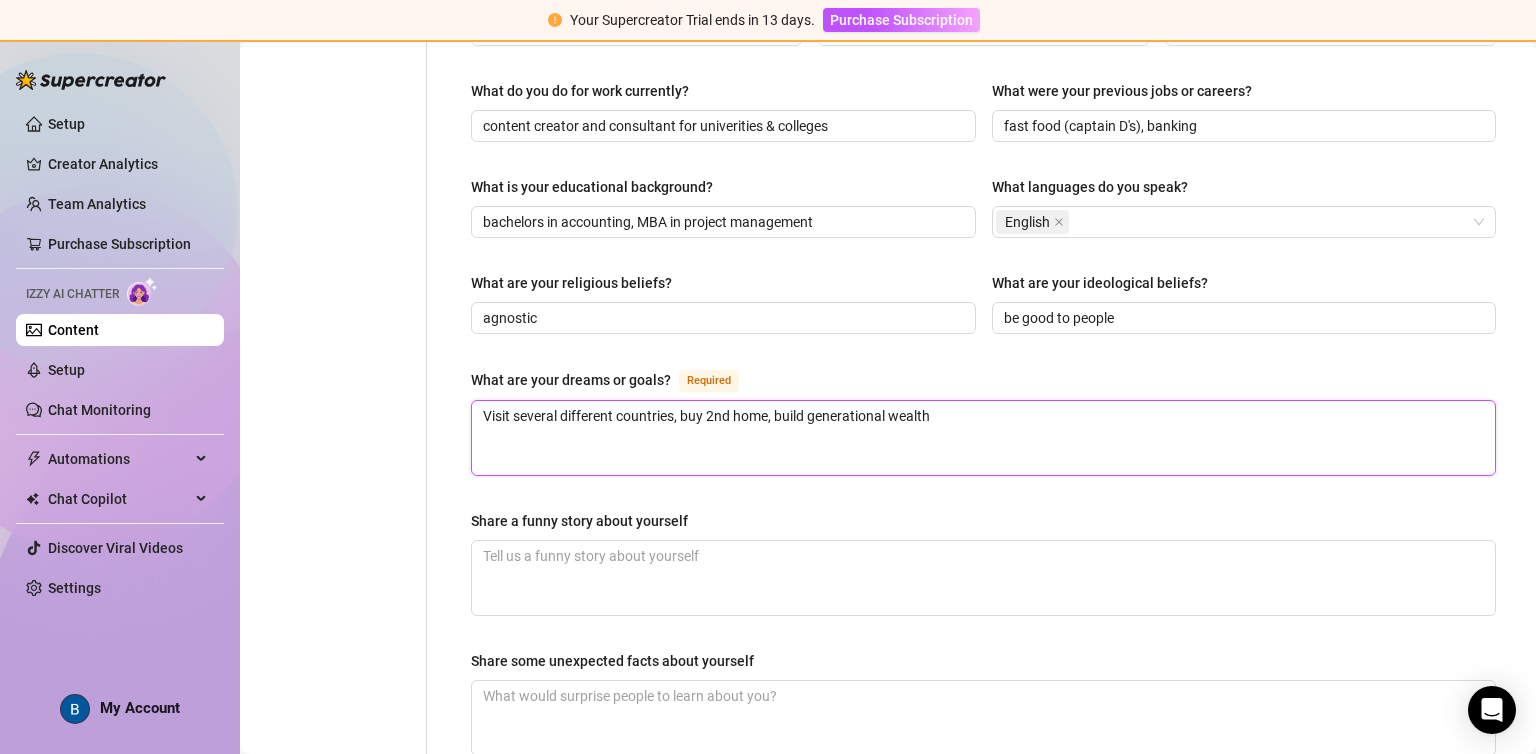 type 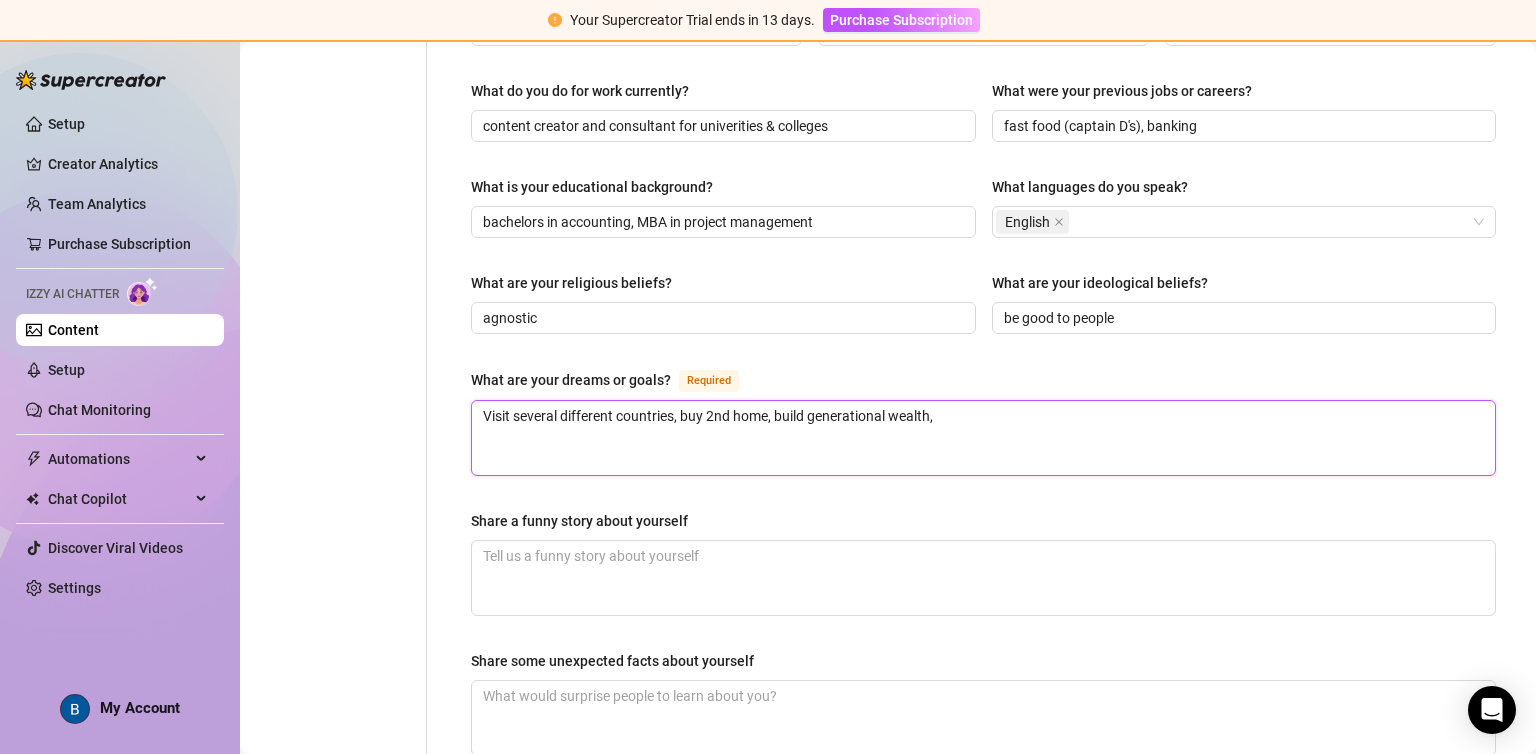 type on "Visit several different countries, buy 2nd home, build generational wealth," 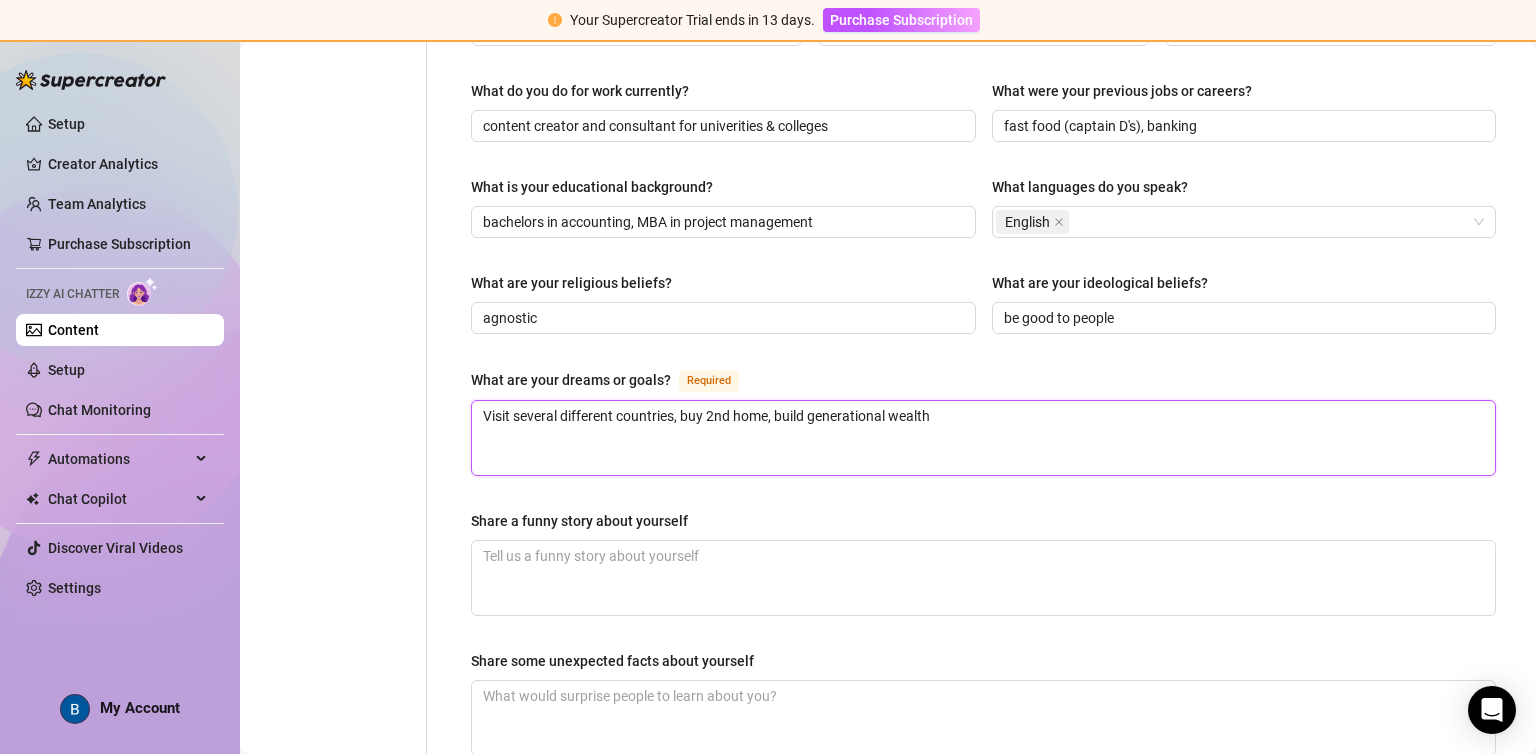 type 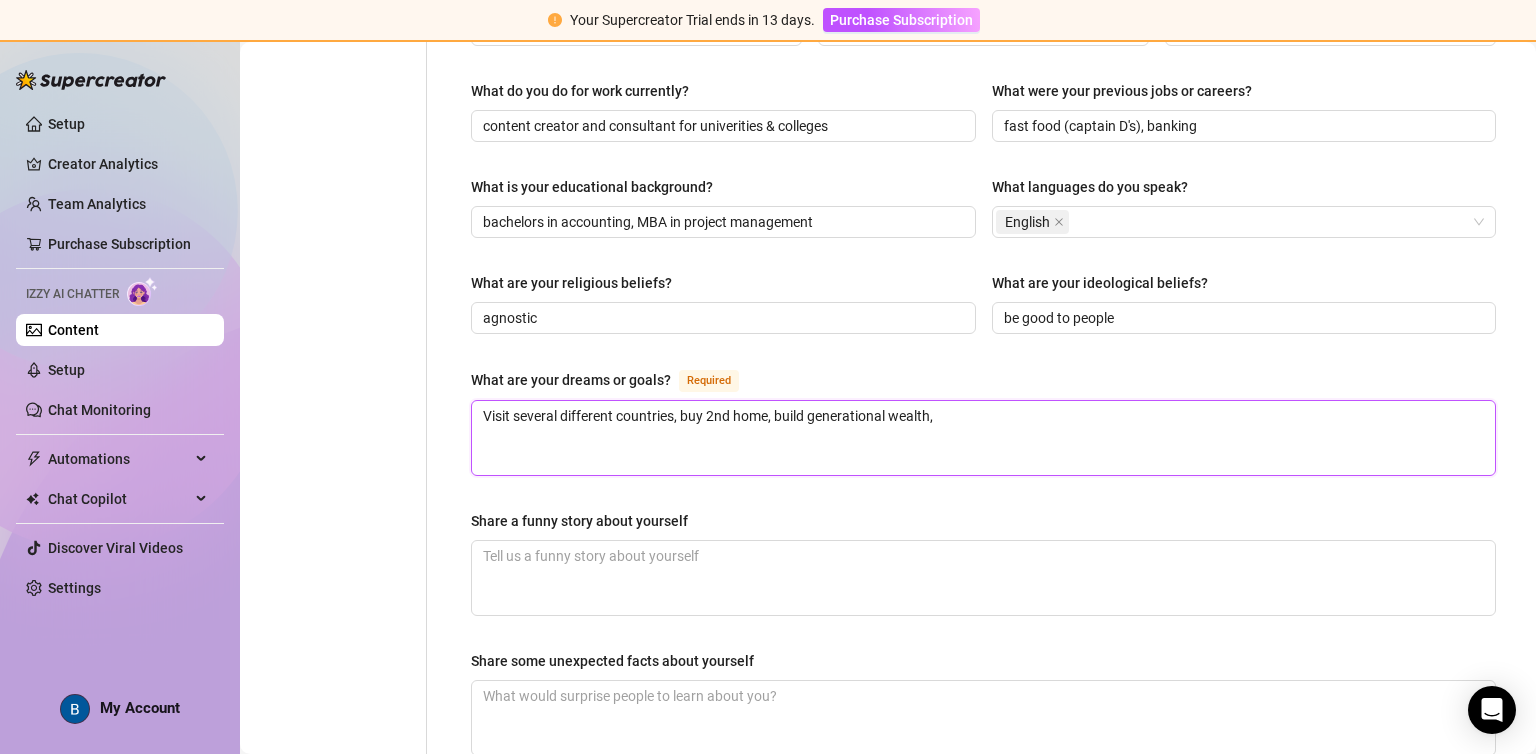 type on "Visit several different countries, buy 2nd home, build generational wealth," 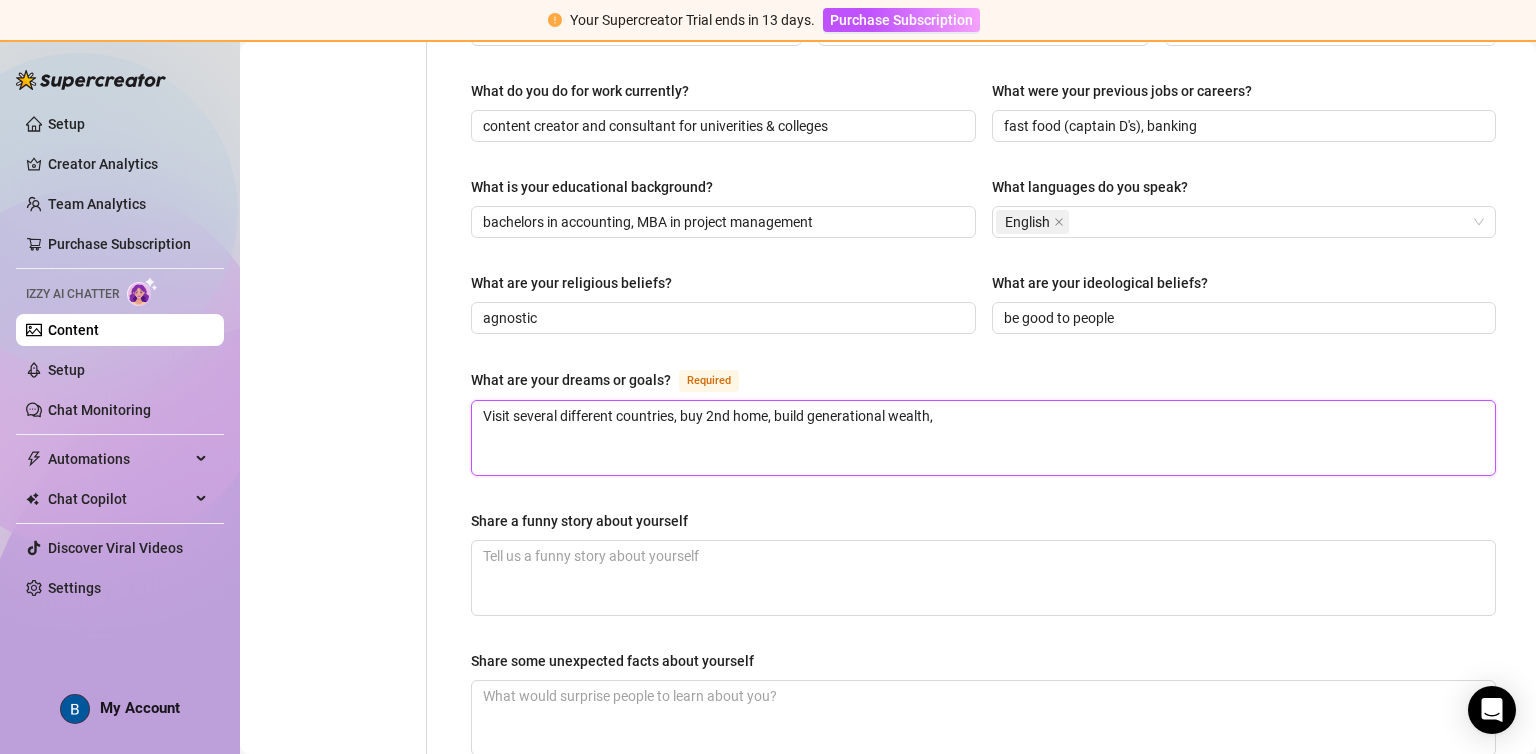 type 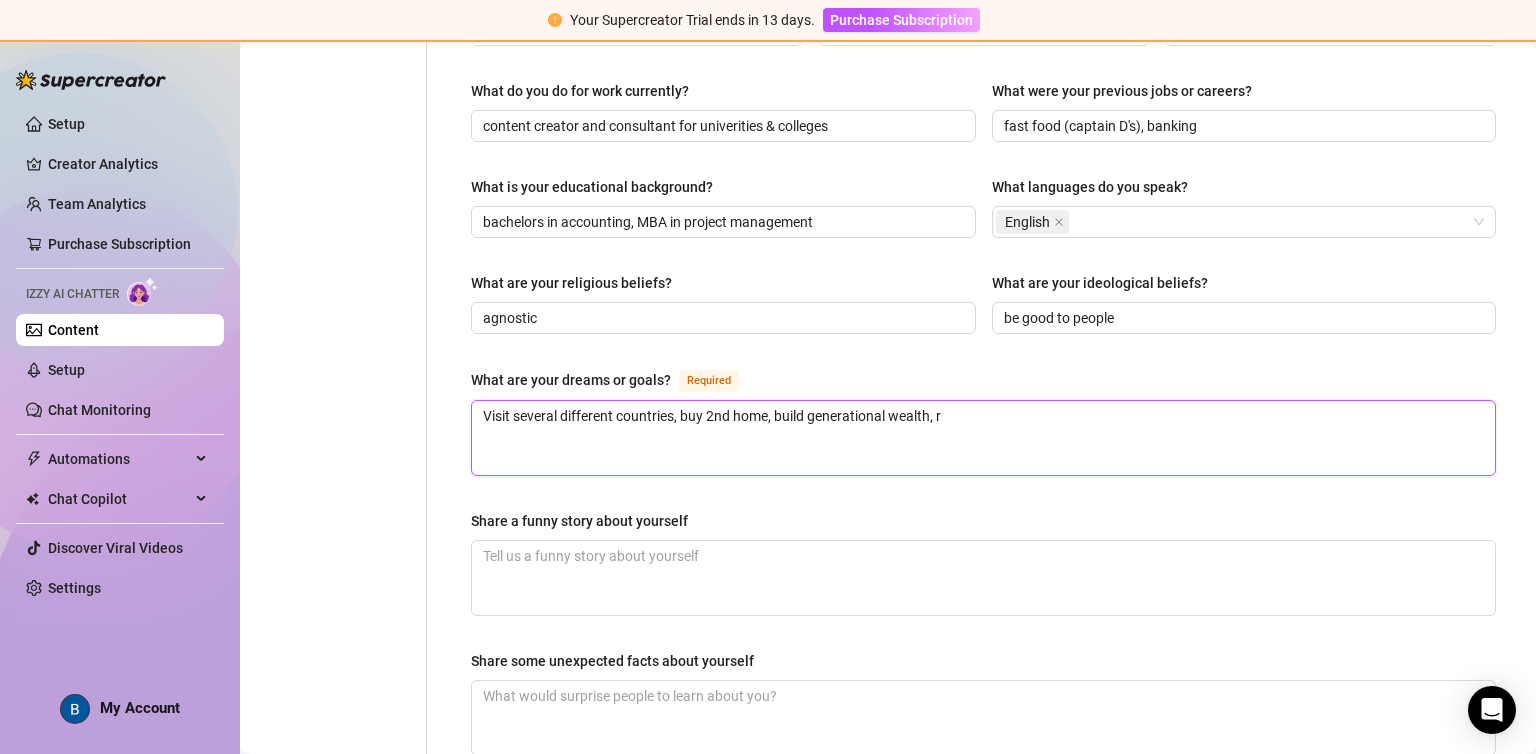 type 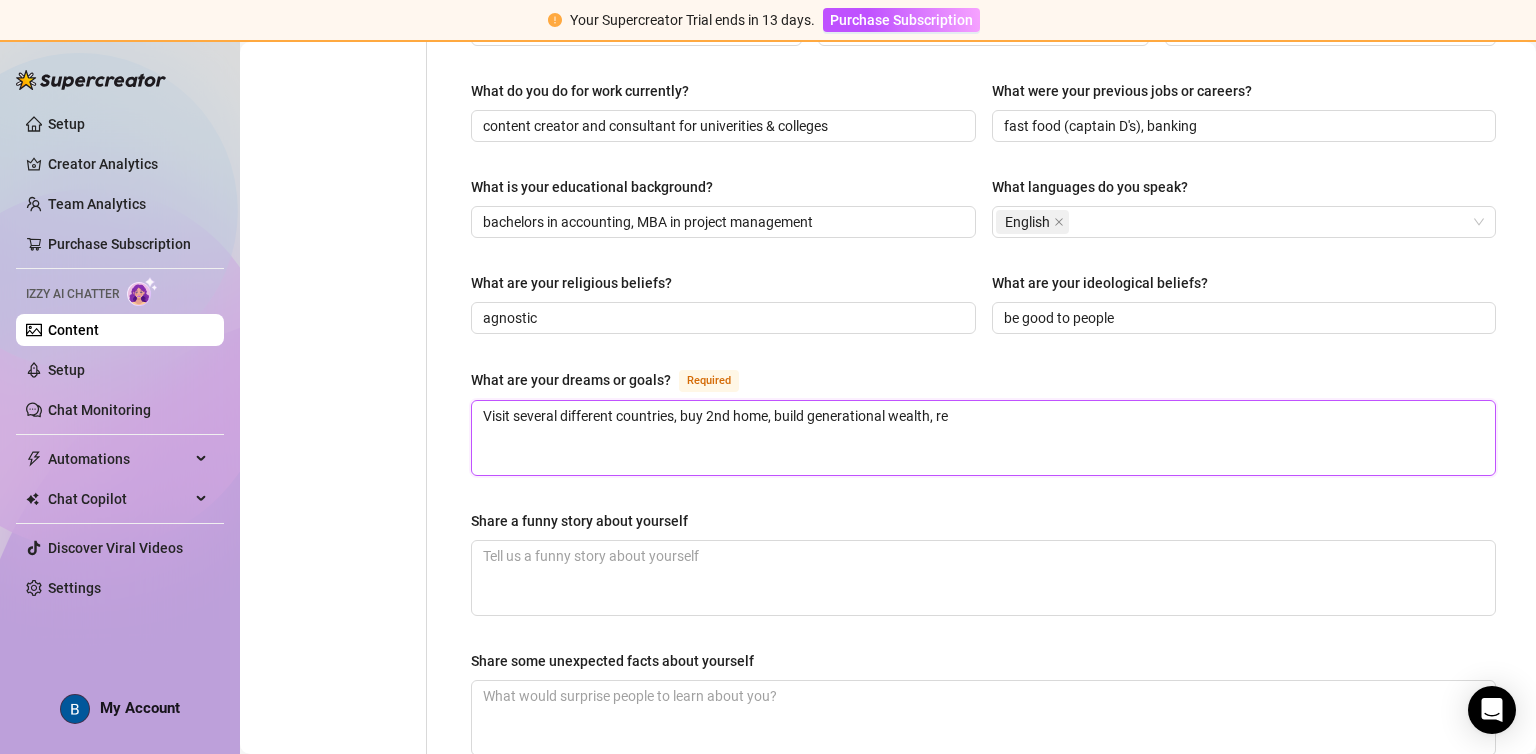 type 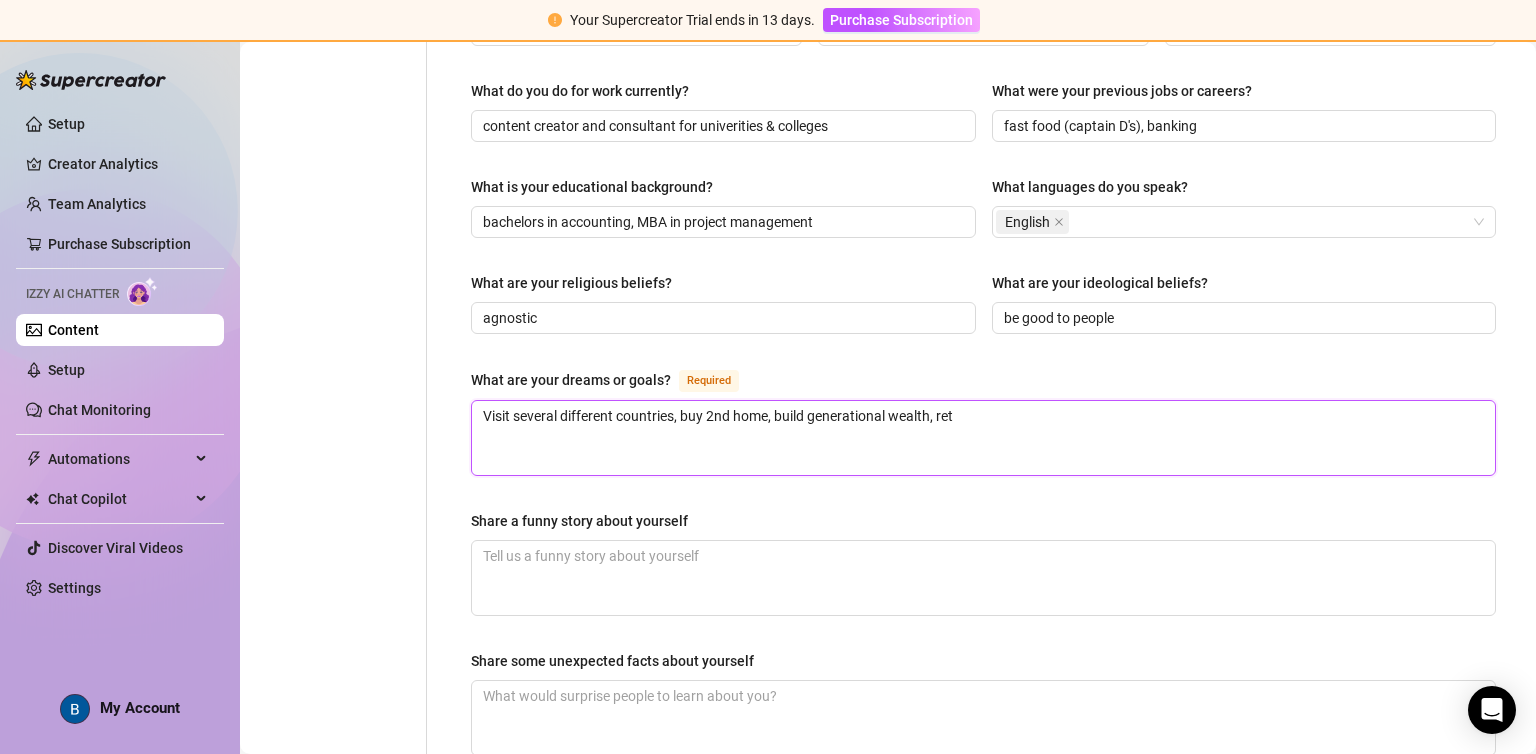 type 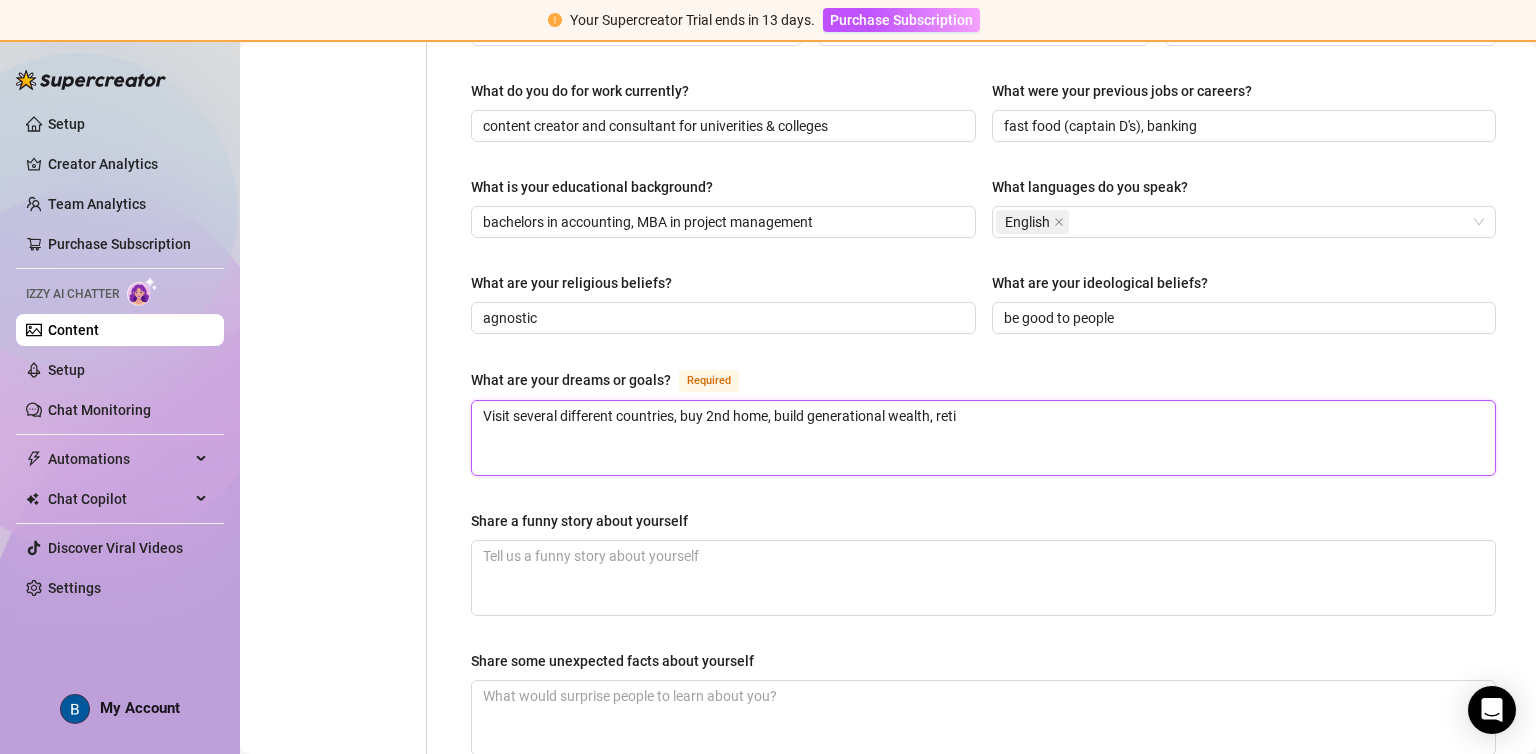 type 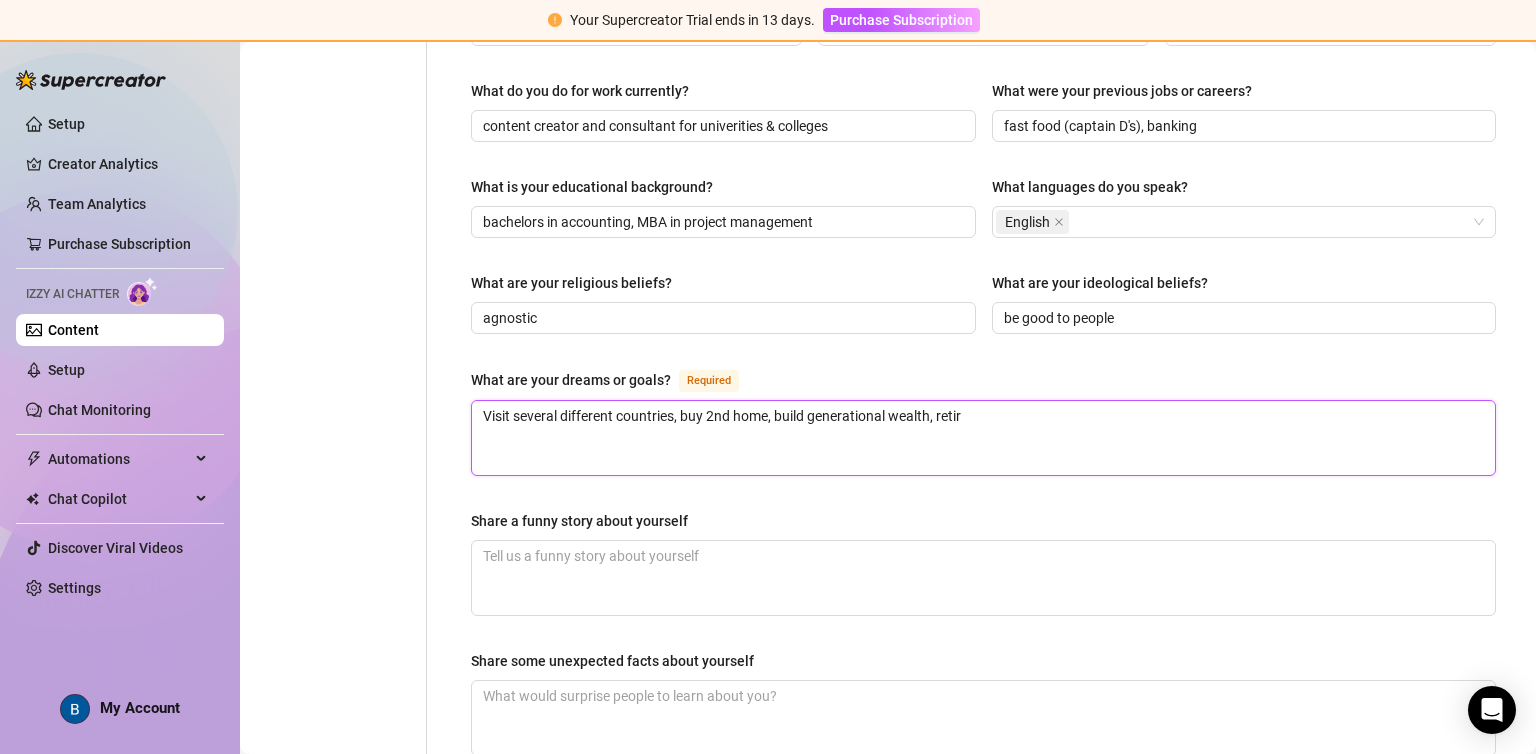 type 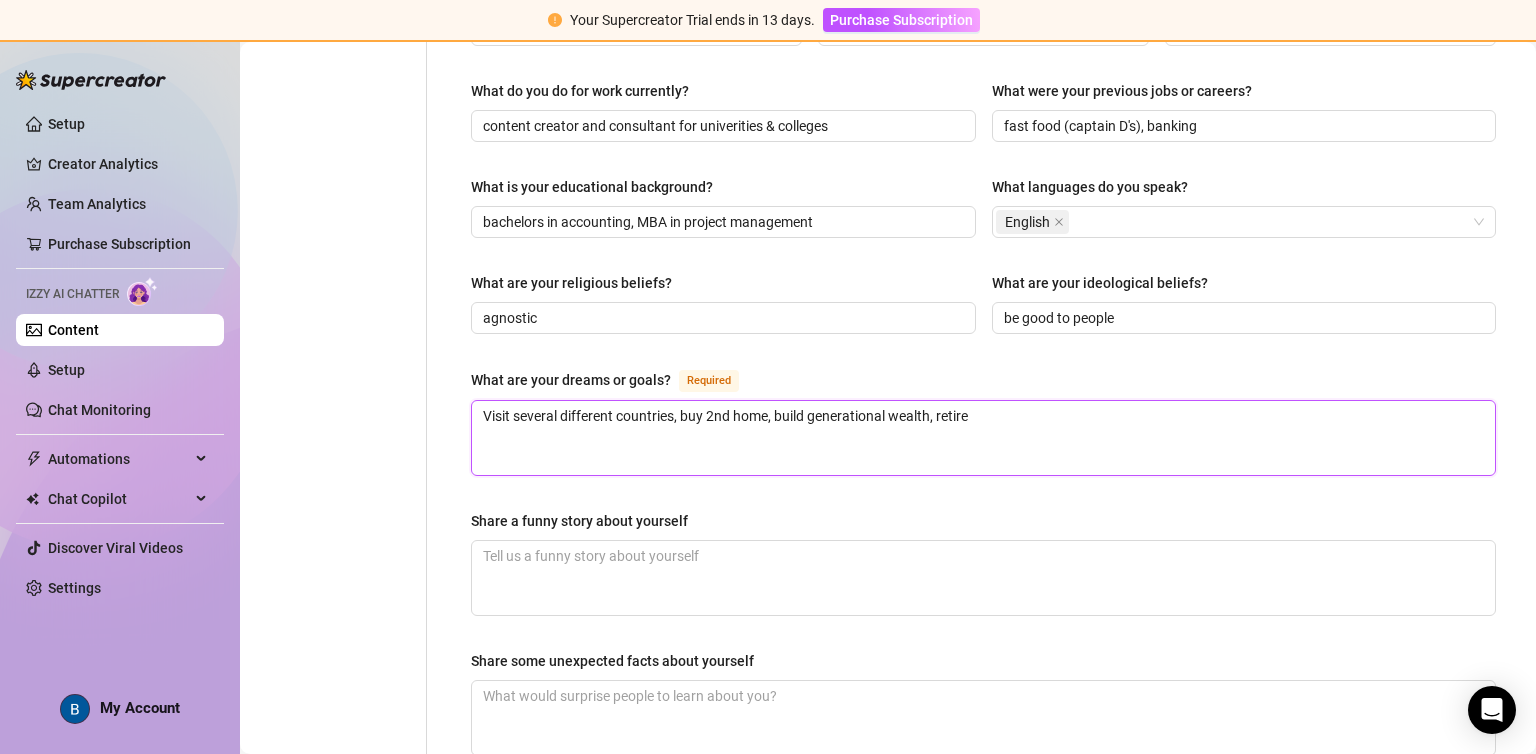 type 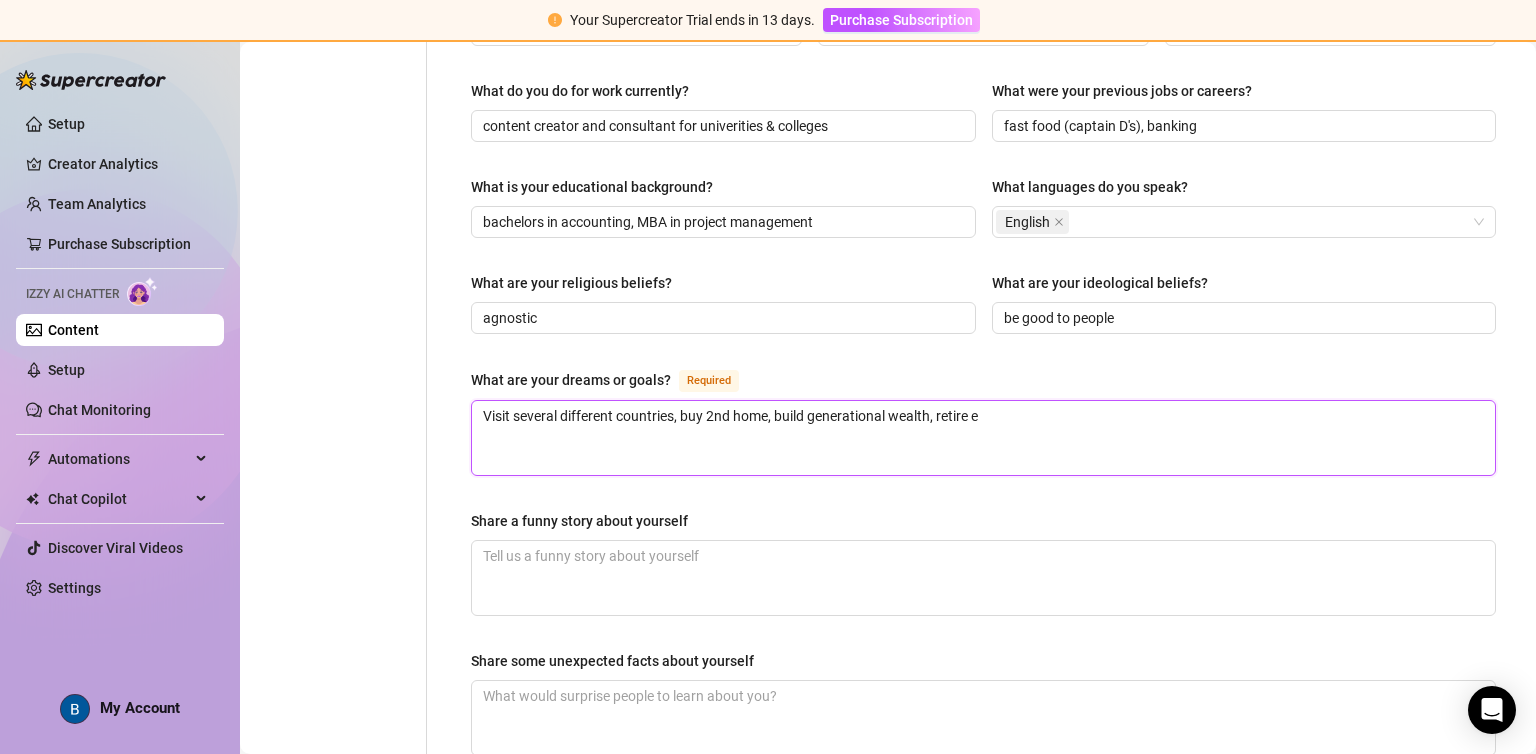 type 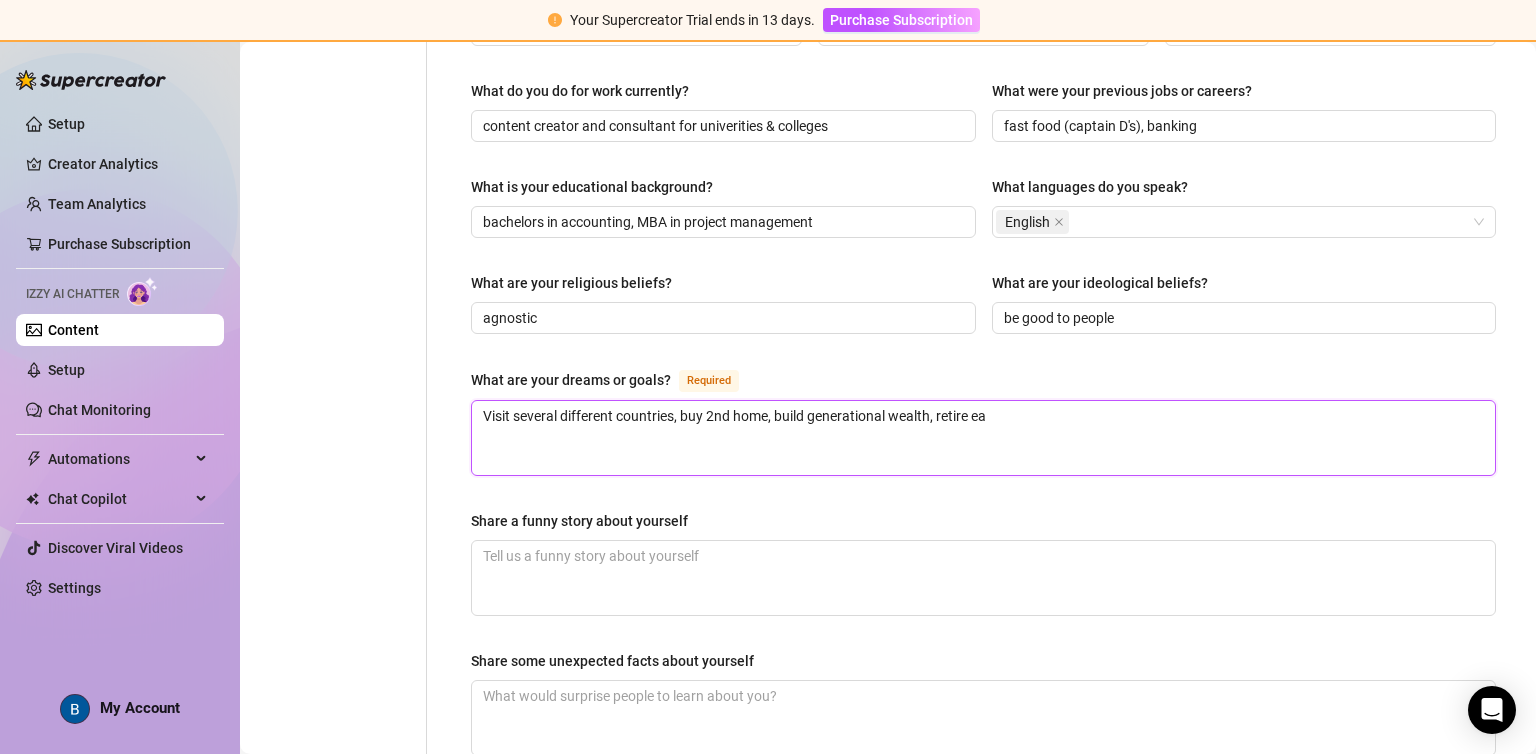 type 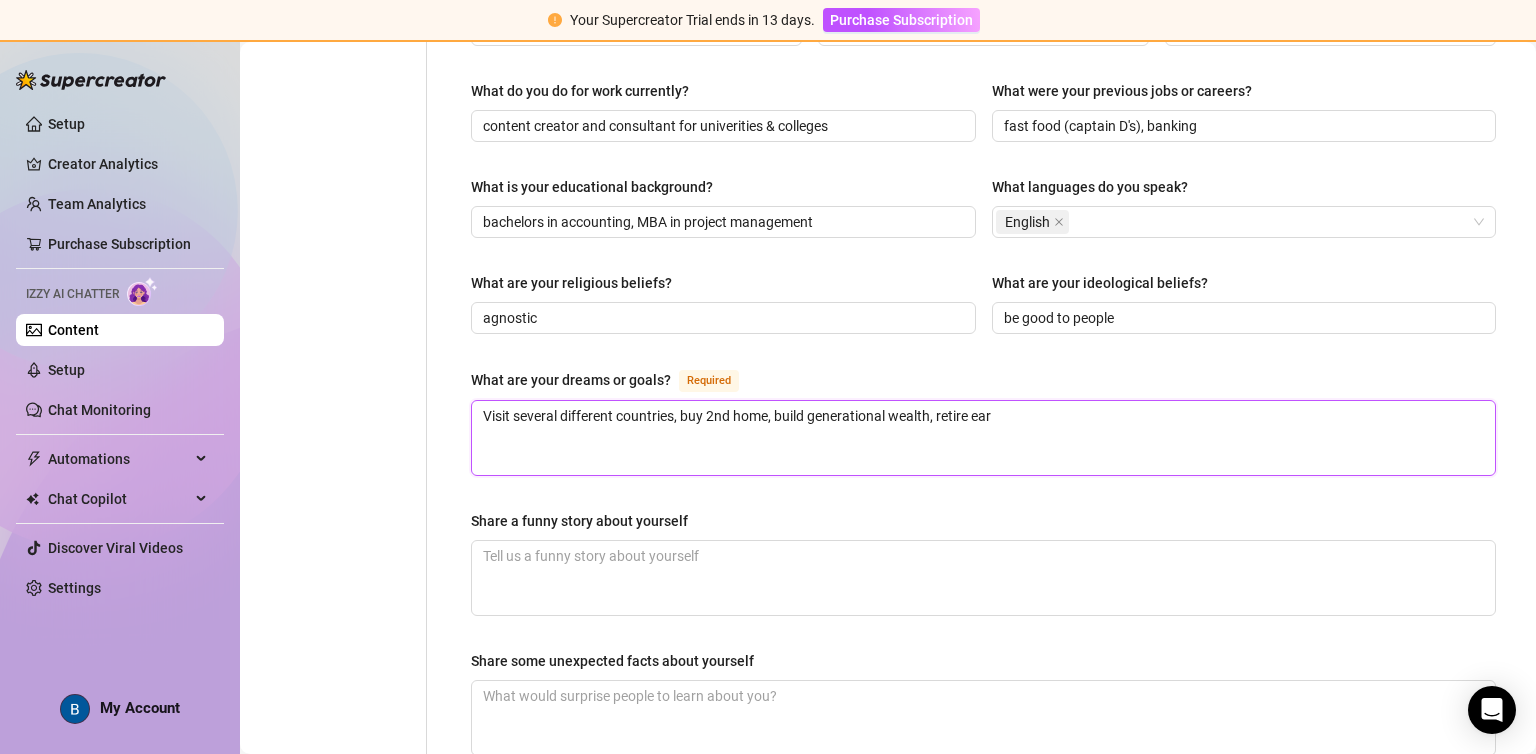 type 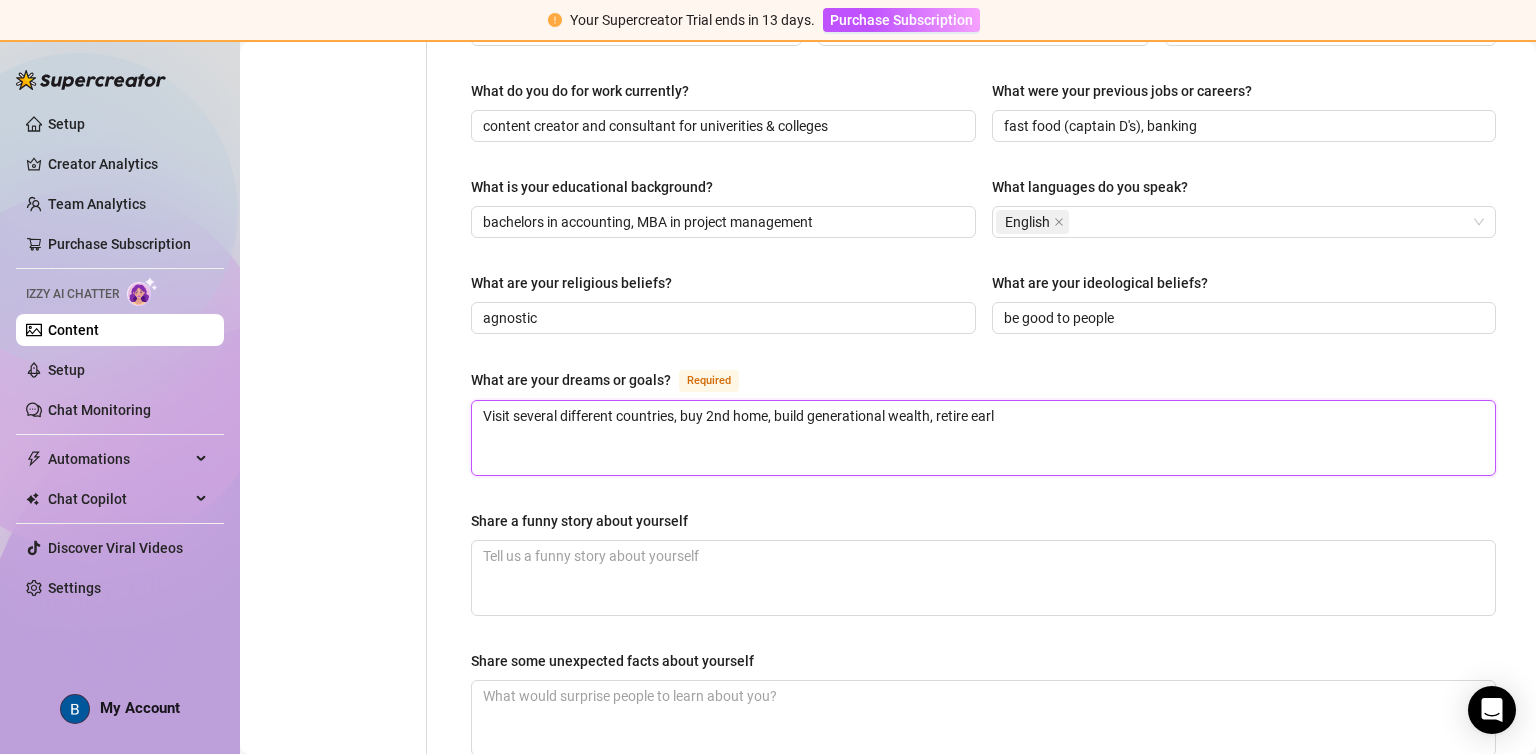 type 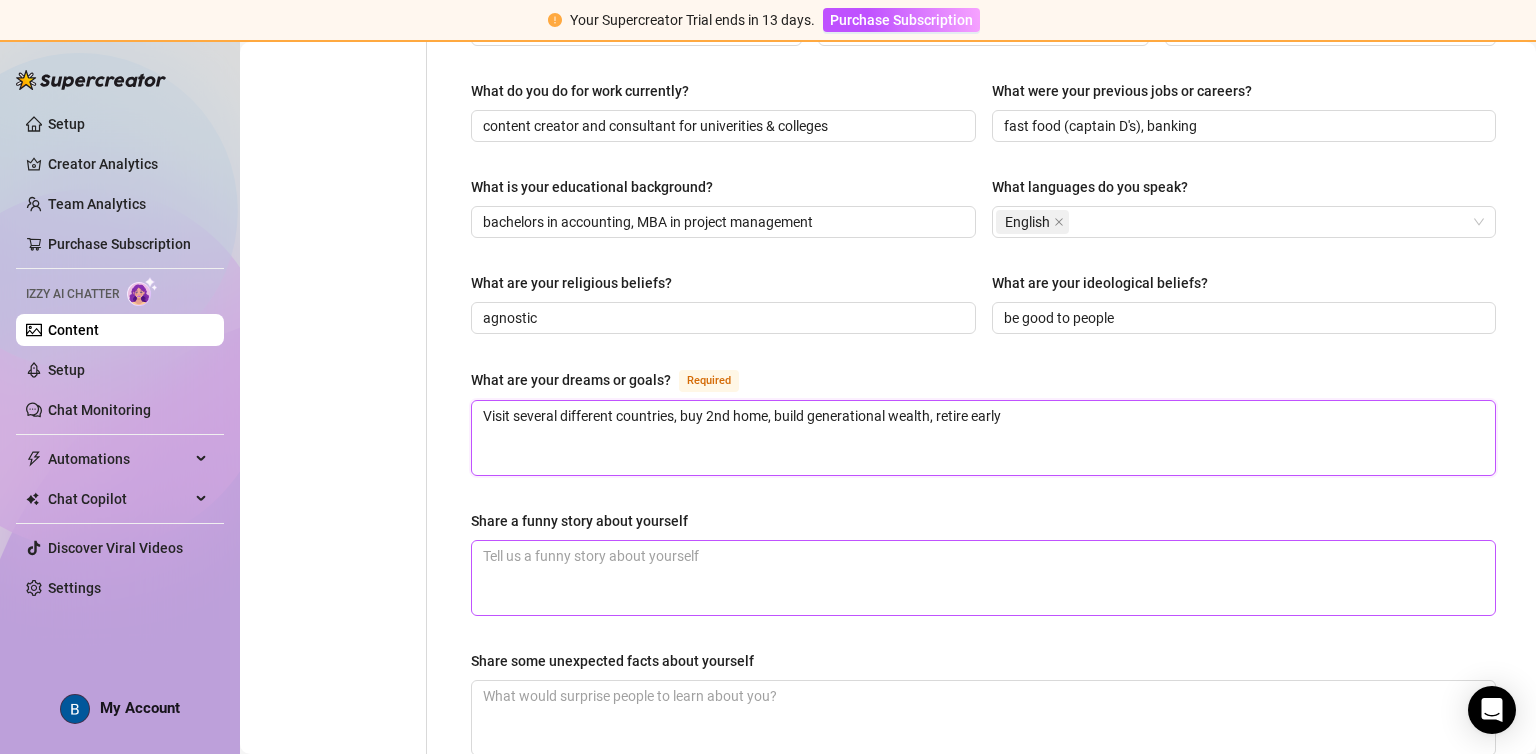 type on "Visit several different countries, buy 2nd home, build generational wealth, retire early" 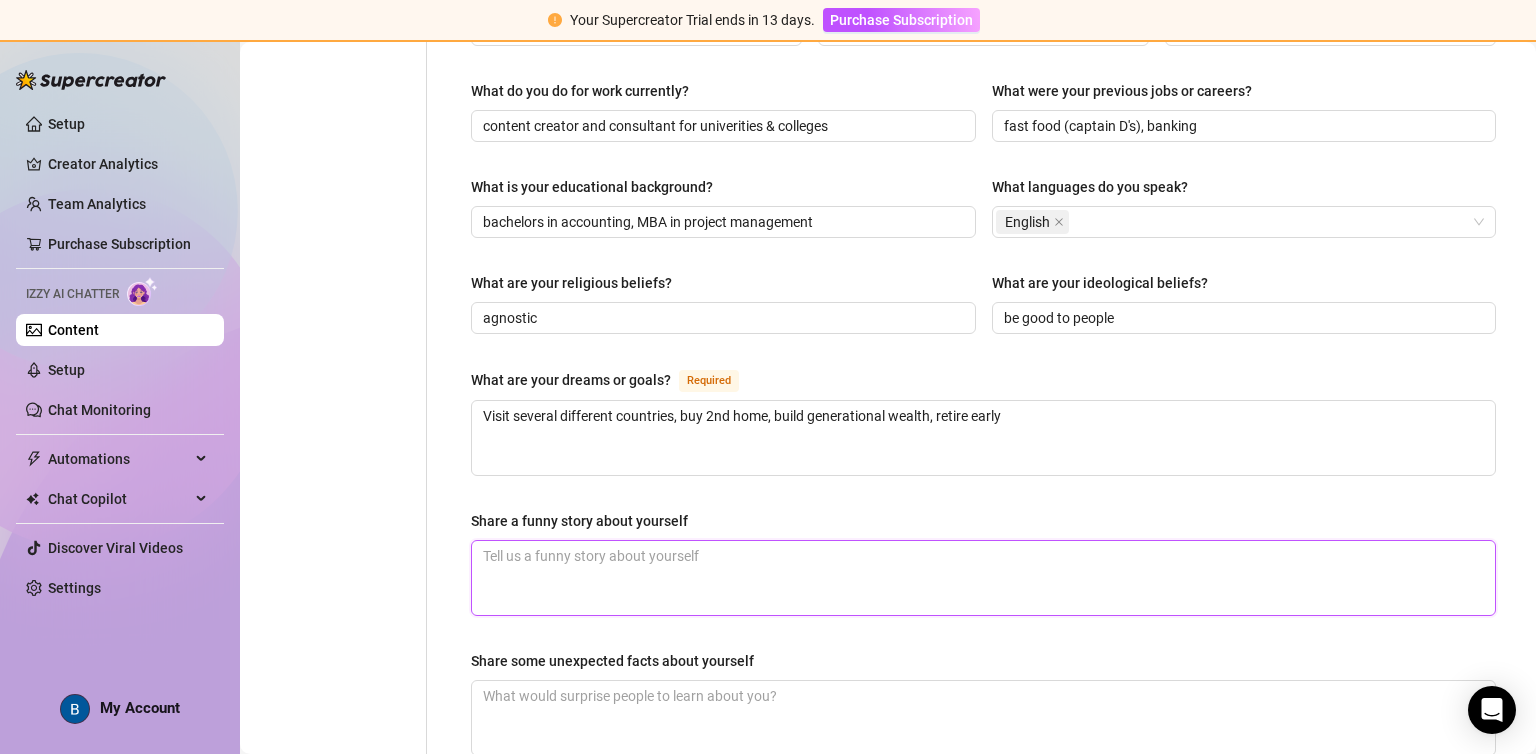 click on "Share a funny story about yourself" at bounding box center [983, 578] 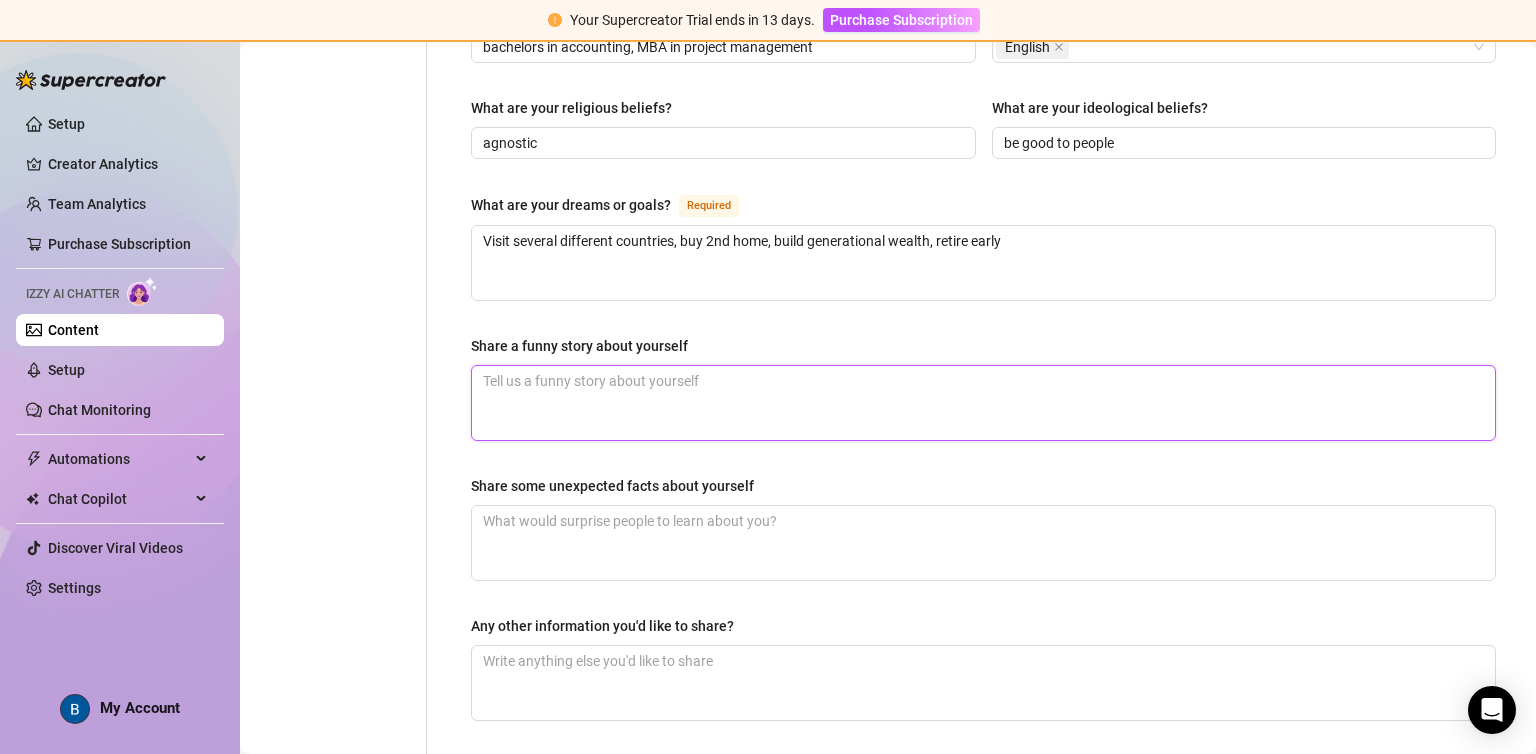scroll, scrollTop: 1133, scrollLeft: 0, axis: vertical 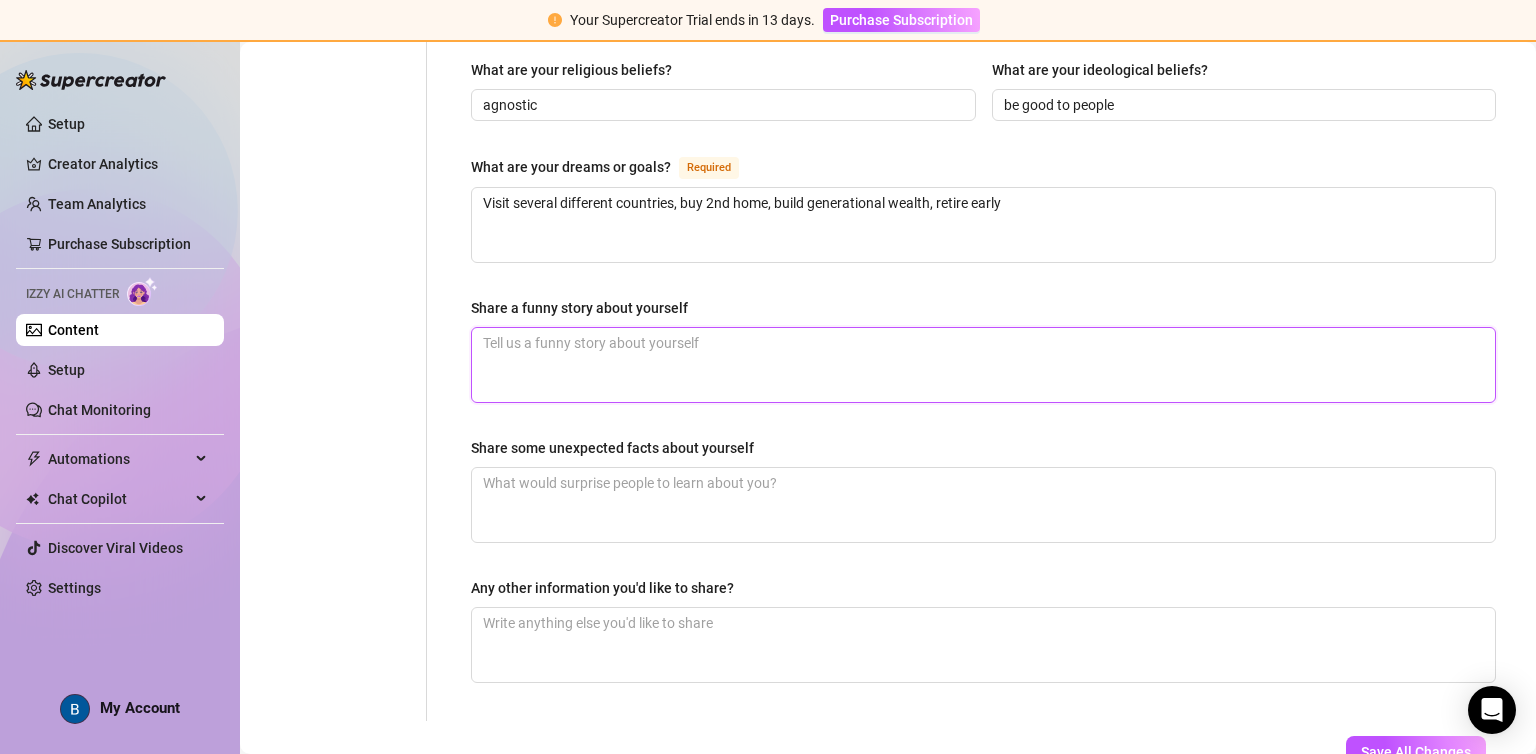 click on "Share a funny story about yourself" at bounding box center (983, 365) 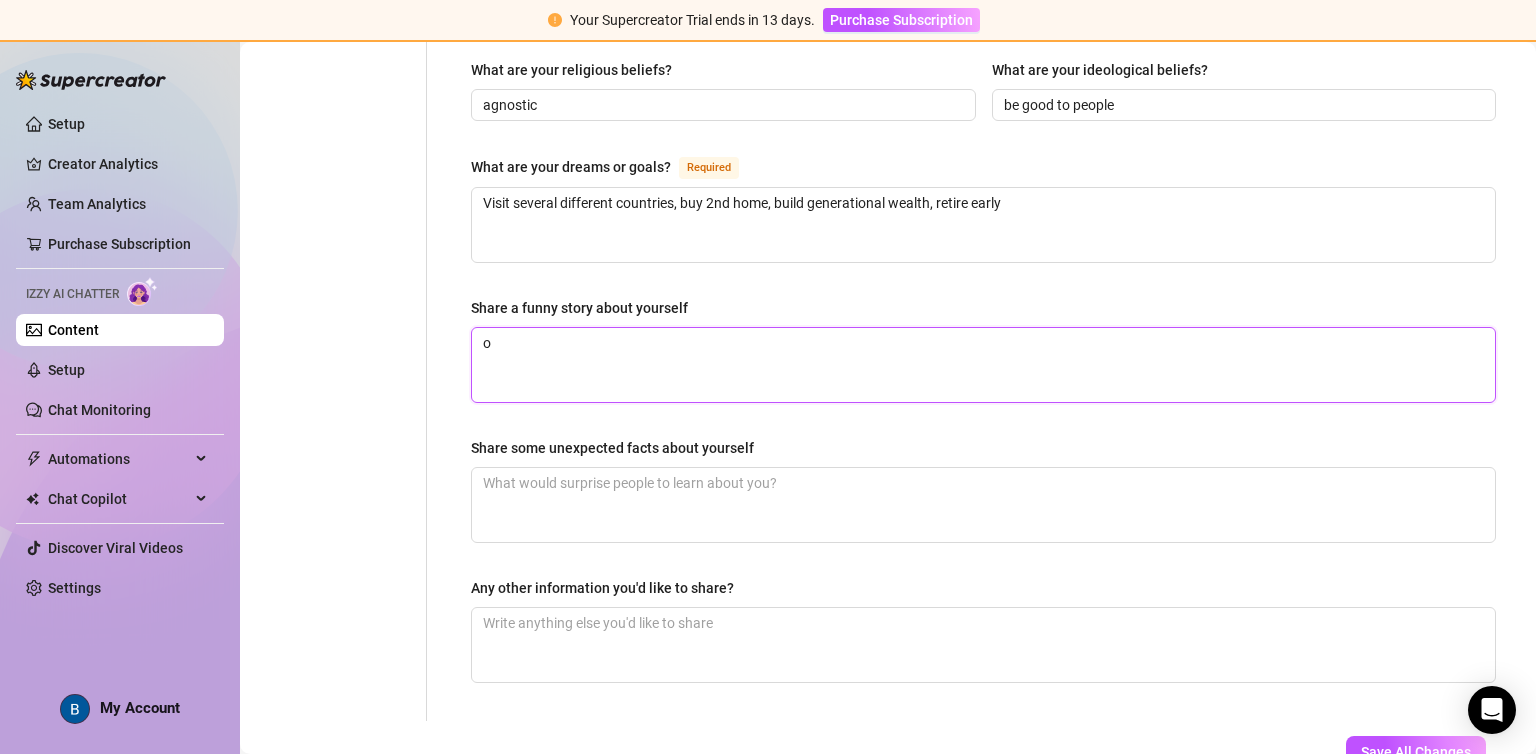 type on "on" 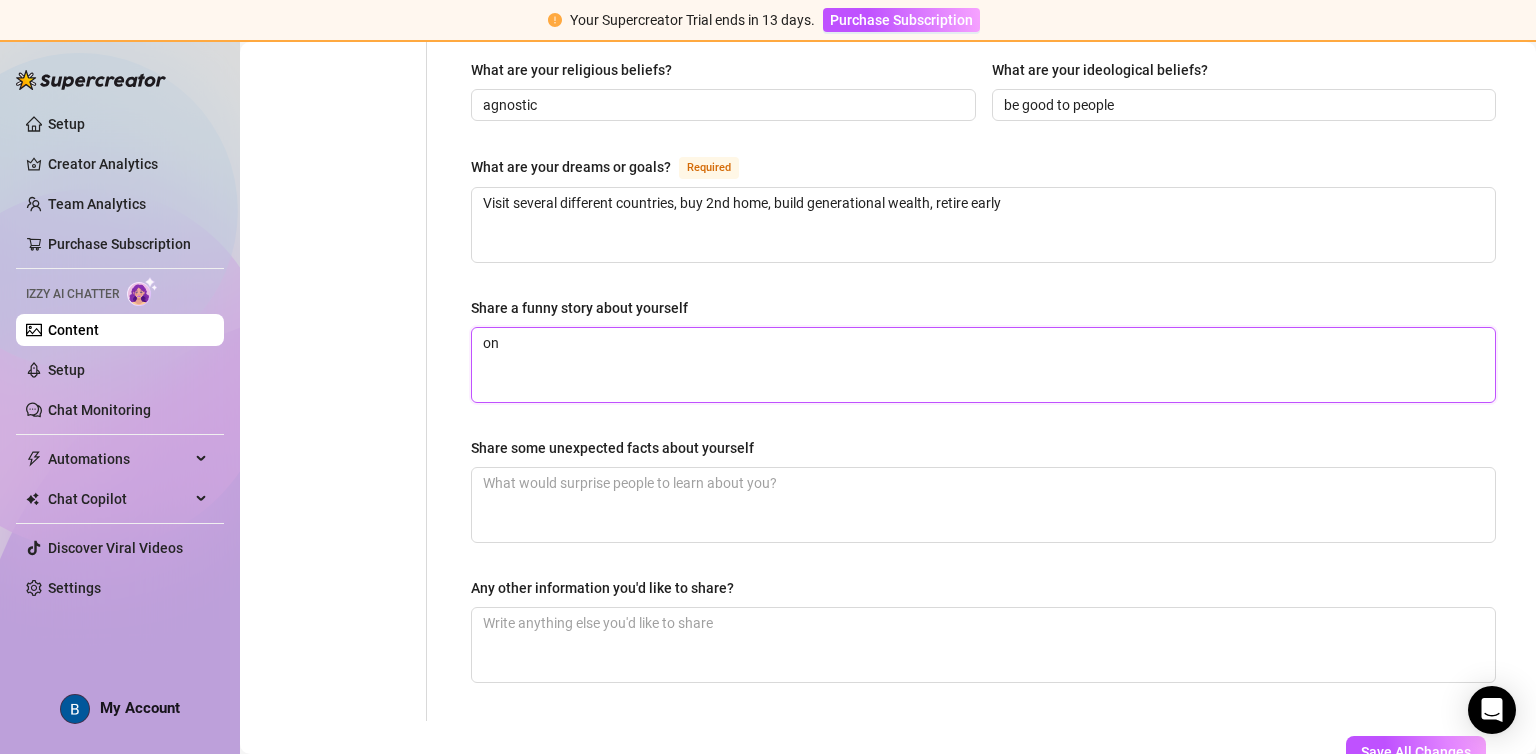 type 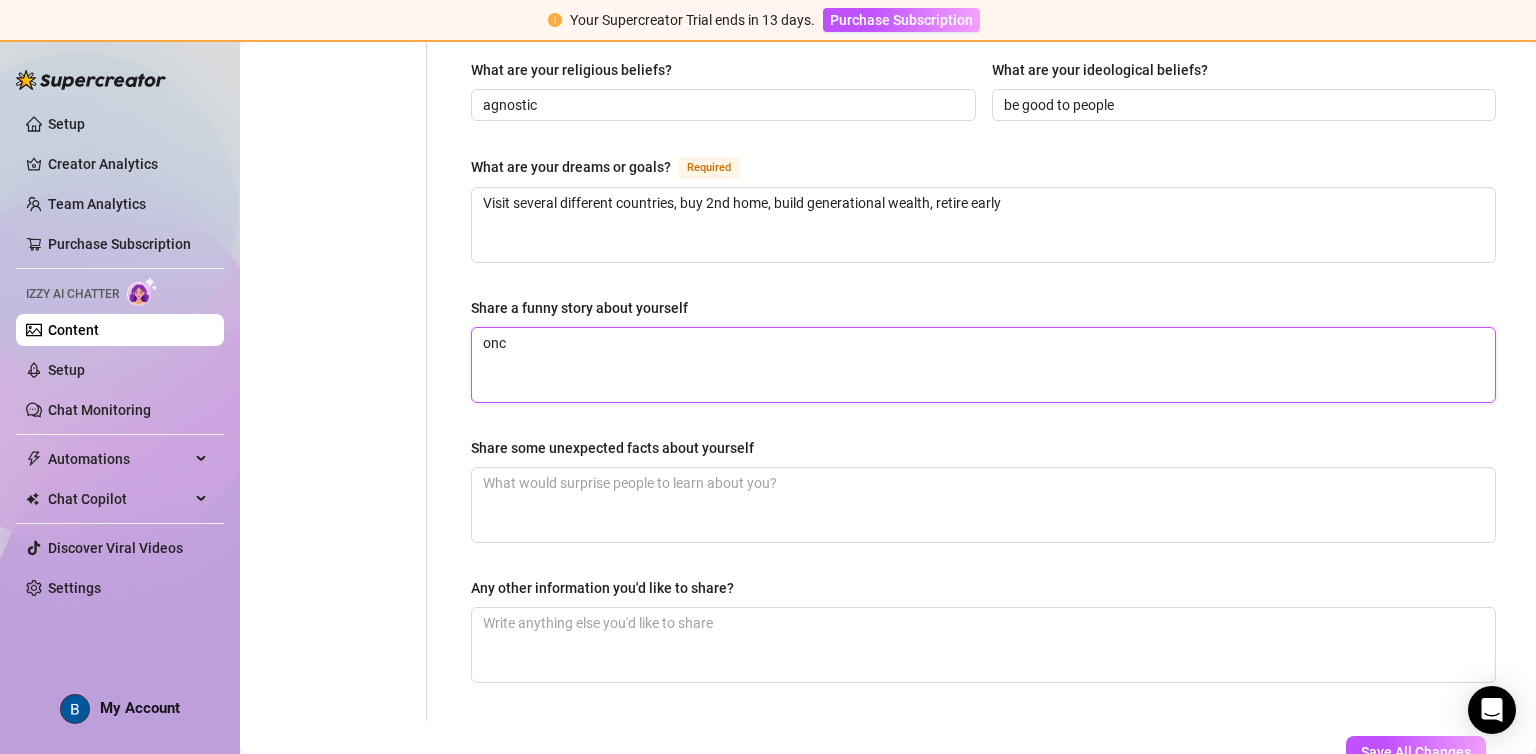 type 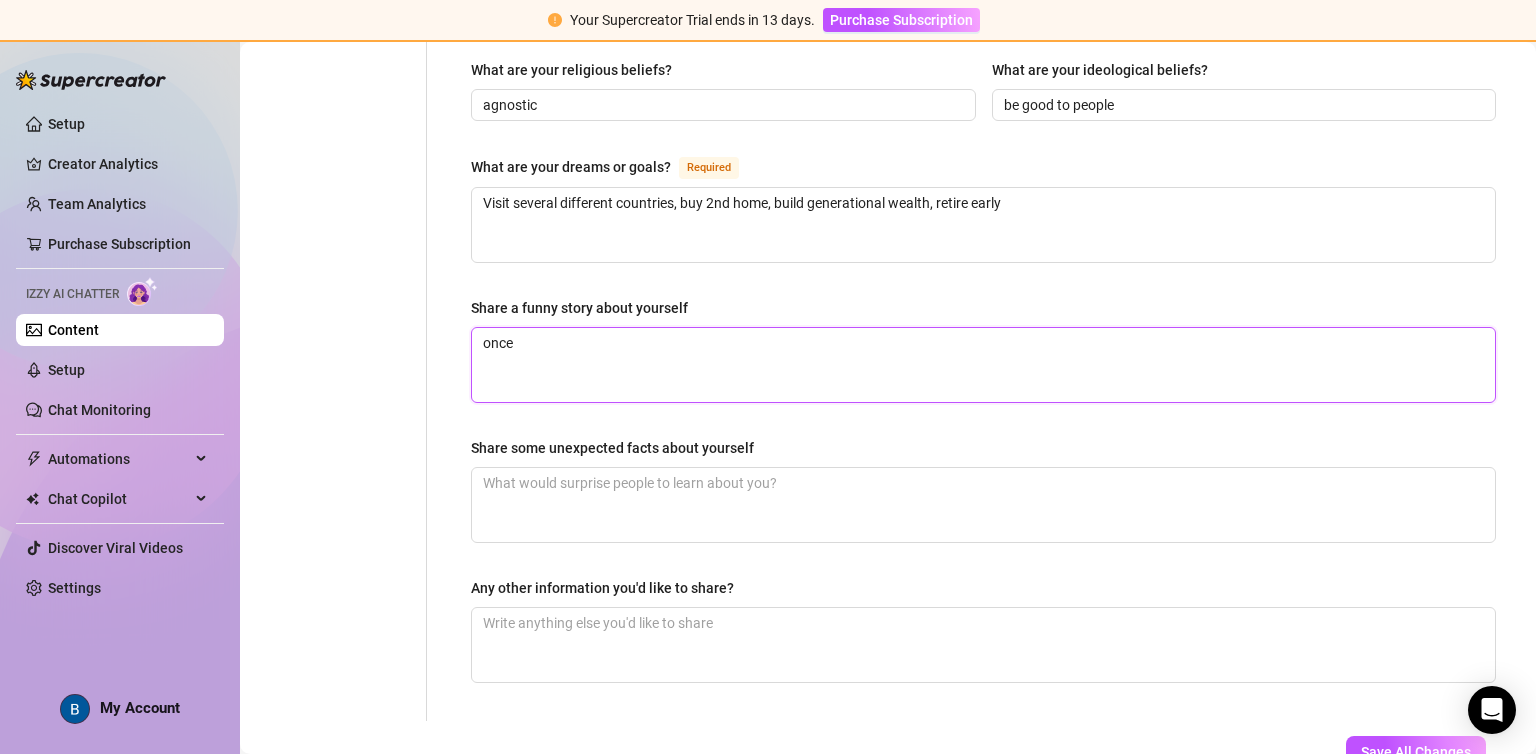 type 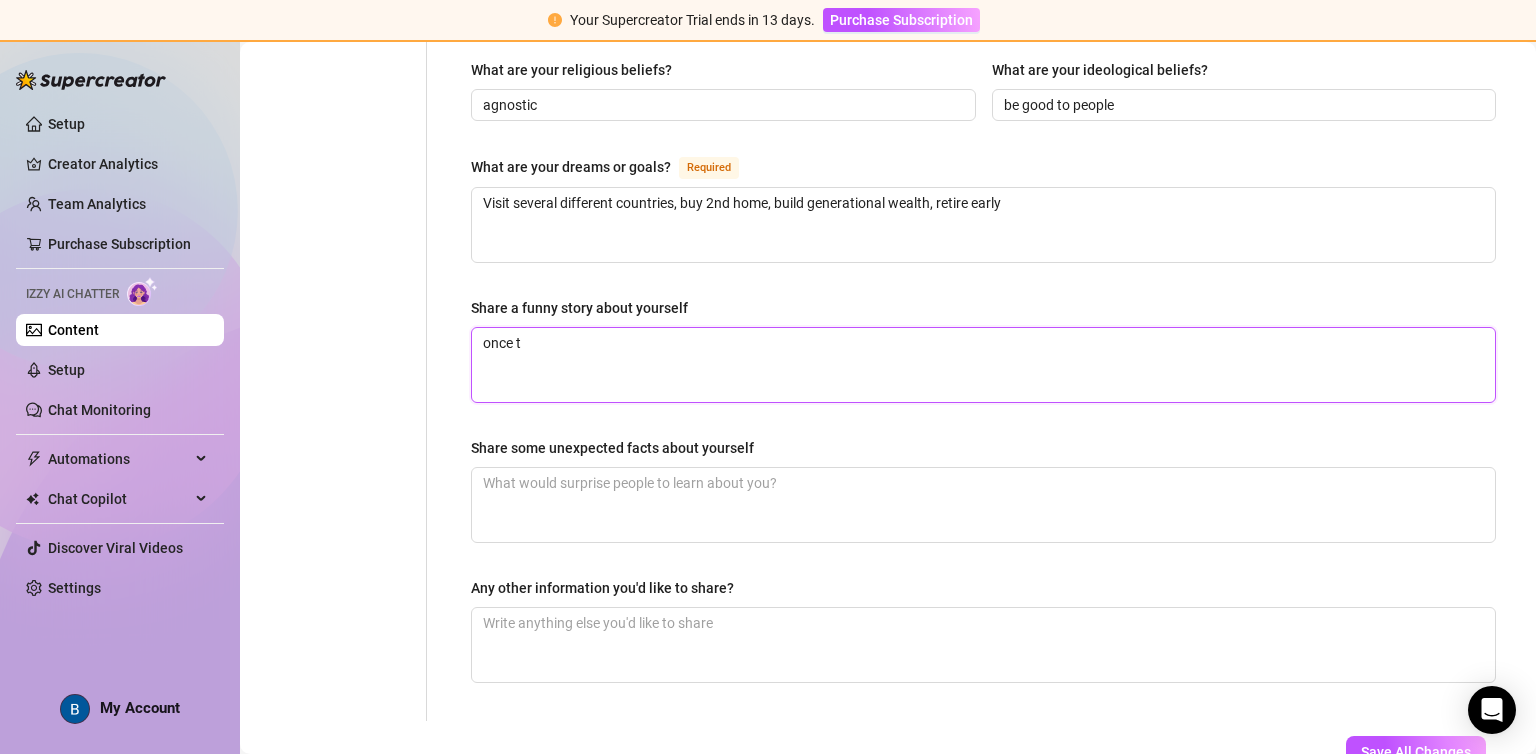 type 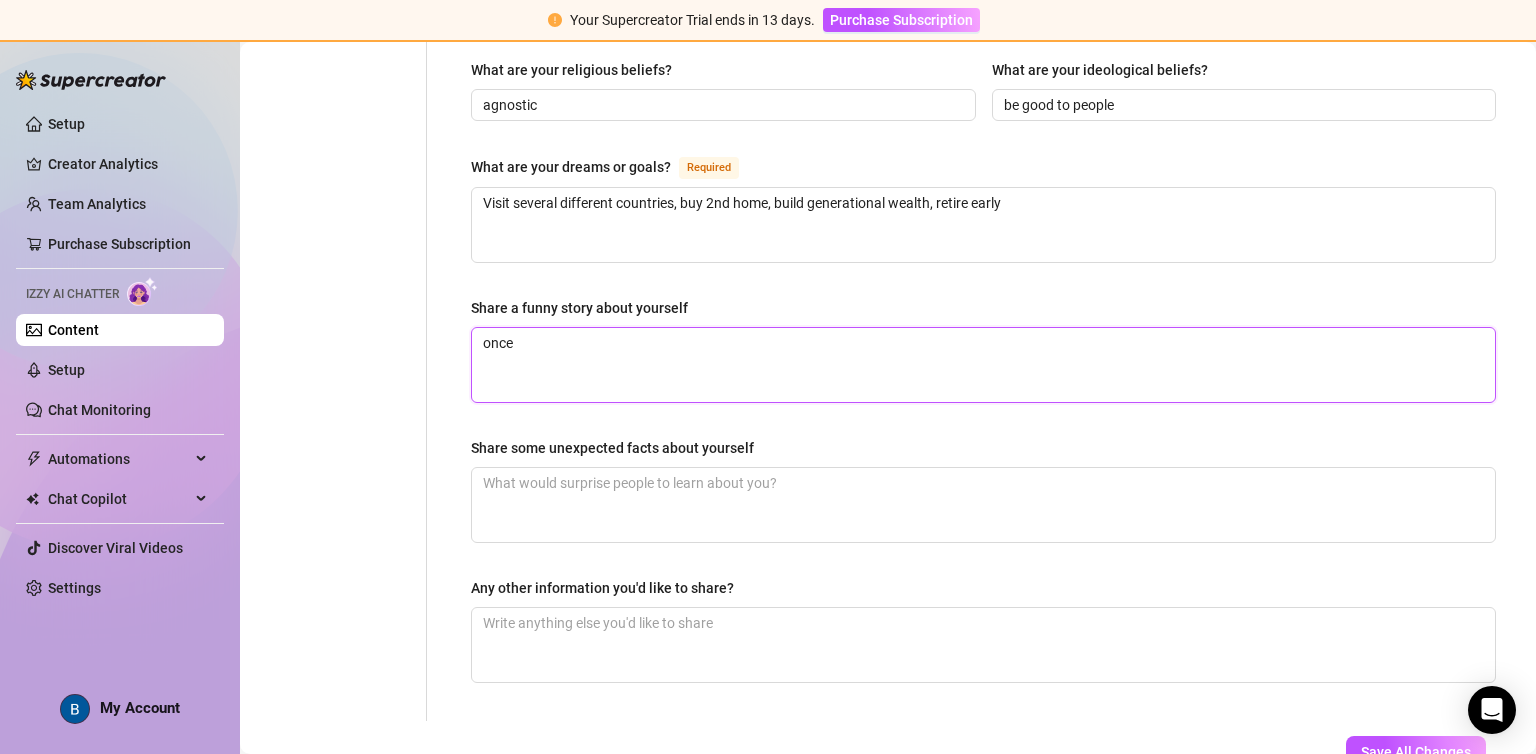 type 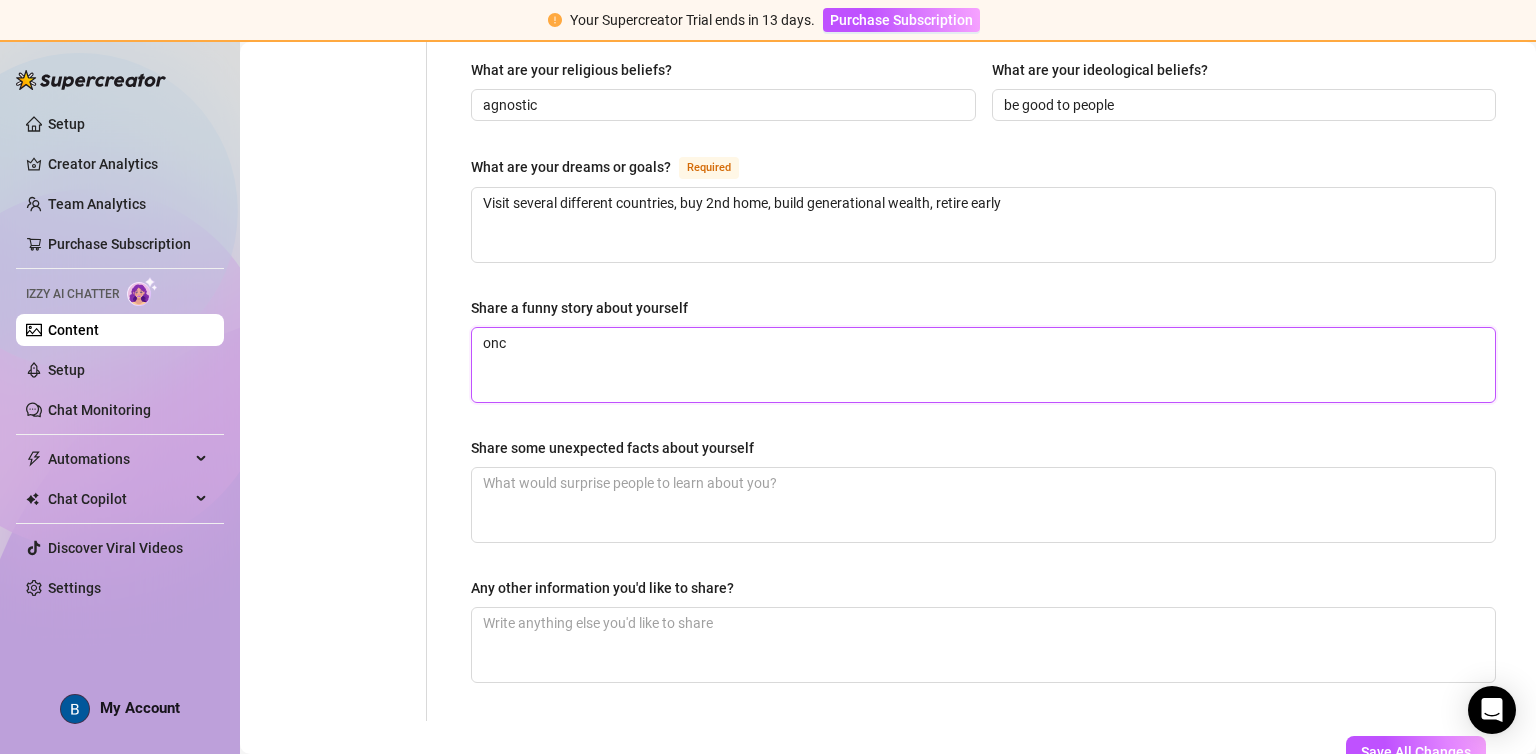 type 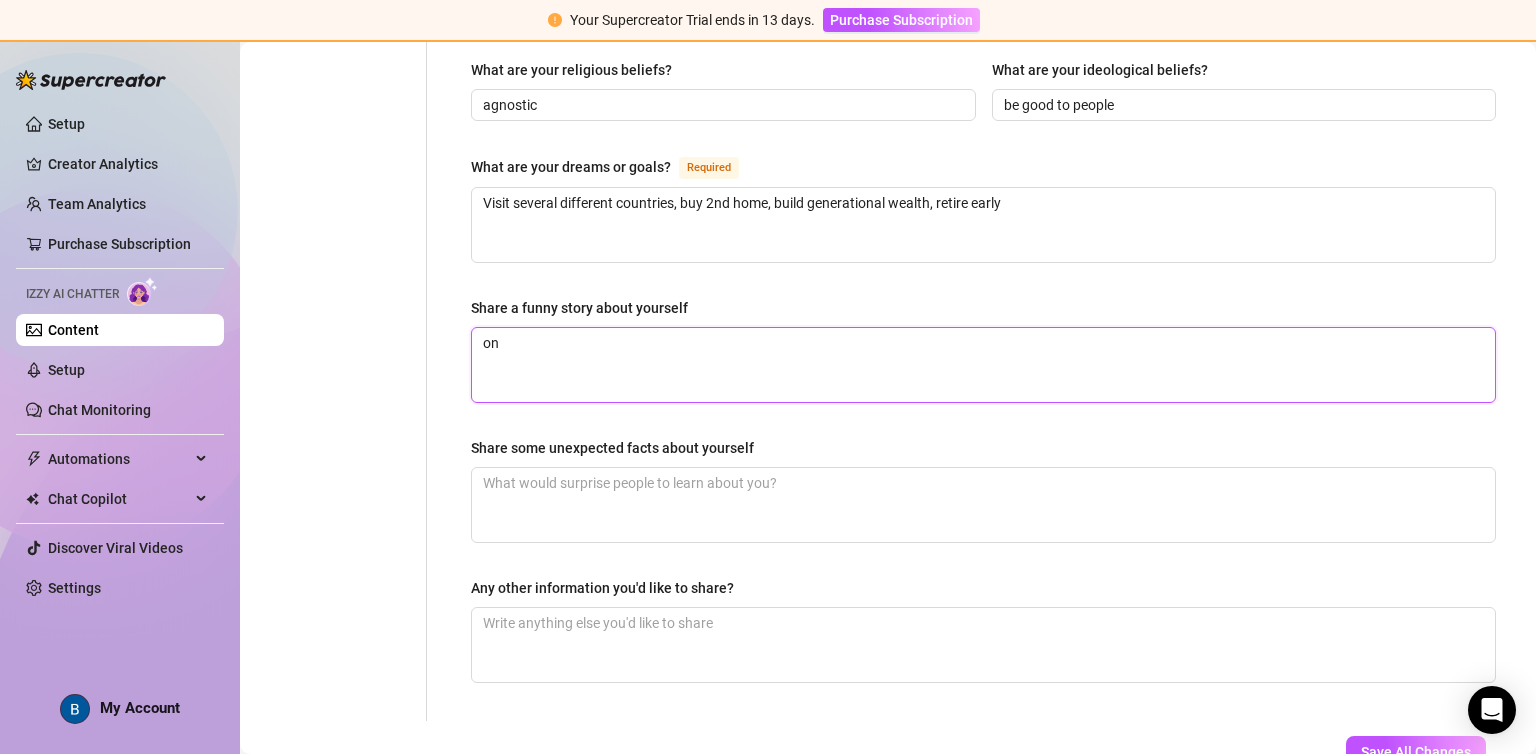 type on "one" 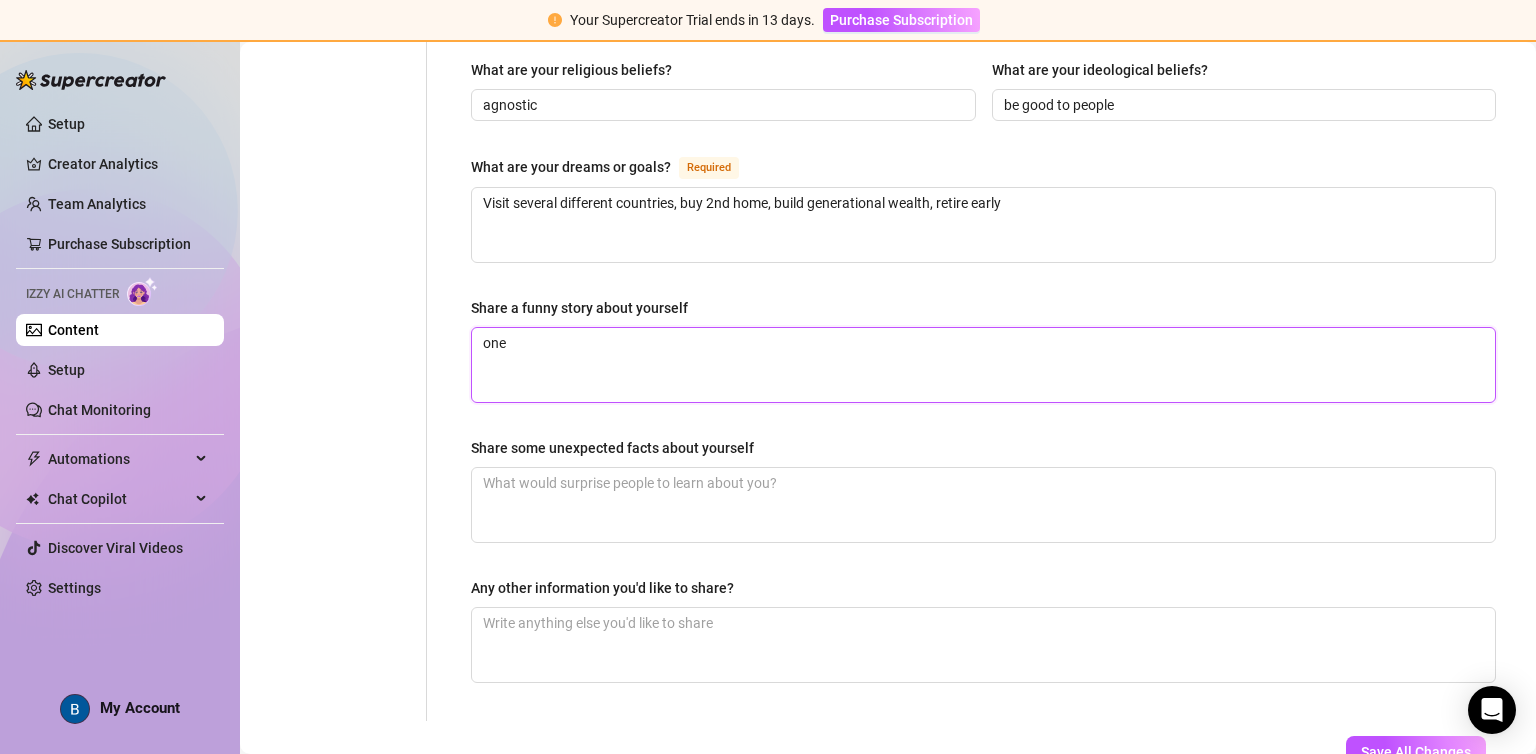 type 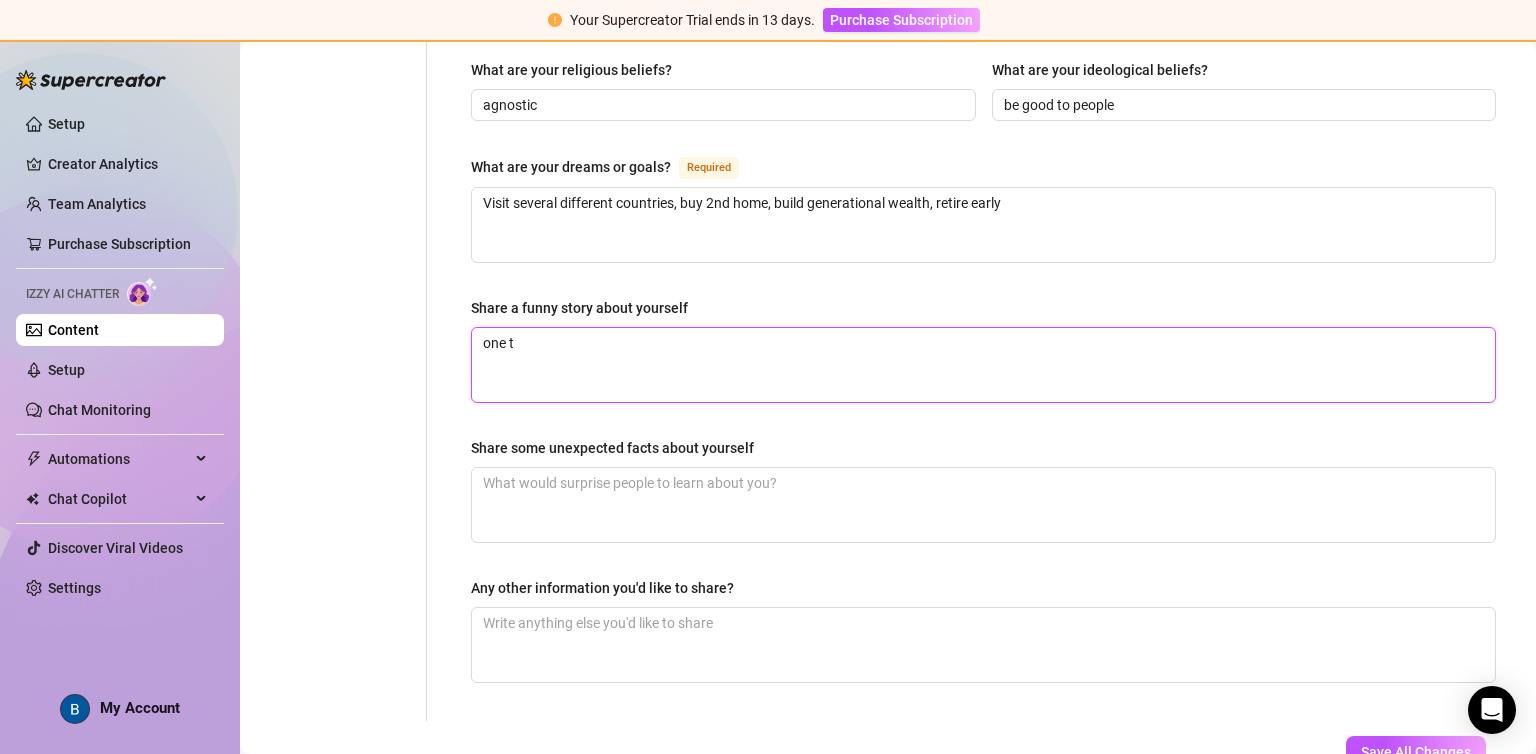 type 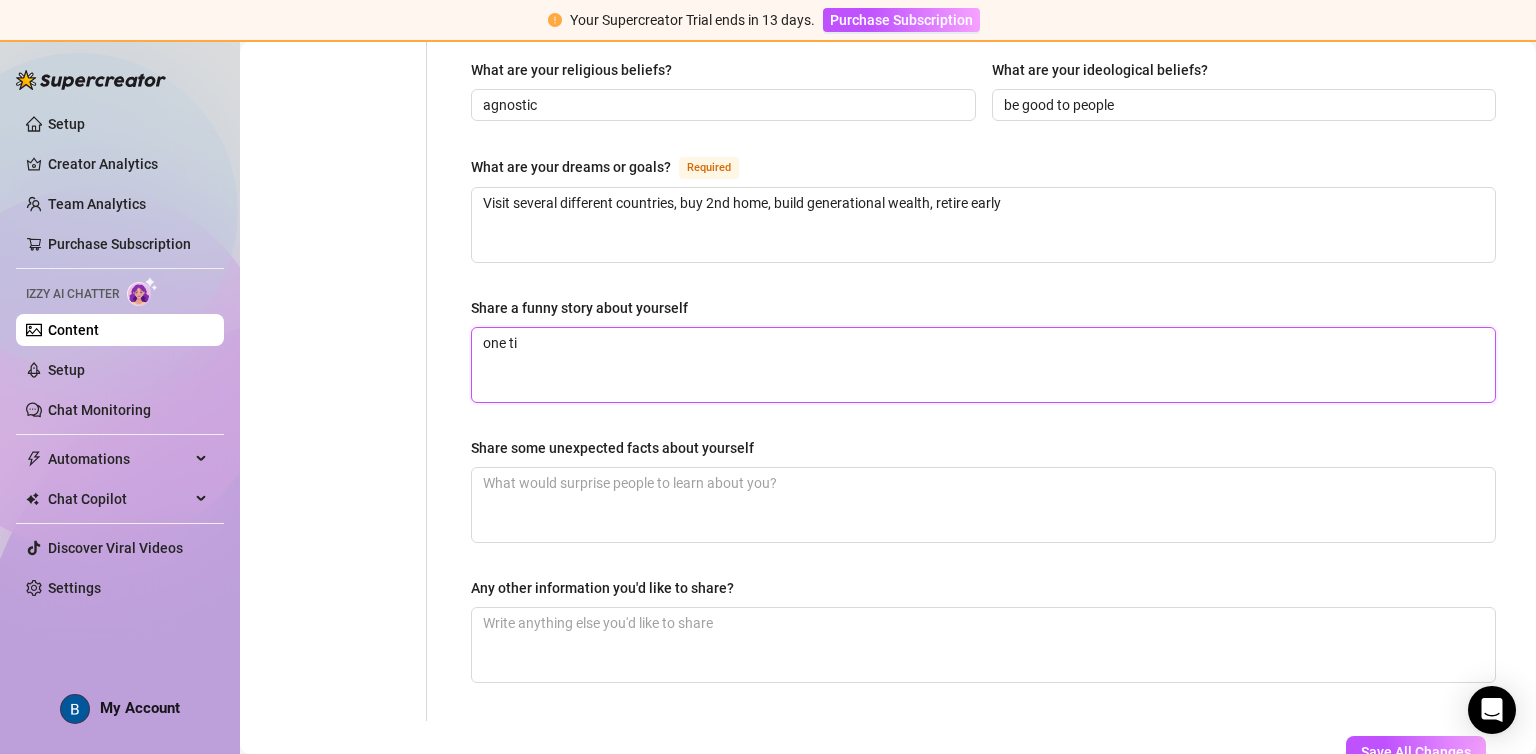 type 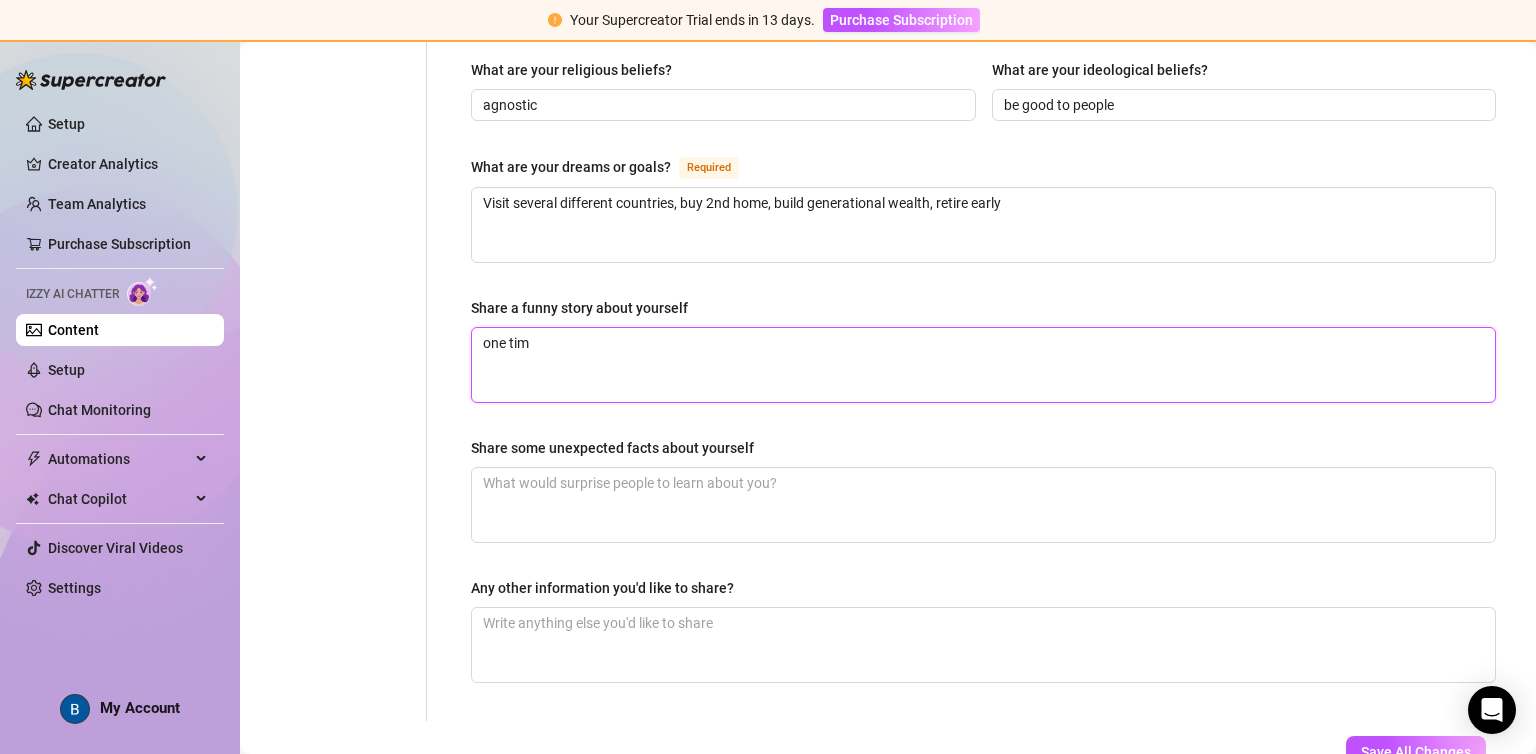 type on "one time" 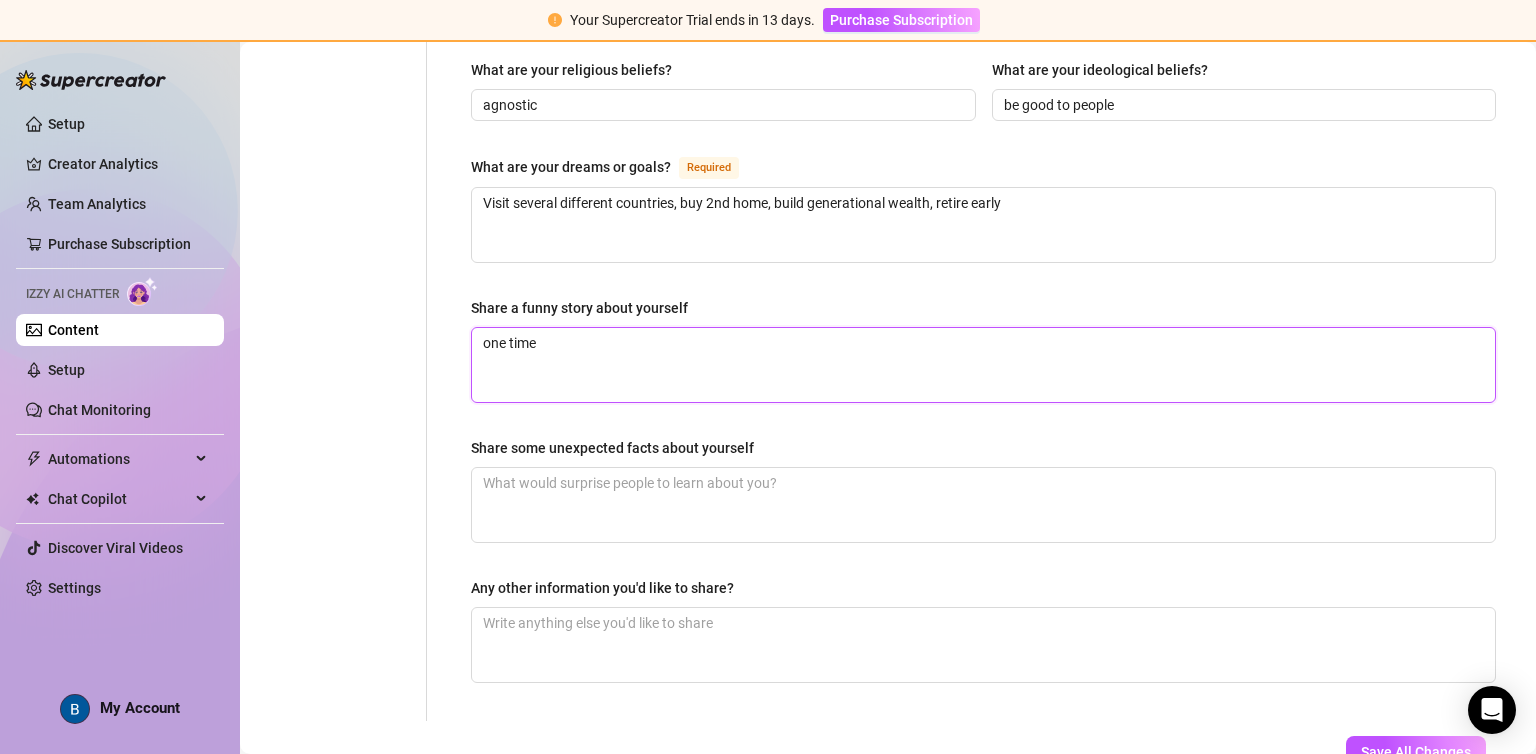 type 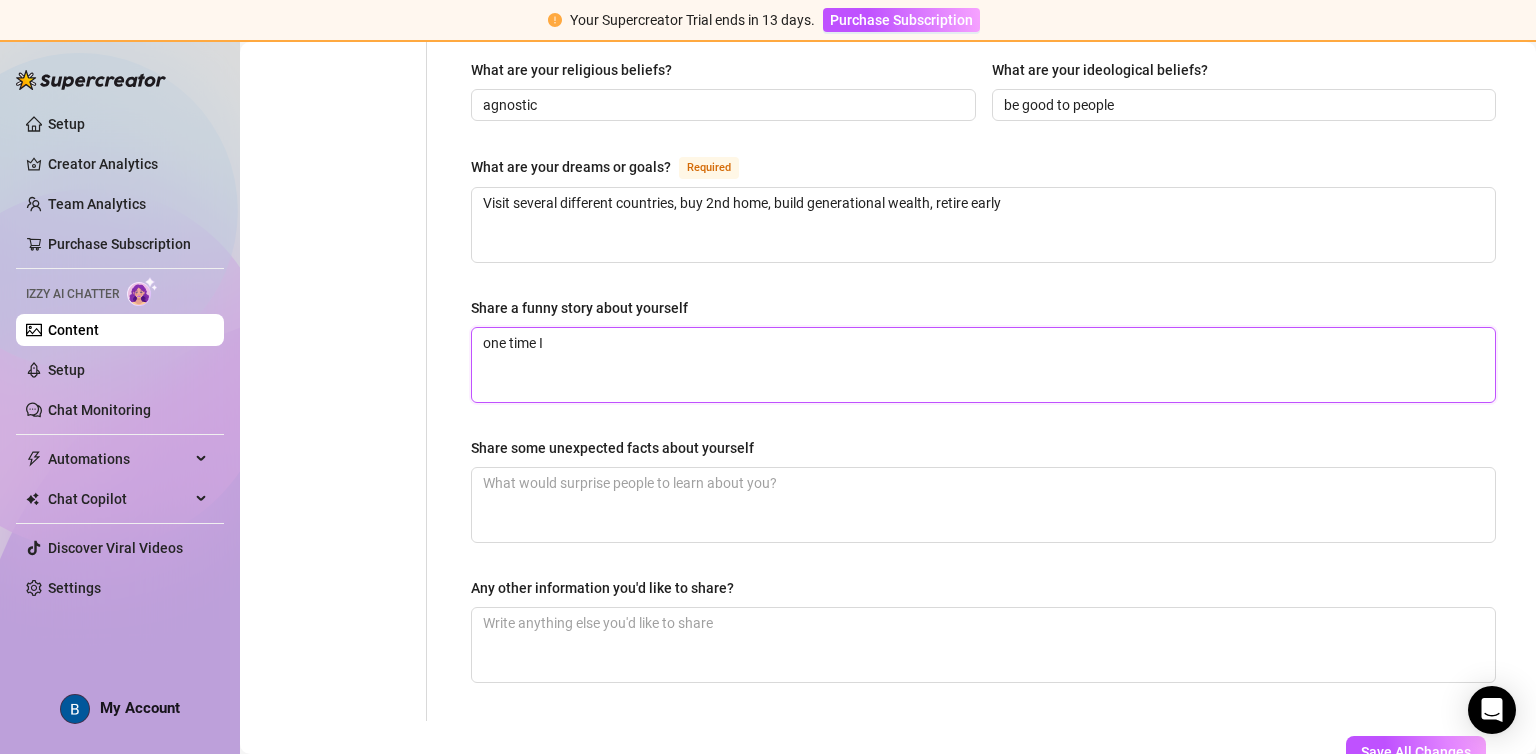 type 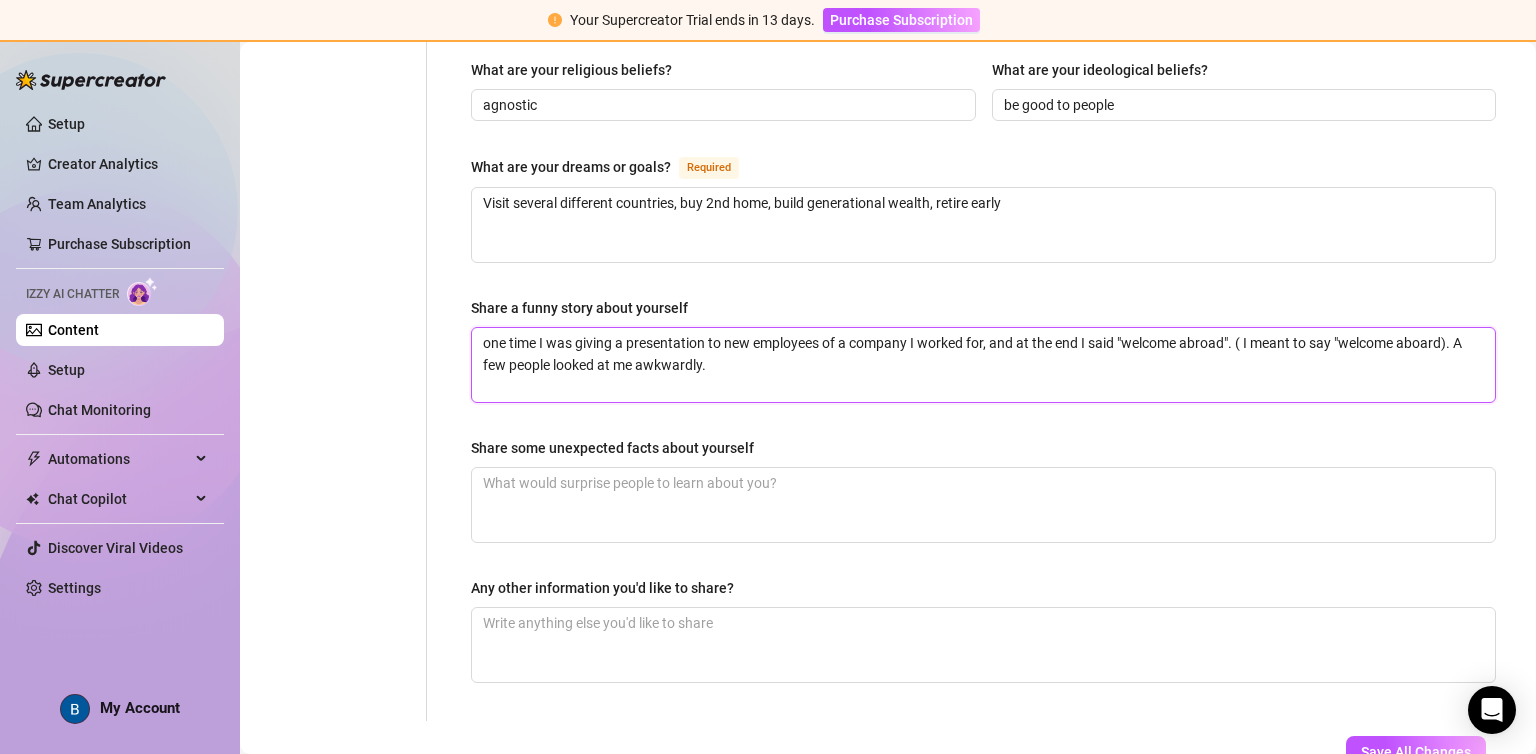click on "one time I was giving a presentation to new employees of a company I worked for, and at the end I said "welcome abroad". ( I meant to say "welcome aboard). A few people looked at me awkwardly." at bounding box center (983, 365) 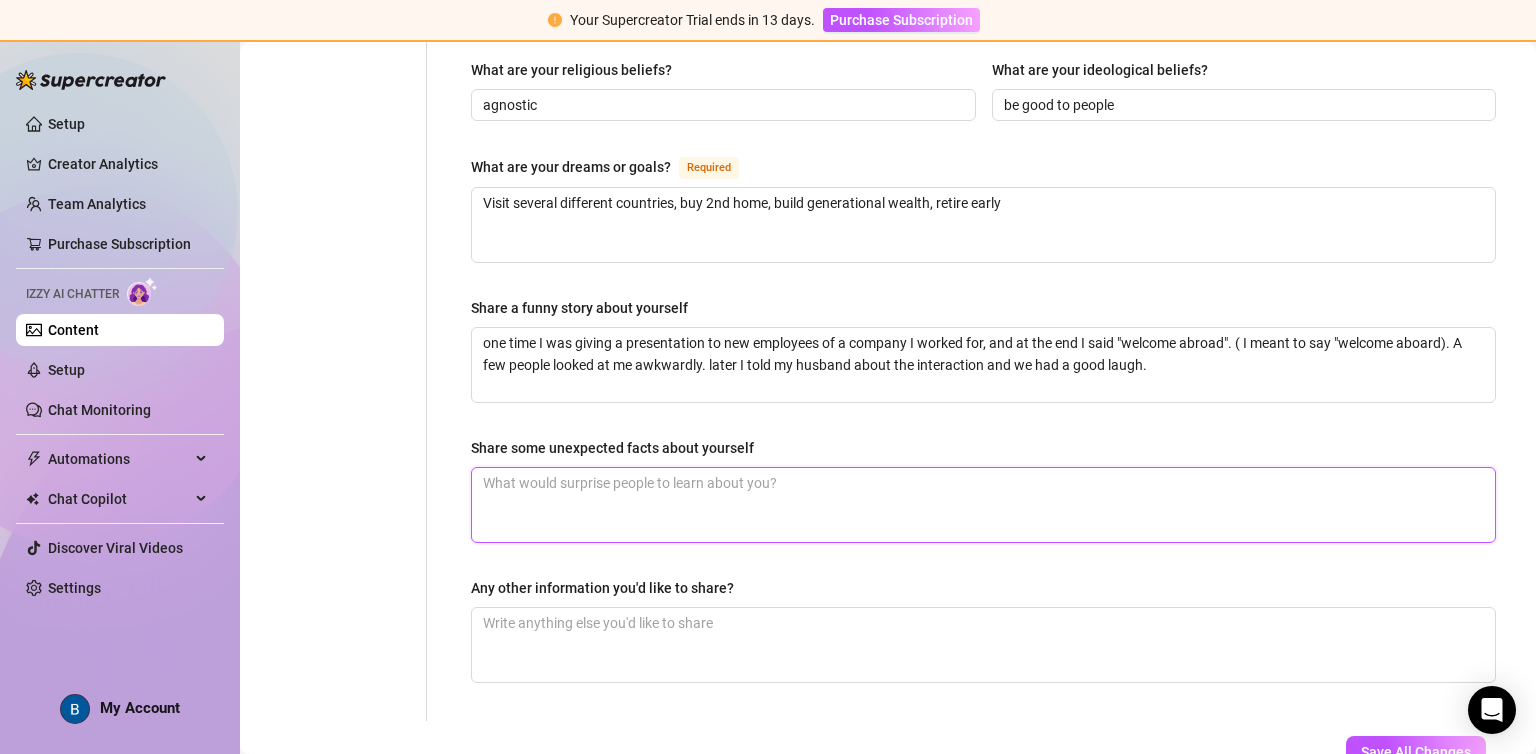 click on "Share some unexpected facts about yourself" at bounding box center [983, 505] 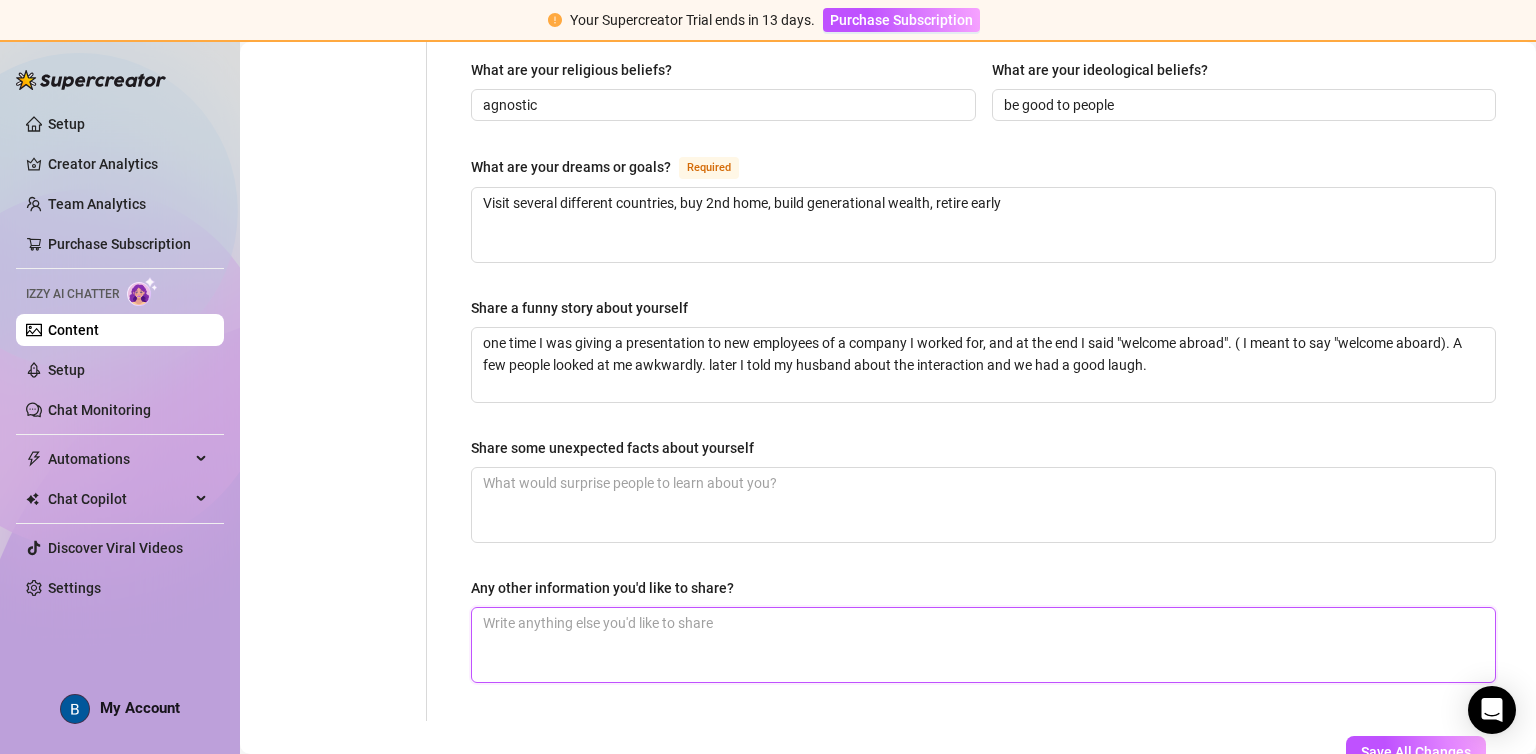 click on "Any other information you'd like to share?" at bounding box center (983, 645) 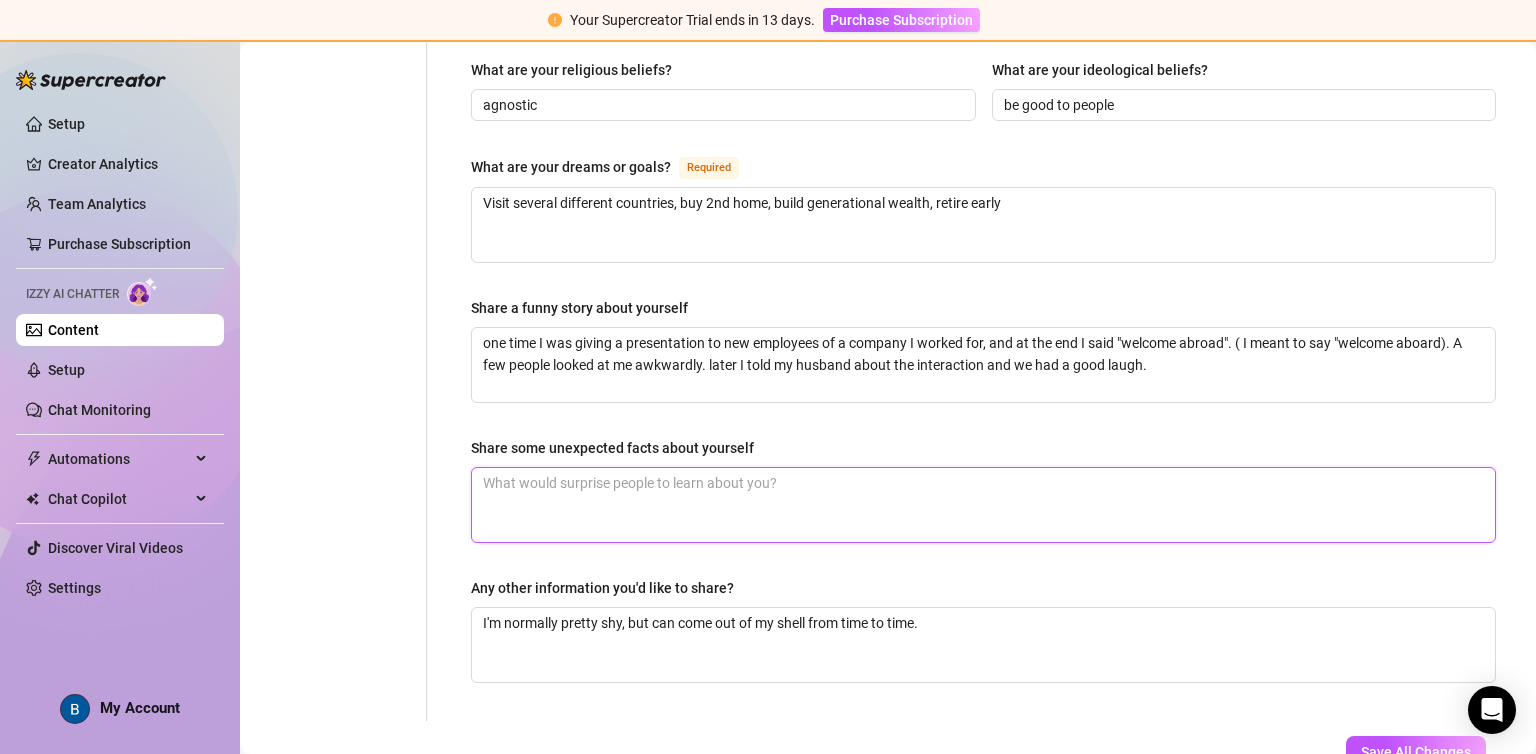 click on "Share some unexpected facts about yourself" at bounding box center [983, 505] 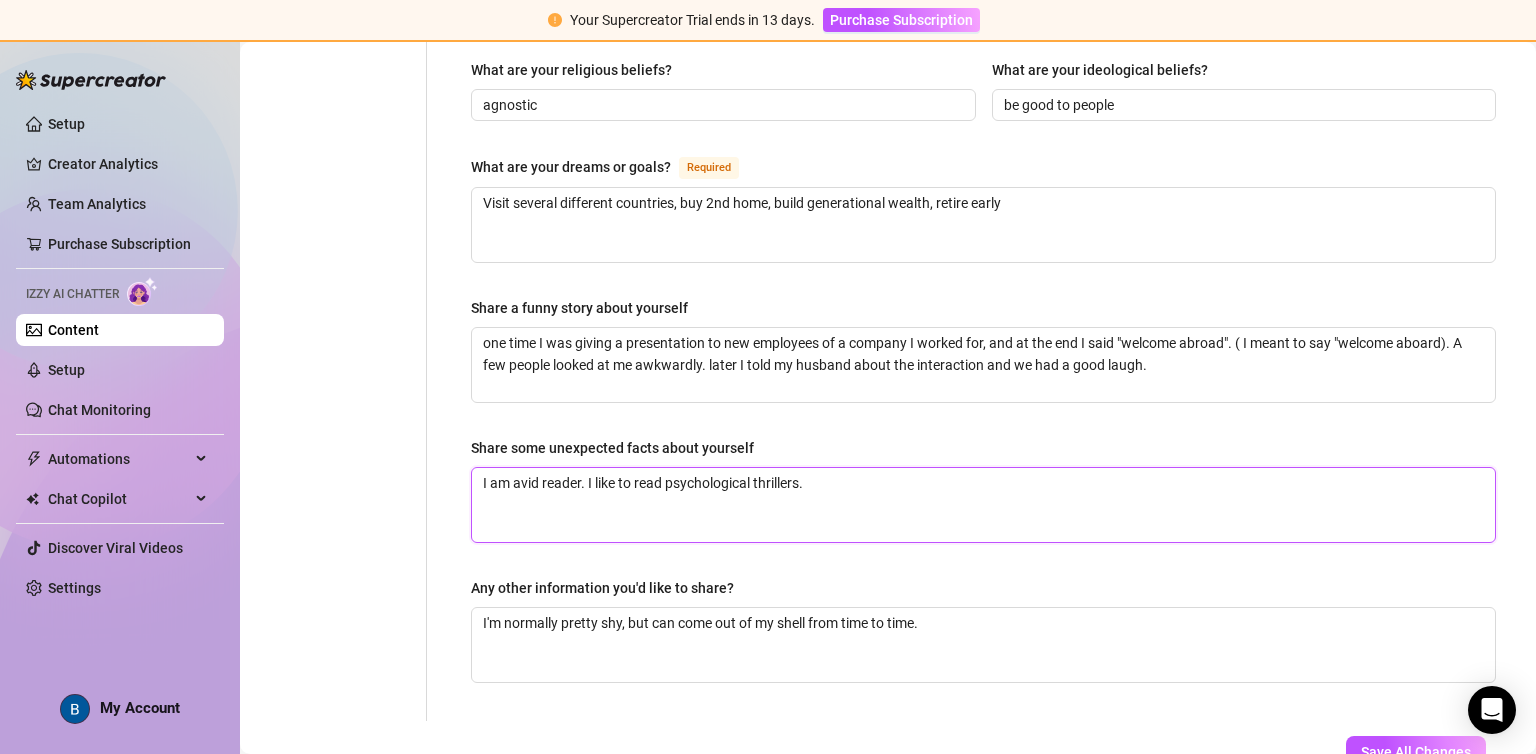 click on "I am avid reader. I like to read psychological thrillers." at bounding box center [983, 505] 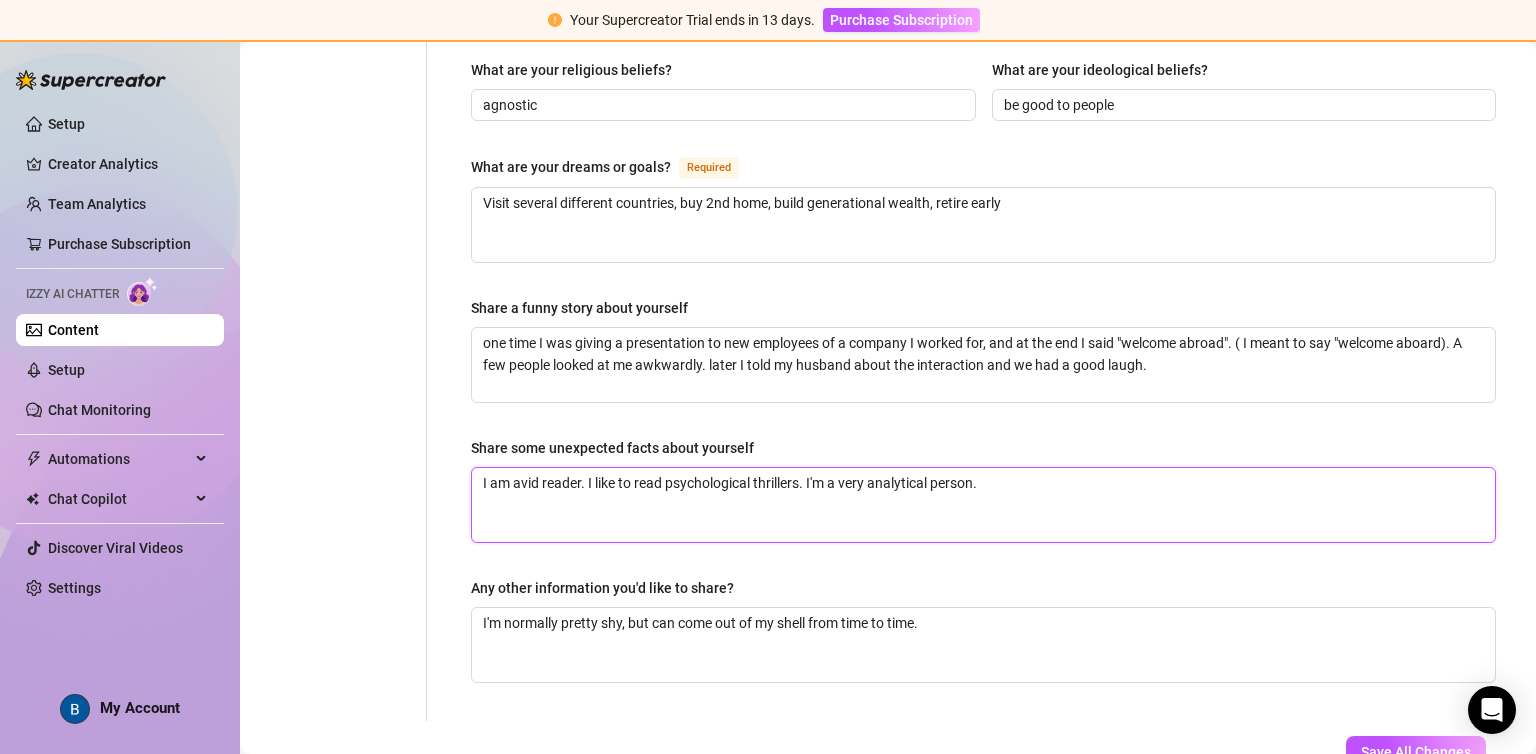 click on "I am avid reader. I like to read psychological thrillers. I'm a very analytical person." at bounding box center (983, 505) 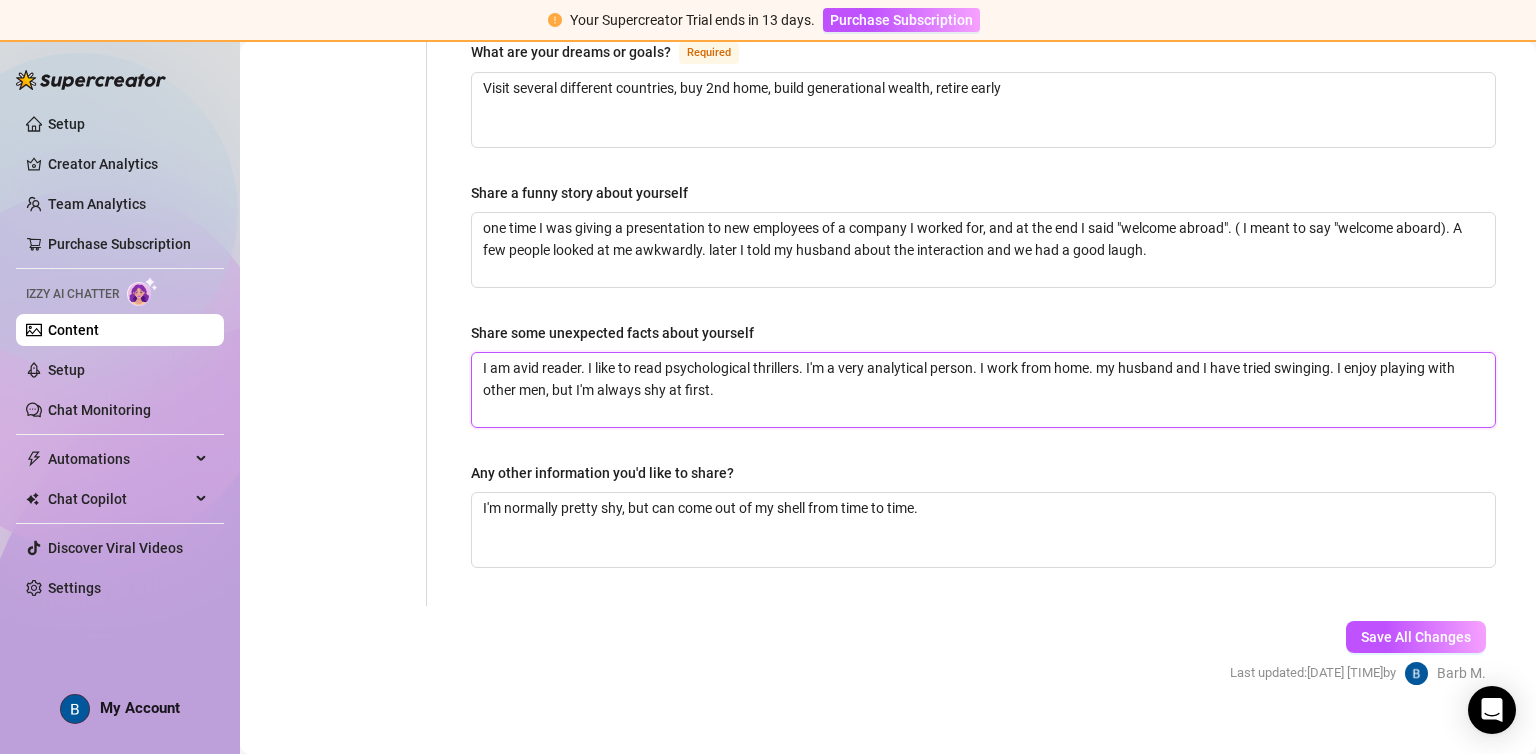 scroll, scrollTop: 1260, scrollLeft: 0, axis: vertical 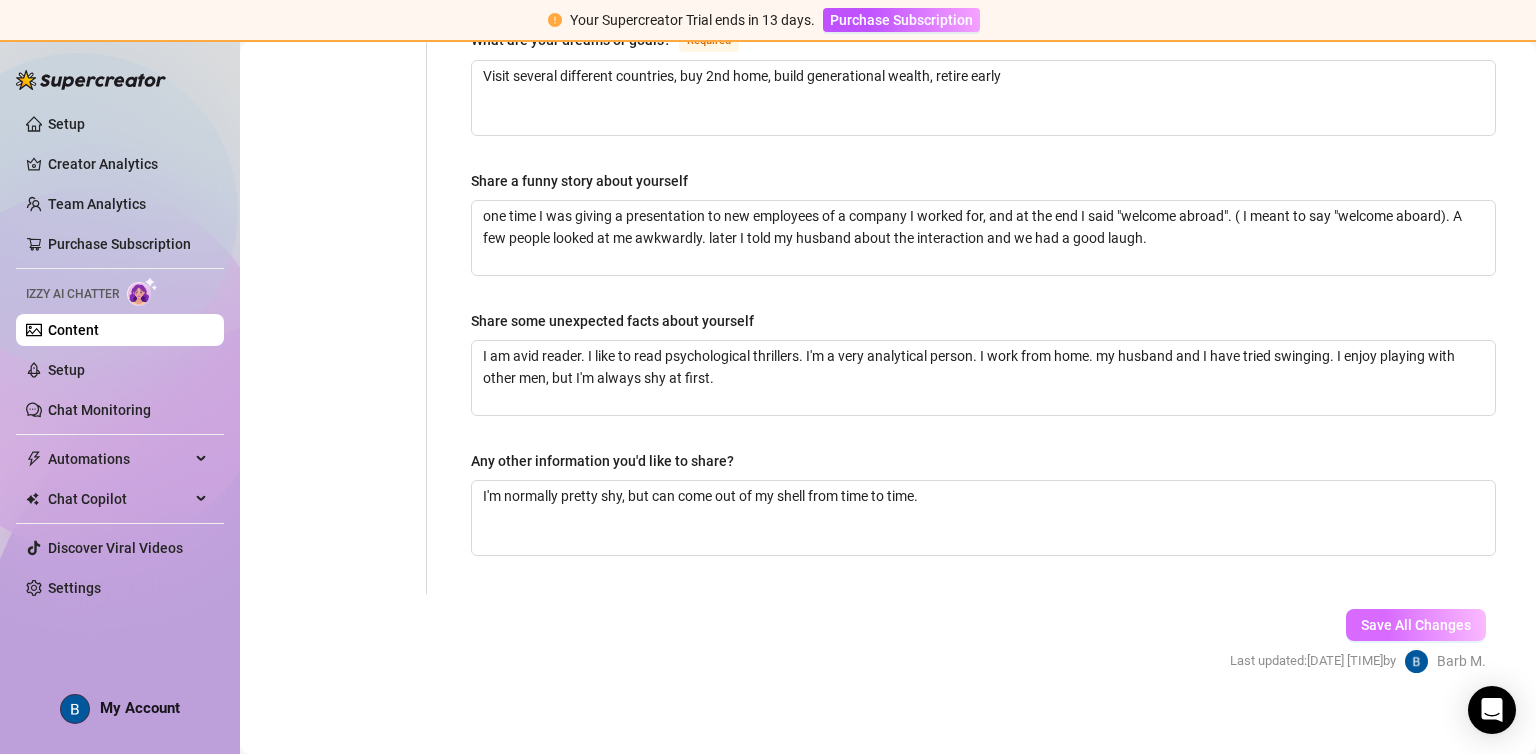 click on "Save All Changes" at bounding box center [1416, 625] 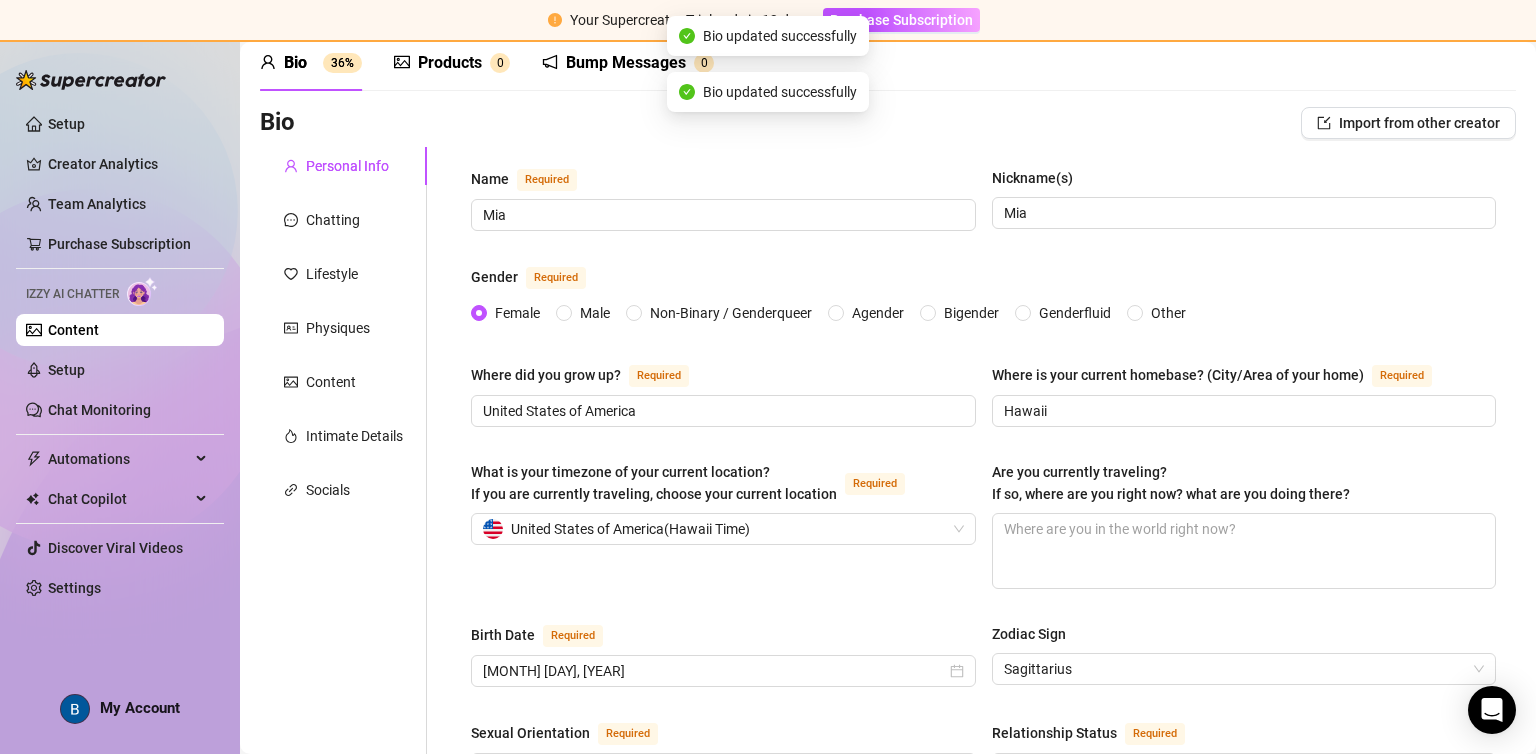 scroll, scrollTop: 0, scrollLeft: 0, axis: both 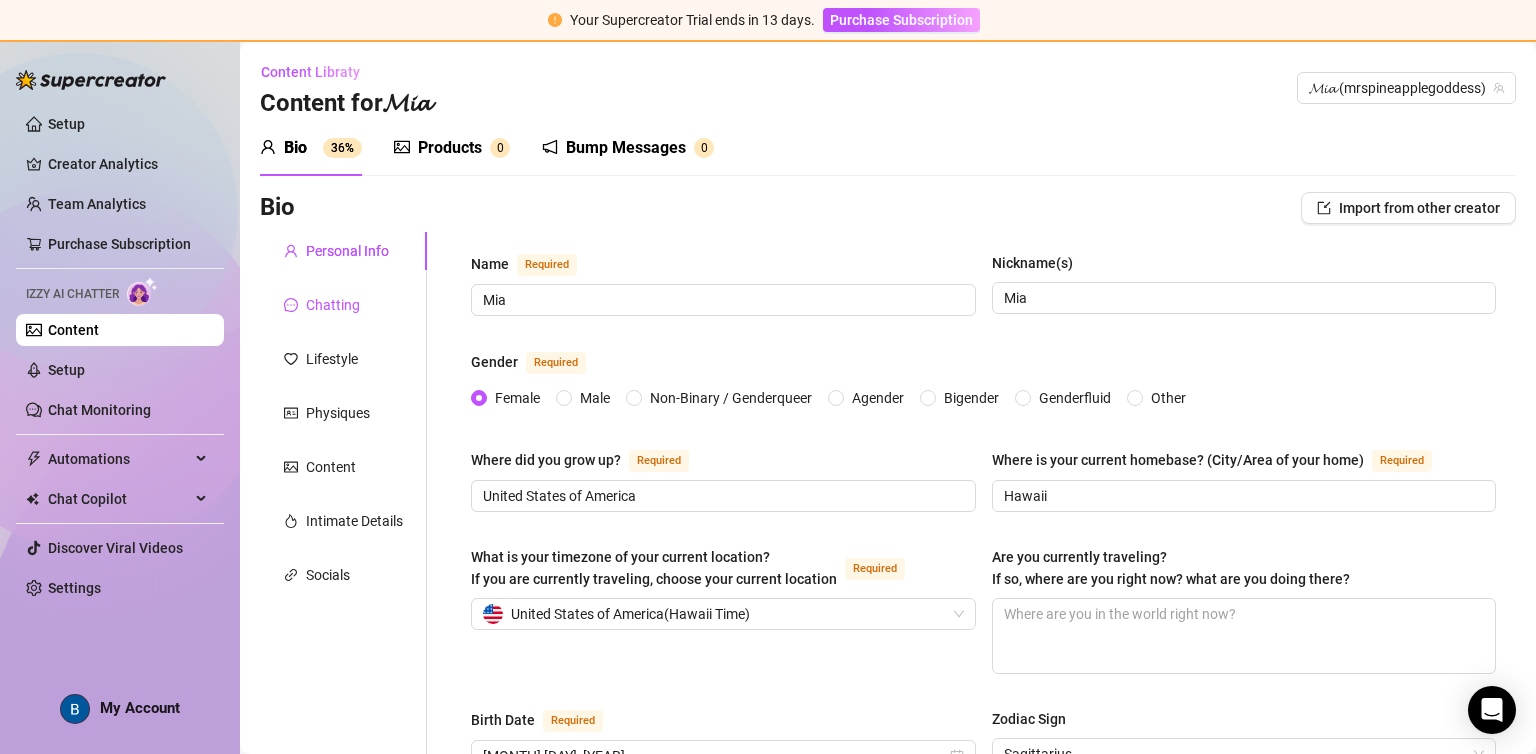 click on "Chatting" at bounding box center [333, 305] 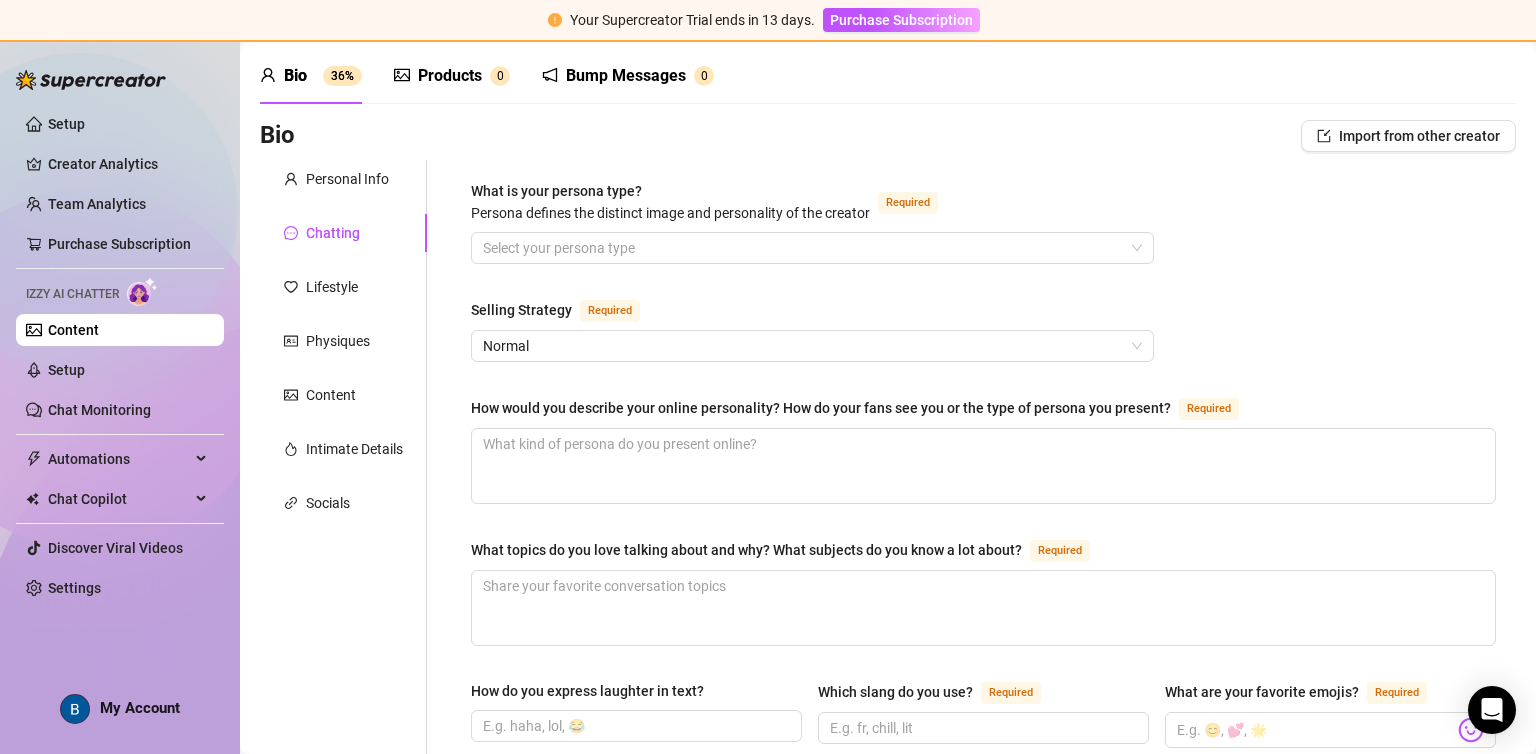 scroll, scrollTop: 73, scrollLeft: 0, axis: vertical 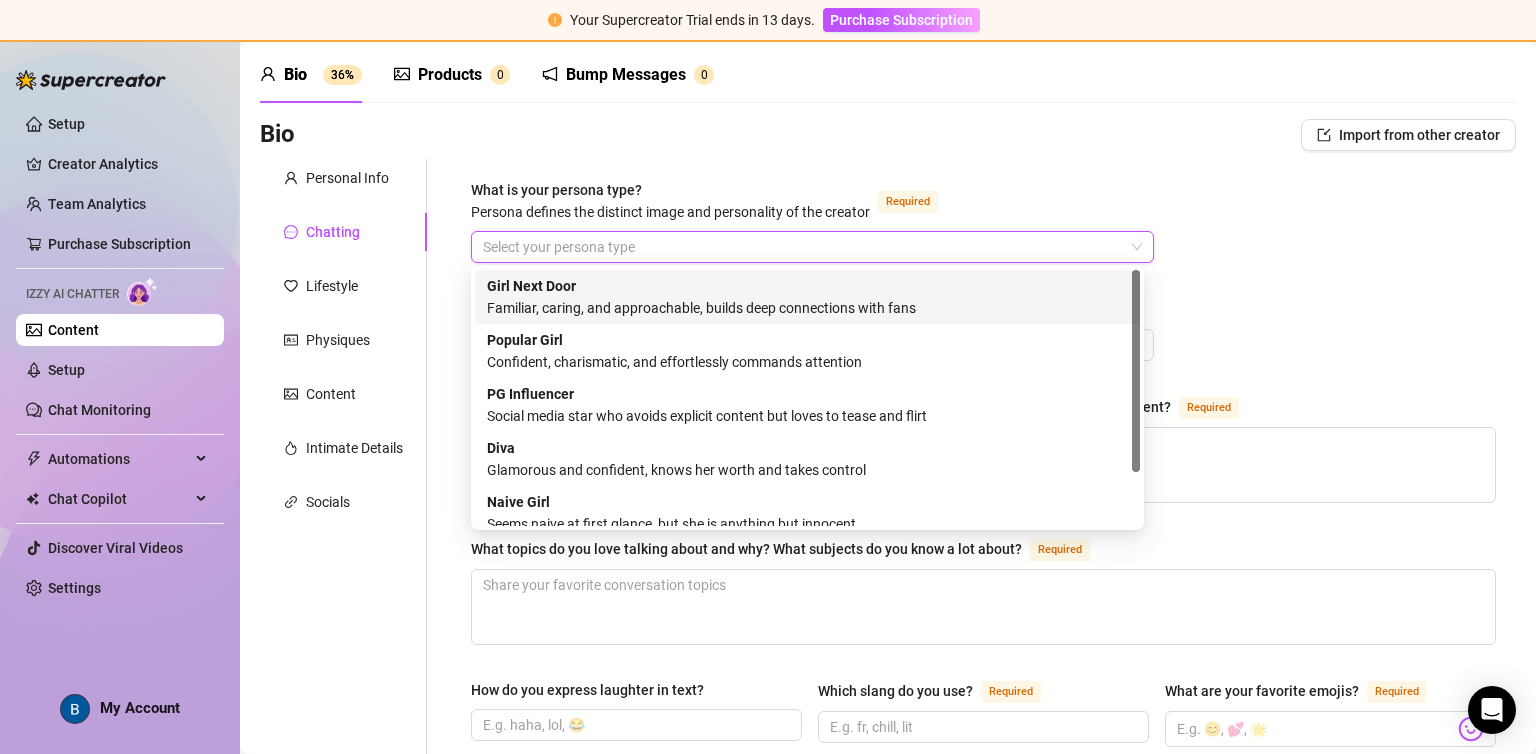click on "What is your persona type? Persona defines the distinct image and personality of the creator Required" at bounding box center [803, 247] 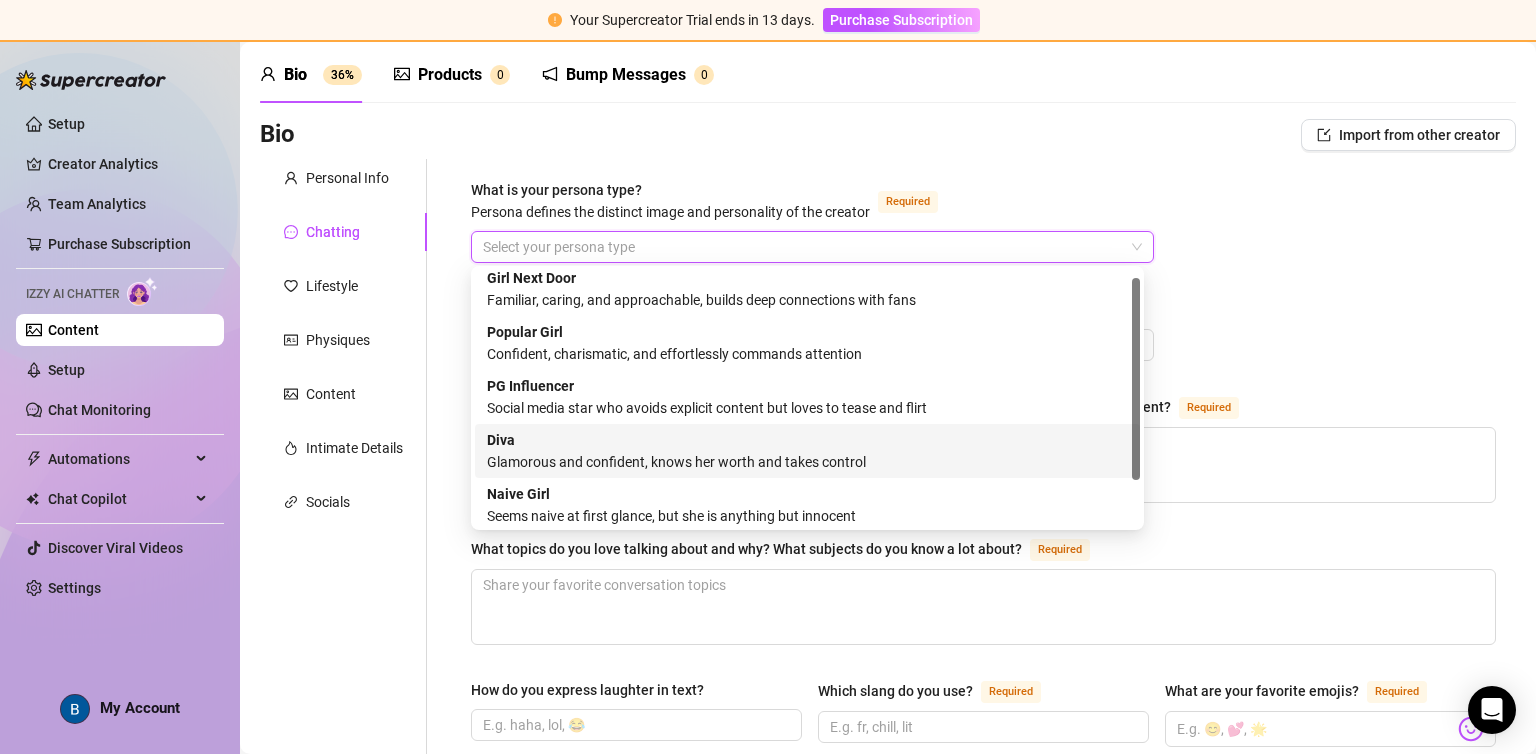 scroll, scrollTop: 0, scrollLeft: 0, axis: both 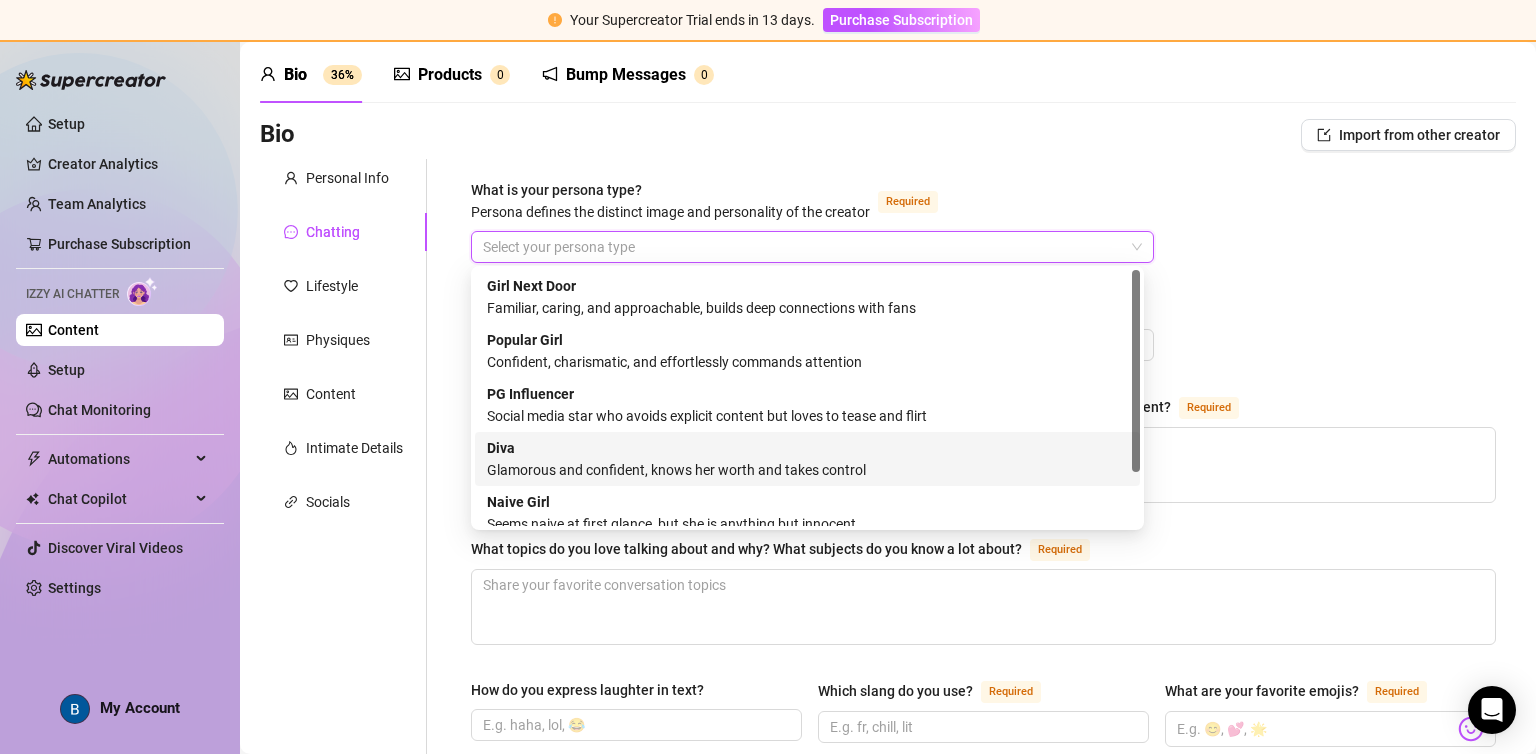 click on "Familiar, caring, and approachable, builds deep connections with fans" at bounding box center [807, 308] 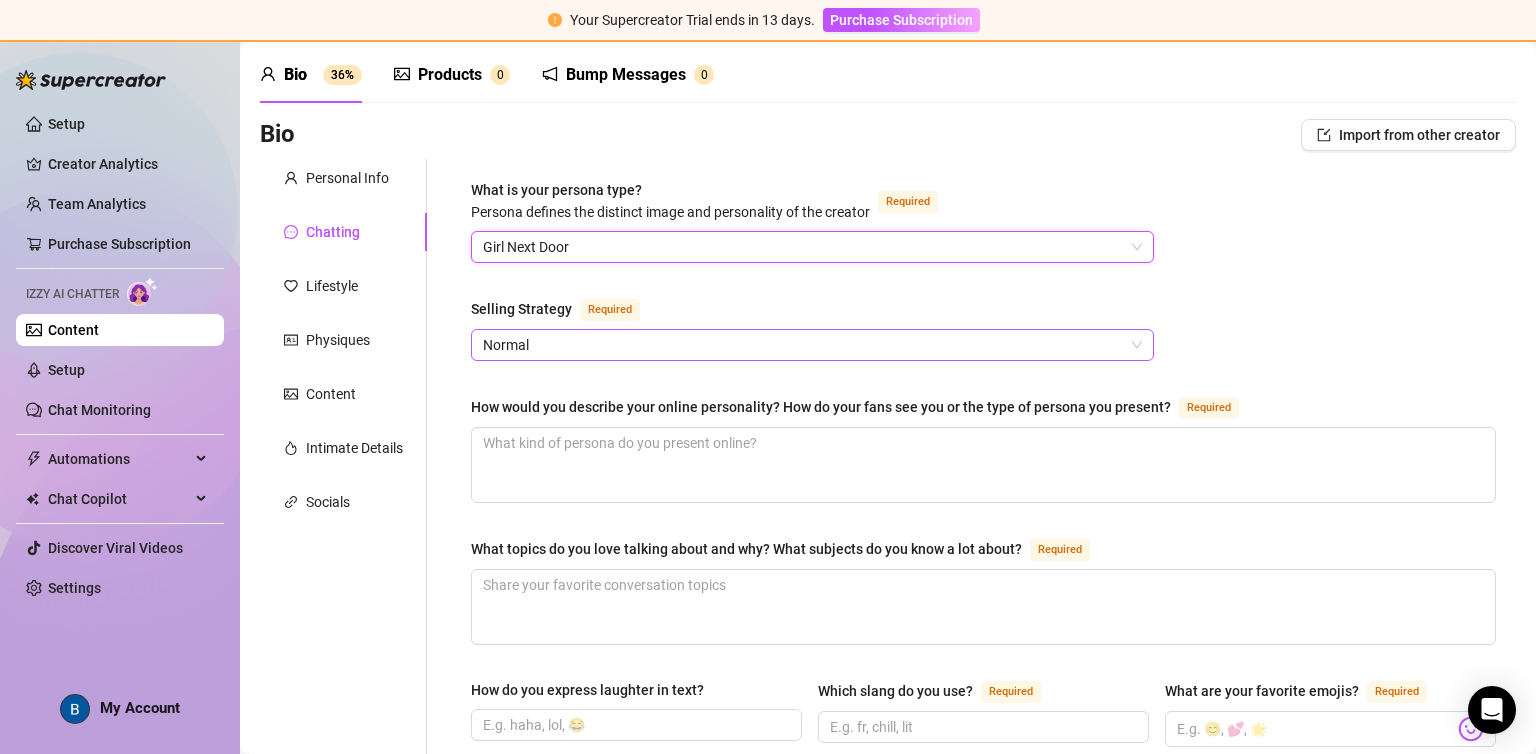 click on "Normal" at bounding box center [812, 345] 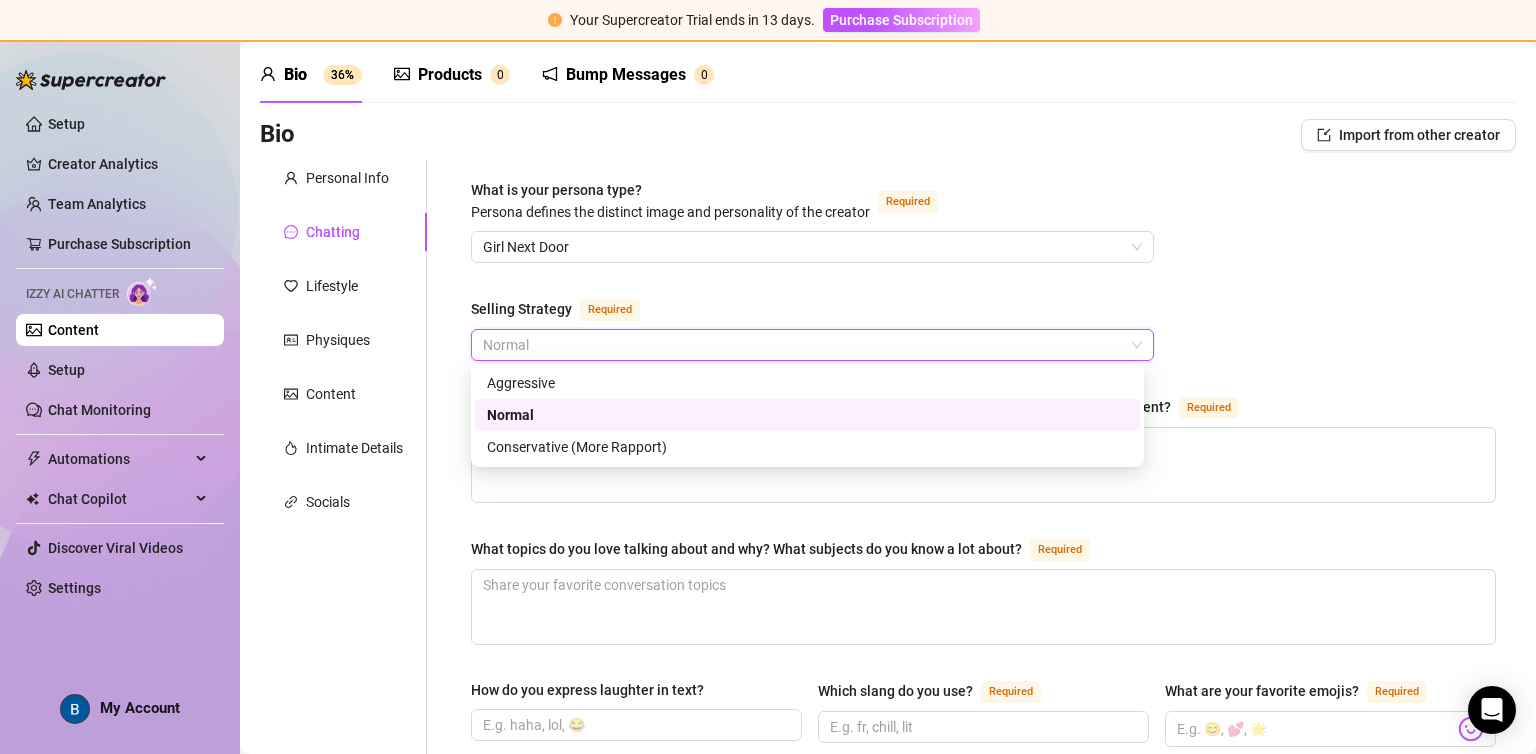 click on "What is your persona type? Persona defines the distinct image and personality of the creator Required Girl Next Door Selling Strategy Required Normal How would you describe your online personality? How do your fans see you or the type of persona you present? Required What topics do you love talking about and why? What subjects do you know a lot about? Required How do you express laughter in text? Which slang do you use? Required What are your favorite emojis? Required Punctuation Style Minimal Casual Proper Capitalization Style Lowercase Proper Names Proper Writing Level Relaxed Mixed Proper Respond to fans in their native language, even if it’s not one you speak. If turned off, the AI will only reply in the languages you selected under Personal tab (English ). How do you want your fans to feel when chatting with you? What nicknames do you use for your fans? Required Are there any topics that should be avoided or handled with care?" at bounding box center (983, 895) 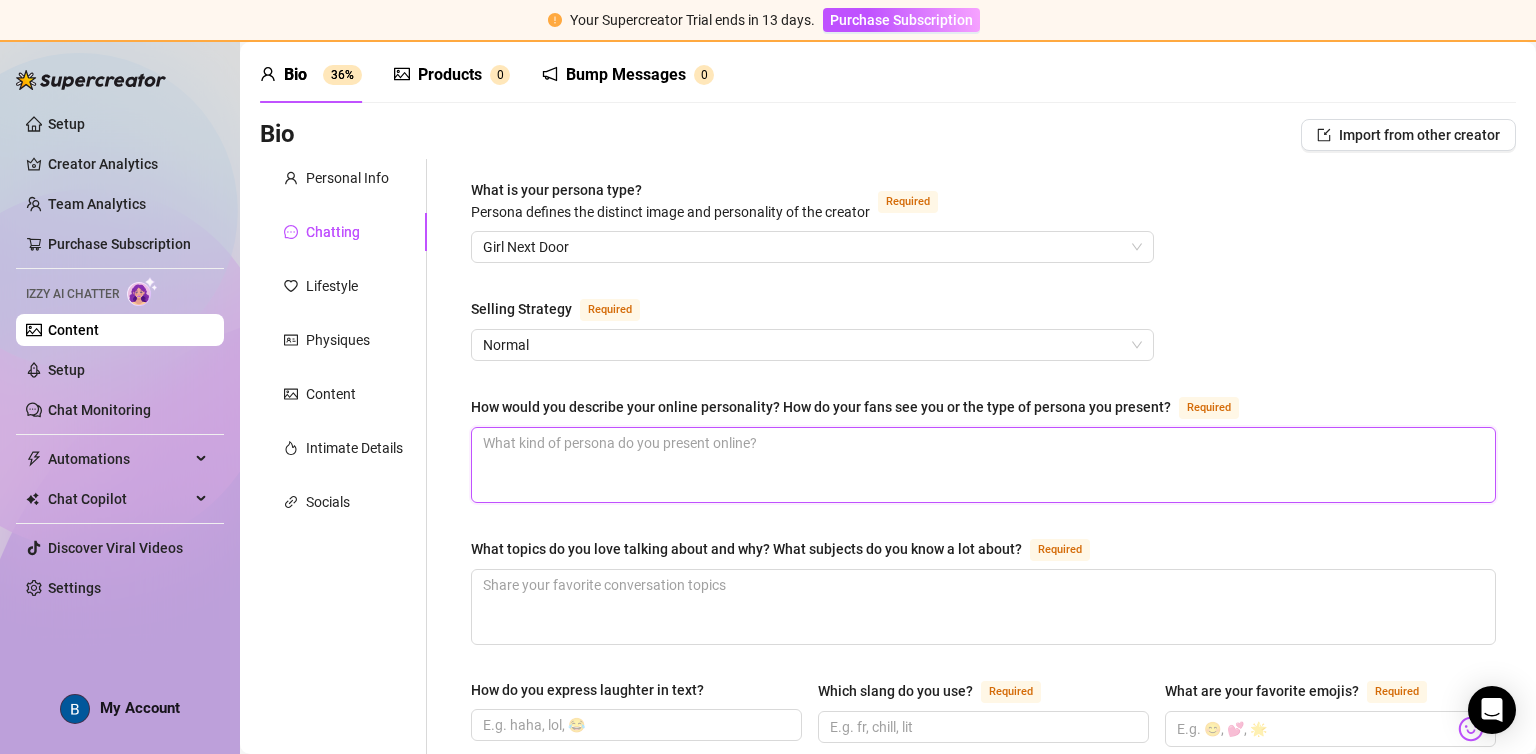 click on "How would you describe your online personality? How do your fans see you or the type of persona you present? Required" at bounding box center [983, 465] 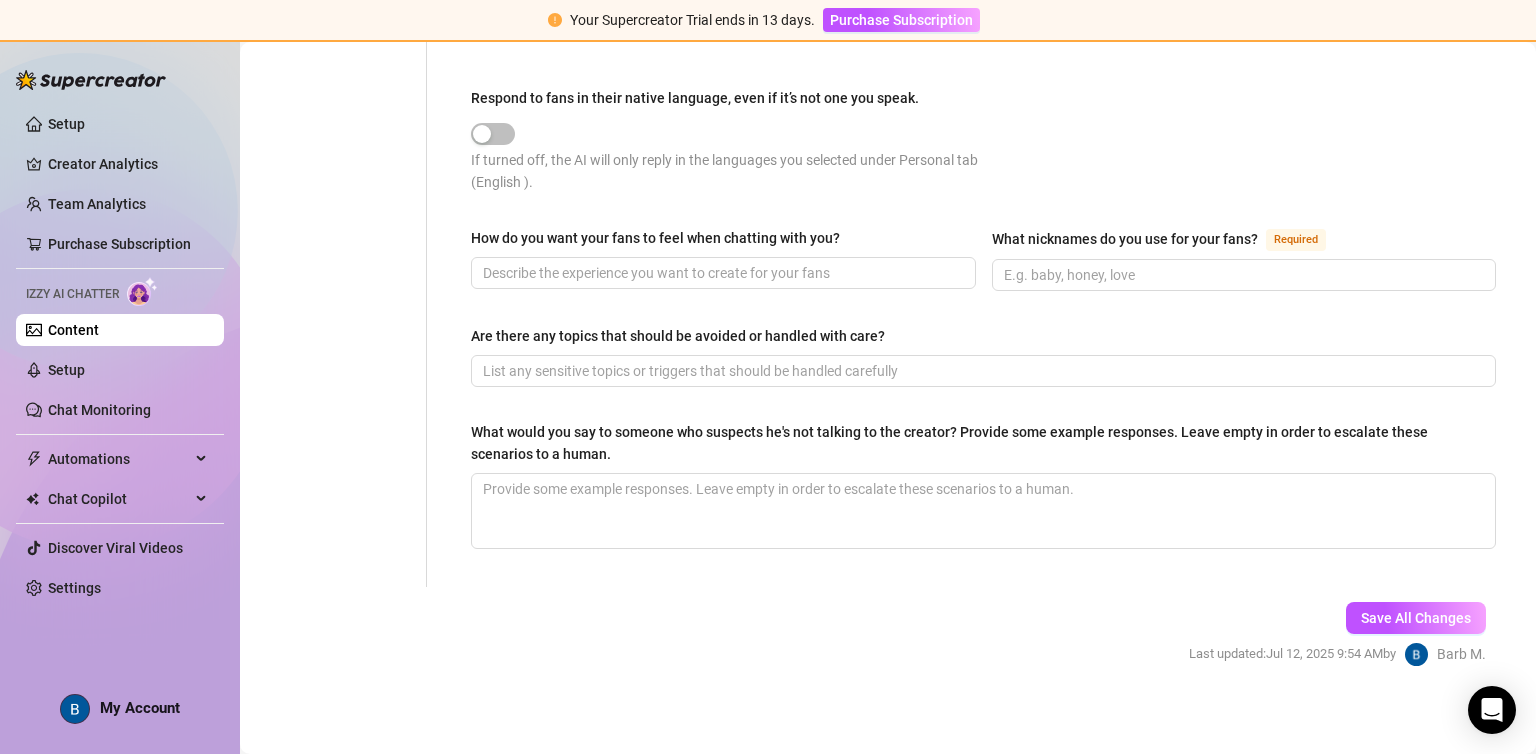 scroll, scrollTop: 1120, scrollLeft: 0, axis: vertical 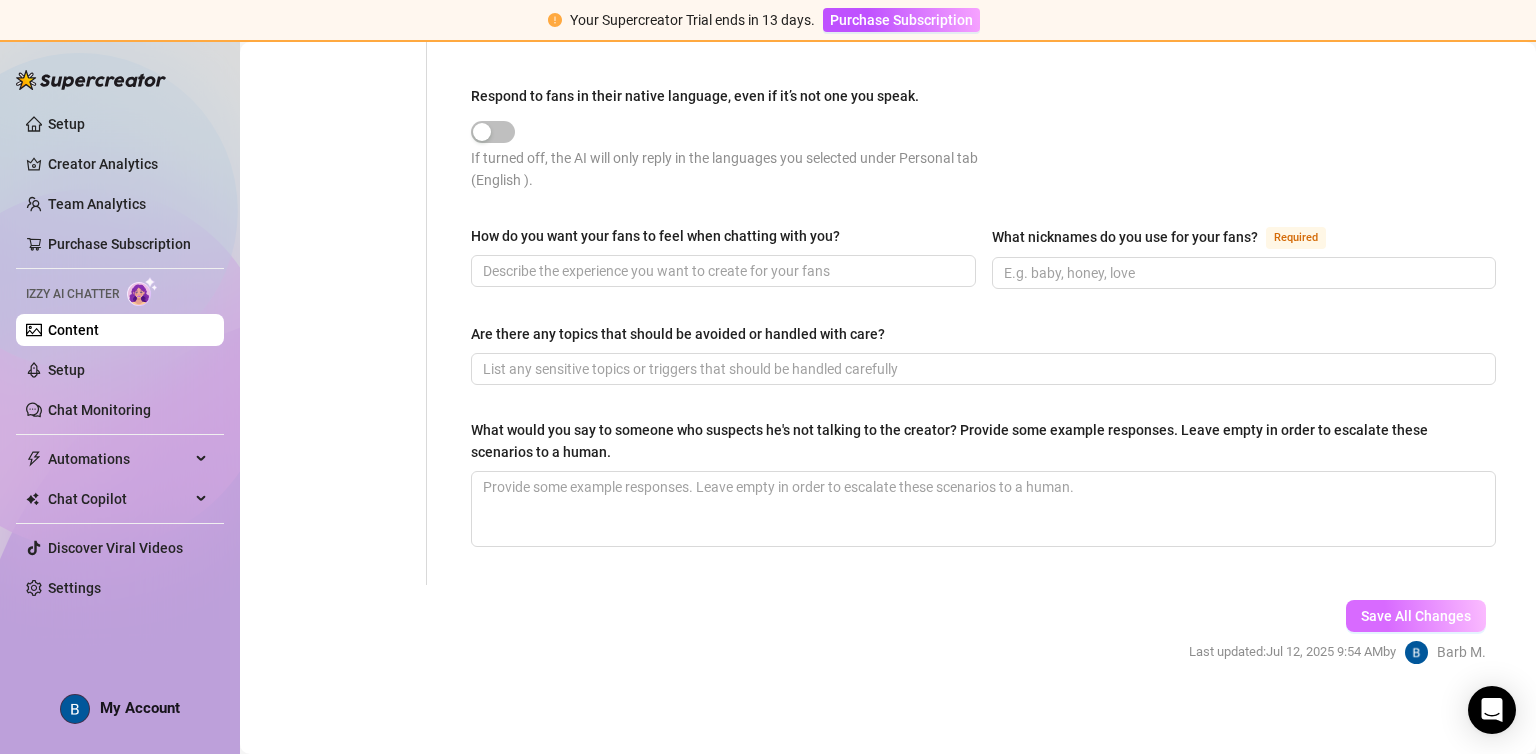 click on "Save All Changes" at bounding box center [1416, 616] 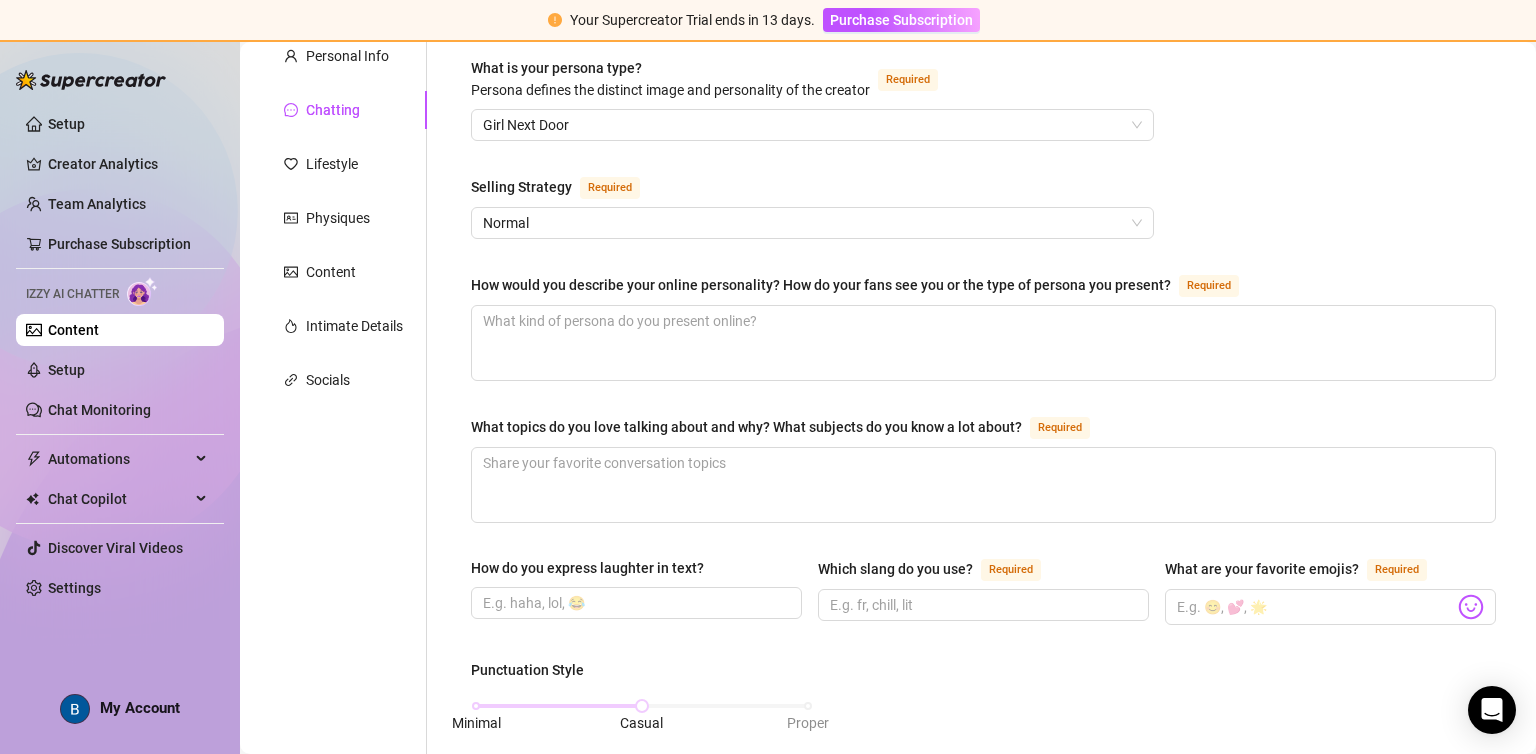 scroll, scrollTop: 0, scrollLeft: 0, axis: both 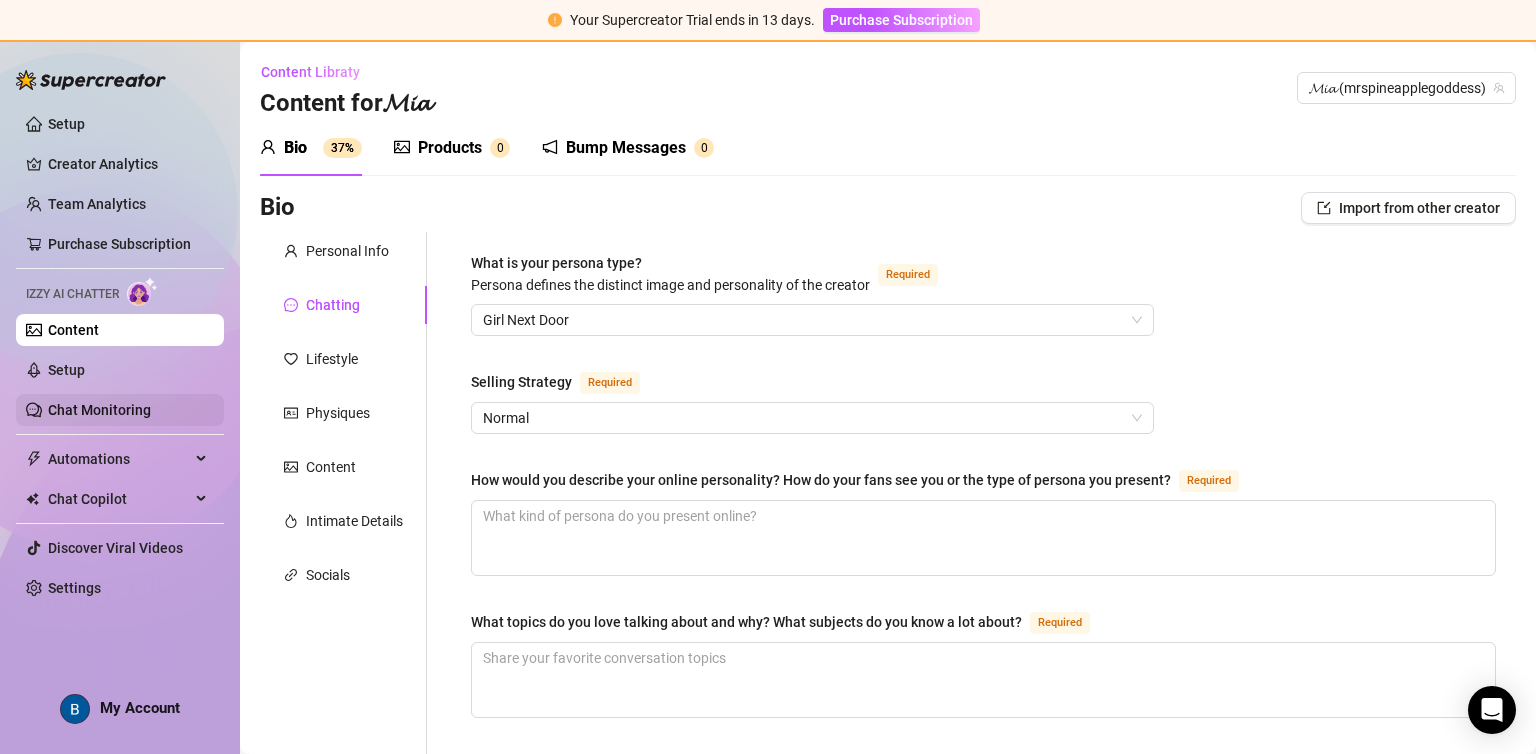 click on "Chat Monitoring" at bounding box center (99, 410) 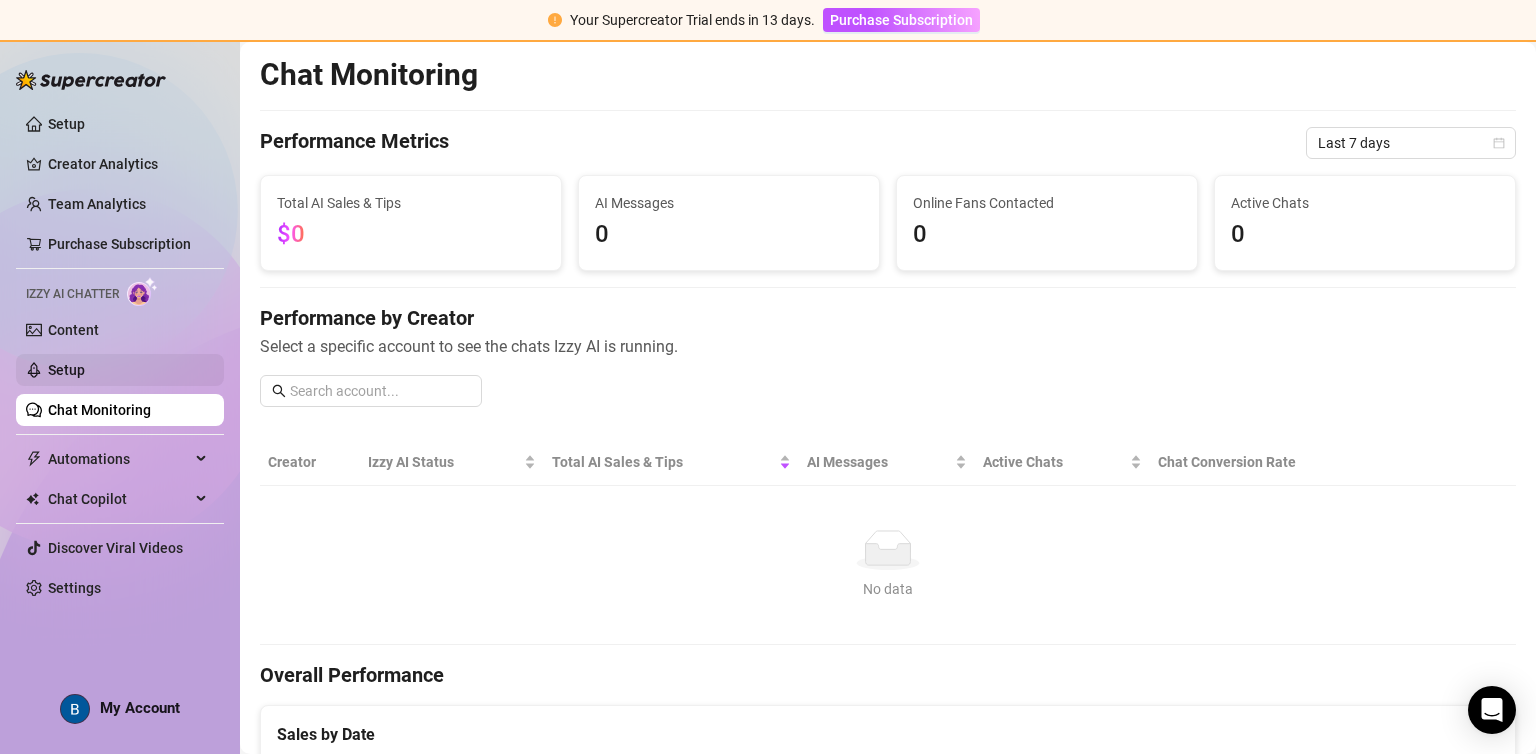 click on "Setup" at bounding box center [66, 370] 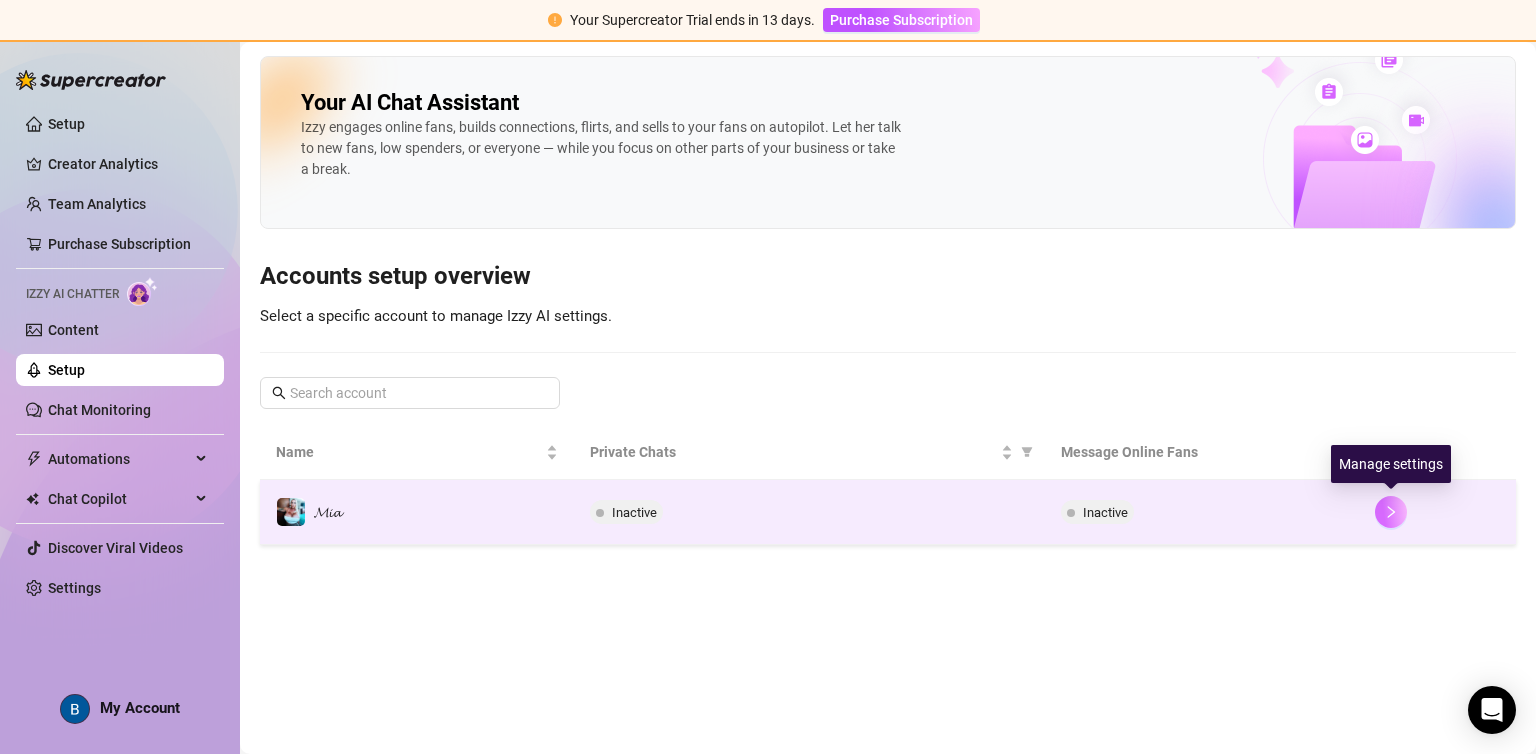 click 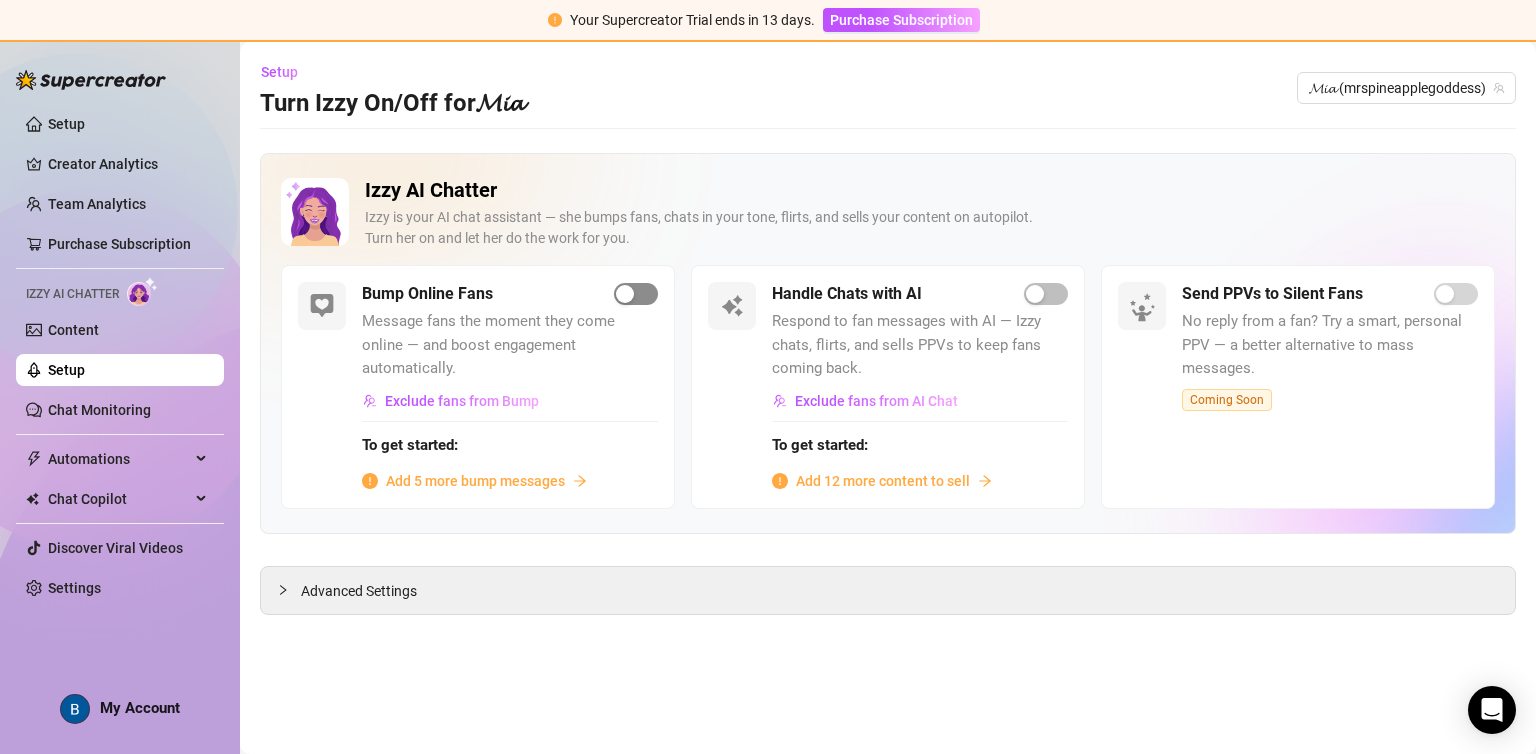 click at bounding box center [625, 294] 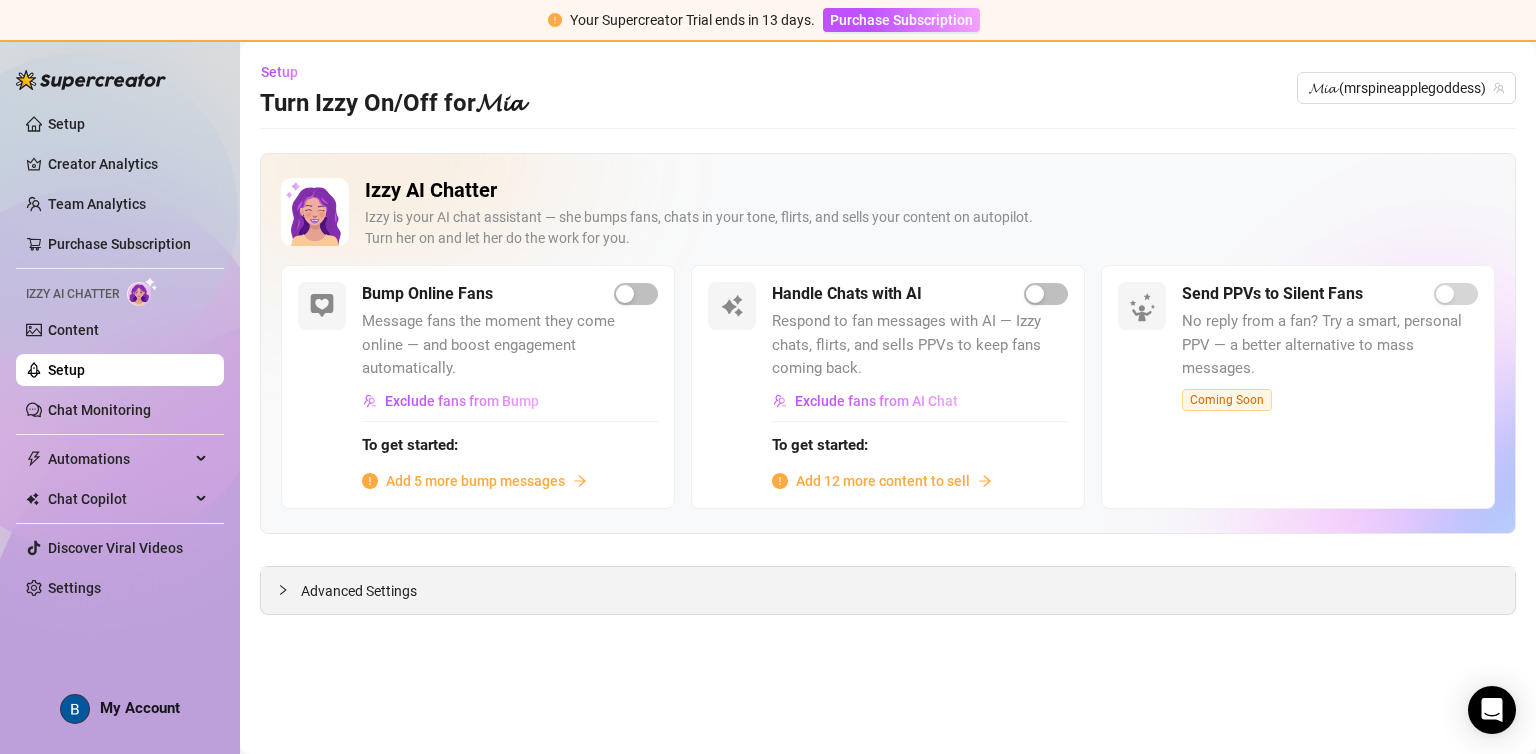 click 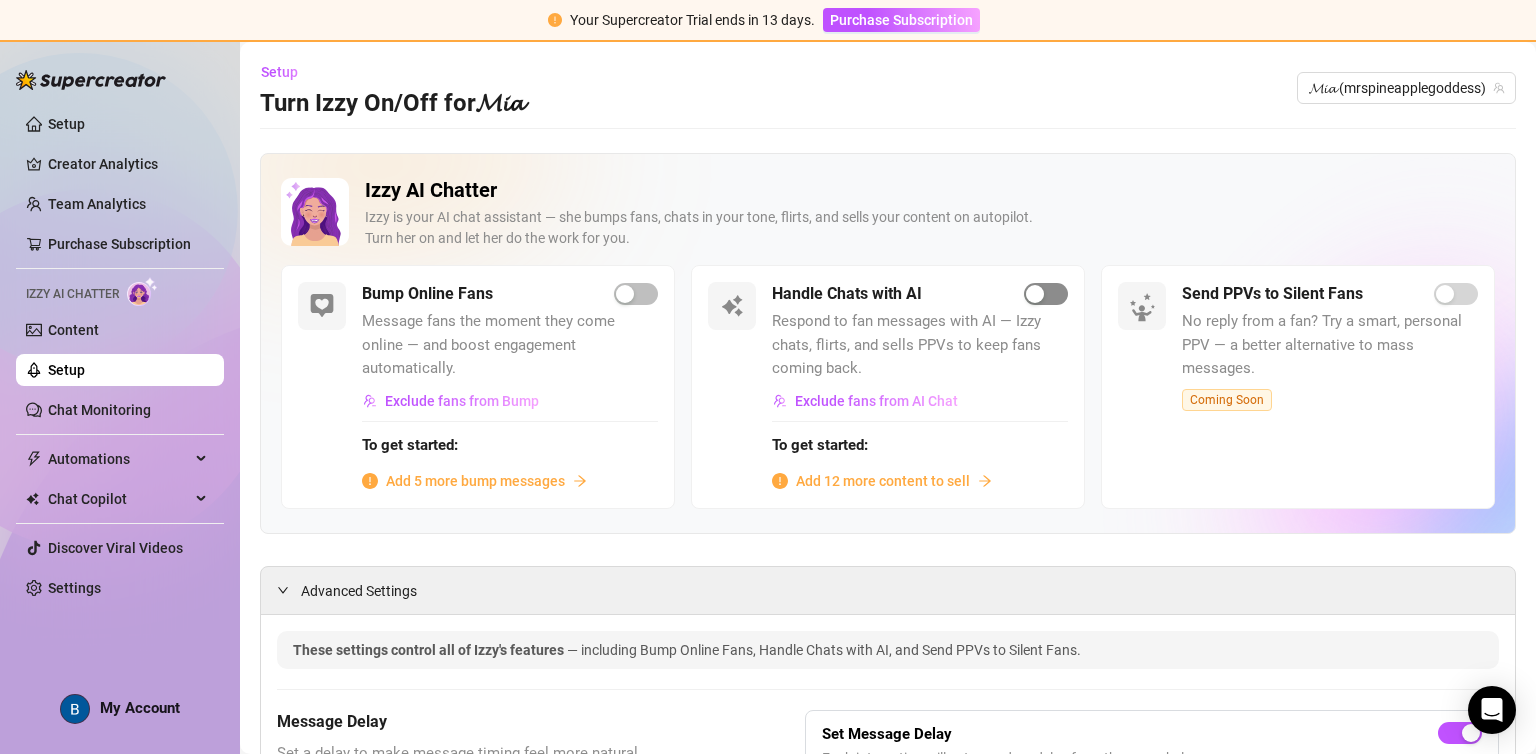click at bounding box center [1035, 294] 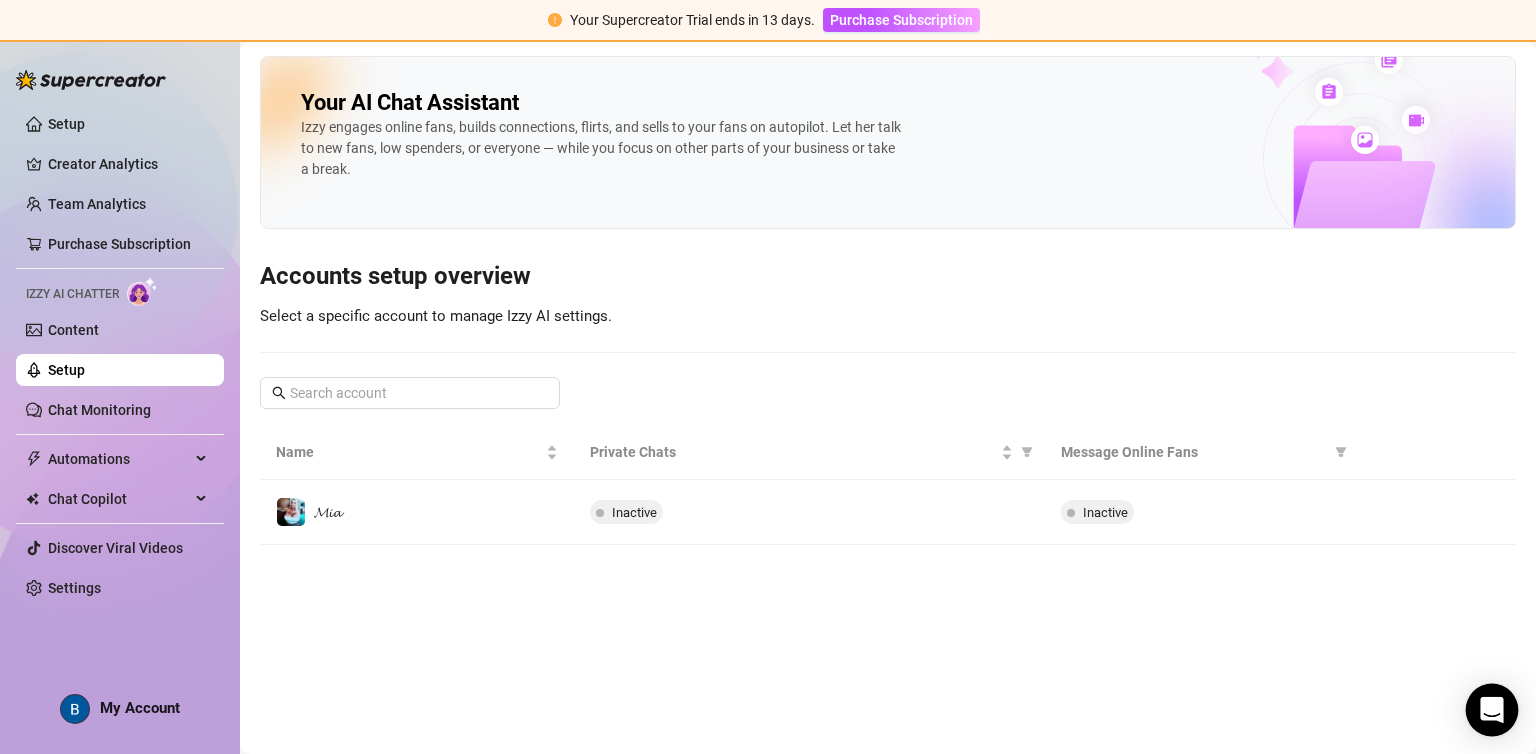 click at bounding box center (1492, 710) 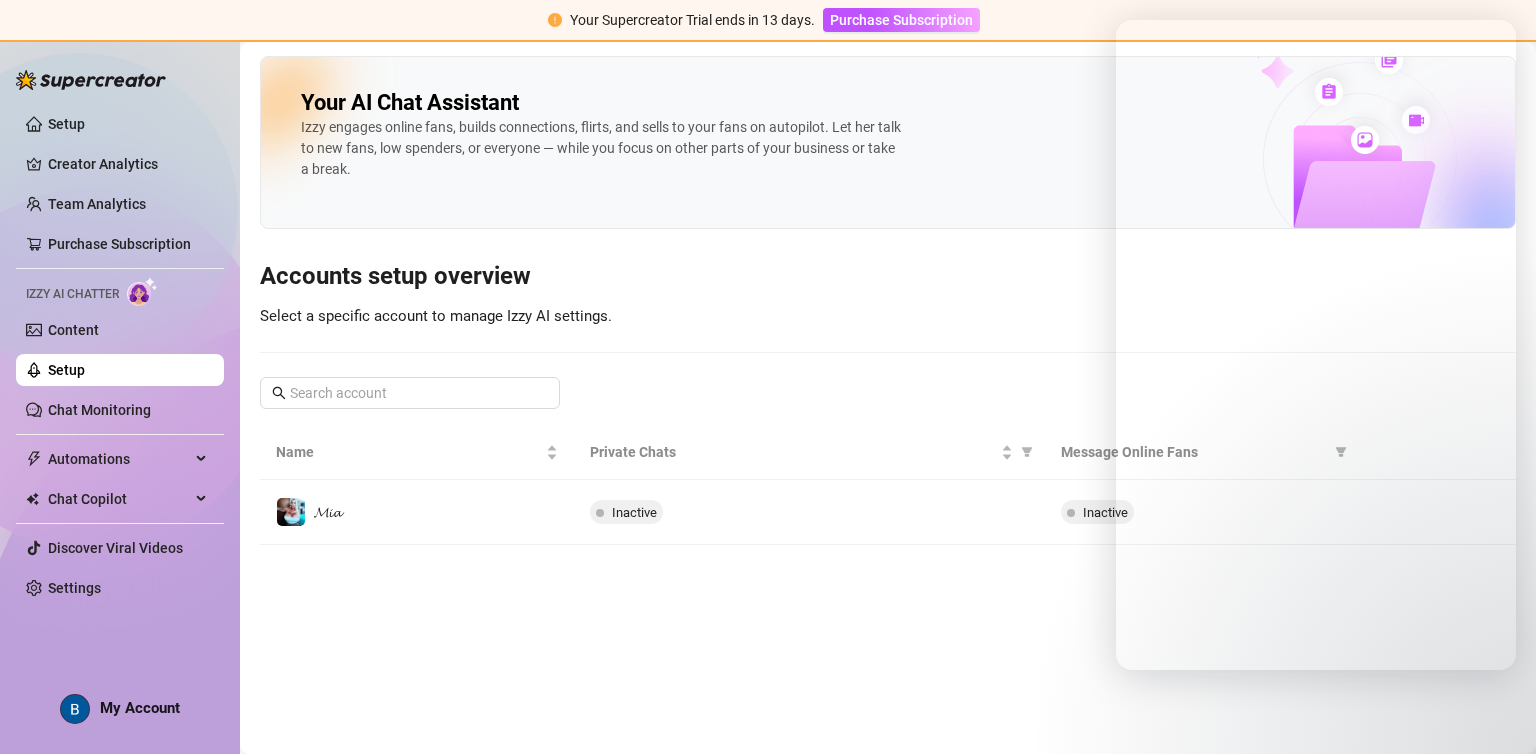 click on "Your AI Chat Assistant Izzy engages online fans, builds connections, flirts, and sells to your fans on autopilot. Let her talk to new fans, low spenders, or everyone — while you focus on other parts of your business or take a break. Accounts setup overview Select a specific account to manage Izzy AI settings. Name Private Chats Message Online Fans 𝓜𝓲𝓪 Inactive Inactive" at bounding box center (888, 398) 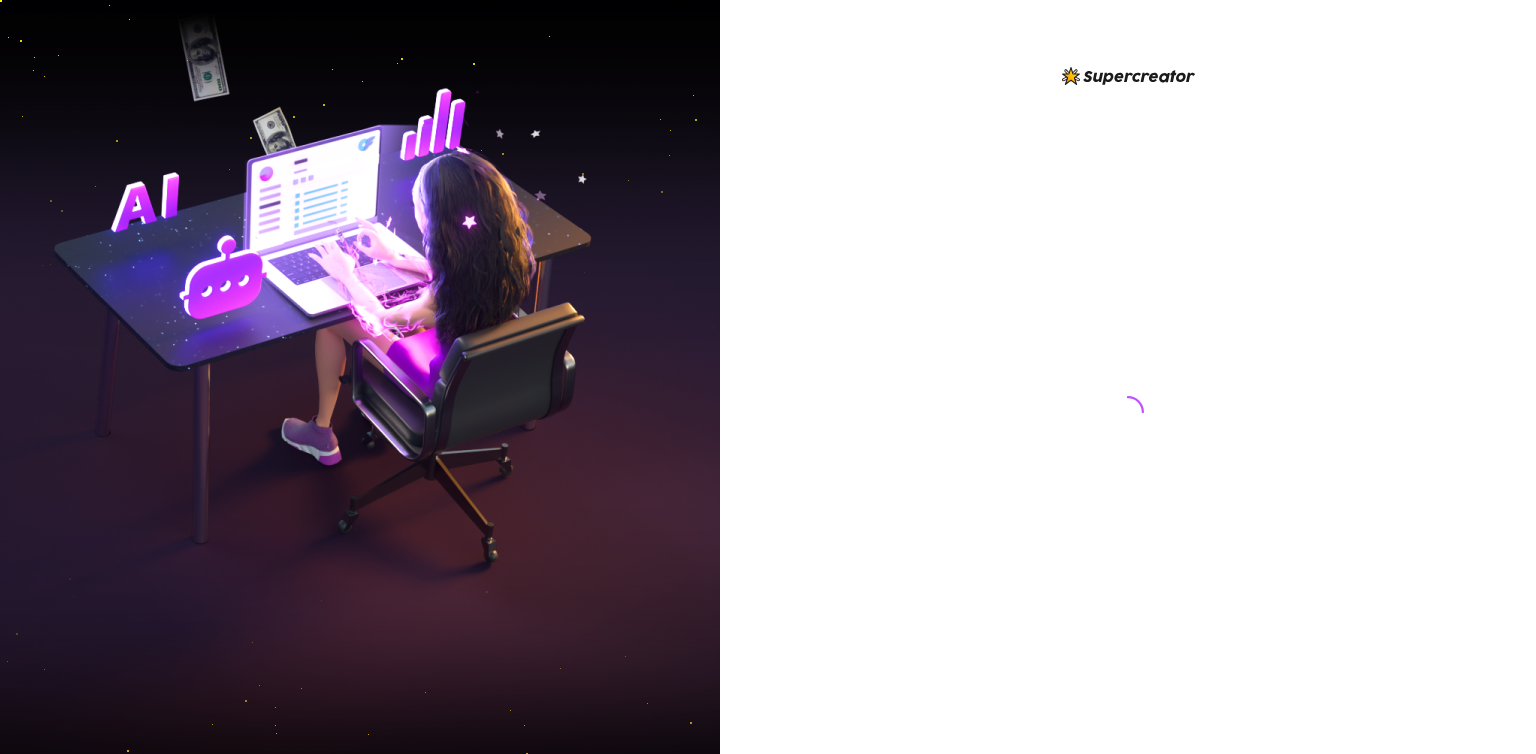 scroll, scrollTop: 0, scrollLeft: 0, axis: both 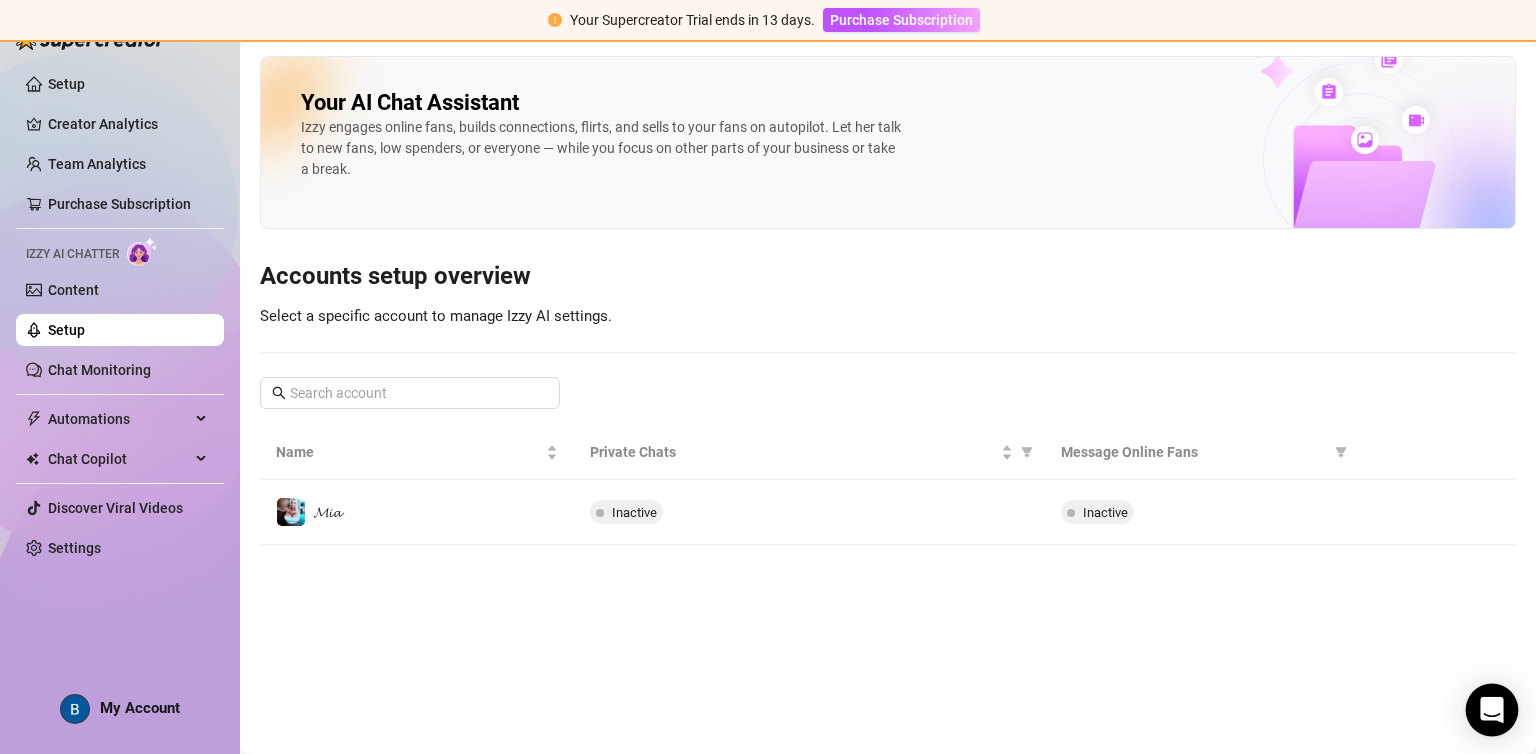 click 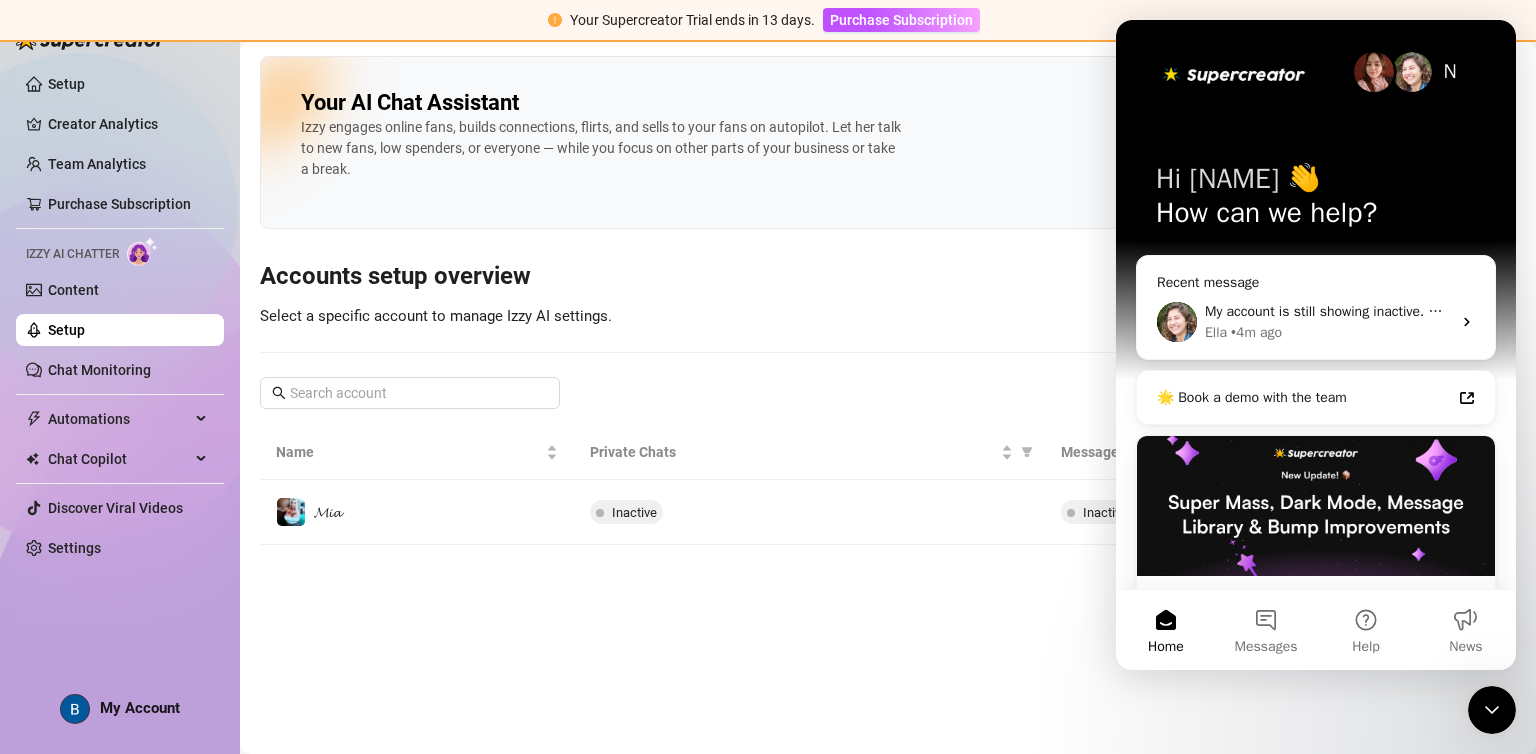 scroll, scrollTop: 0, scrollLeft: 0, axis: both 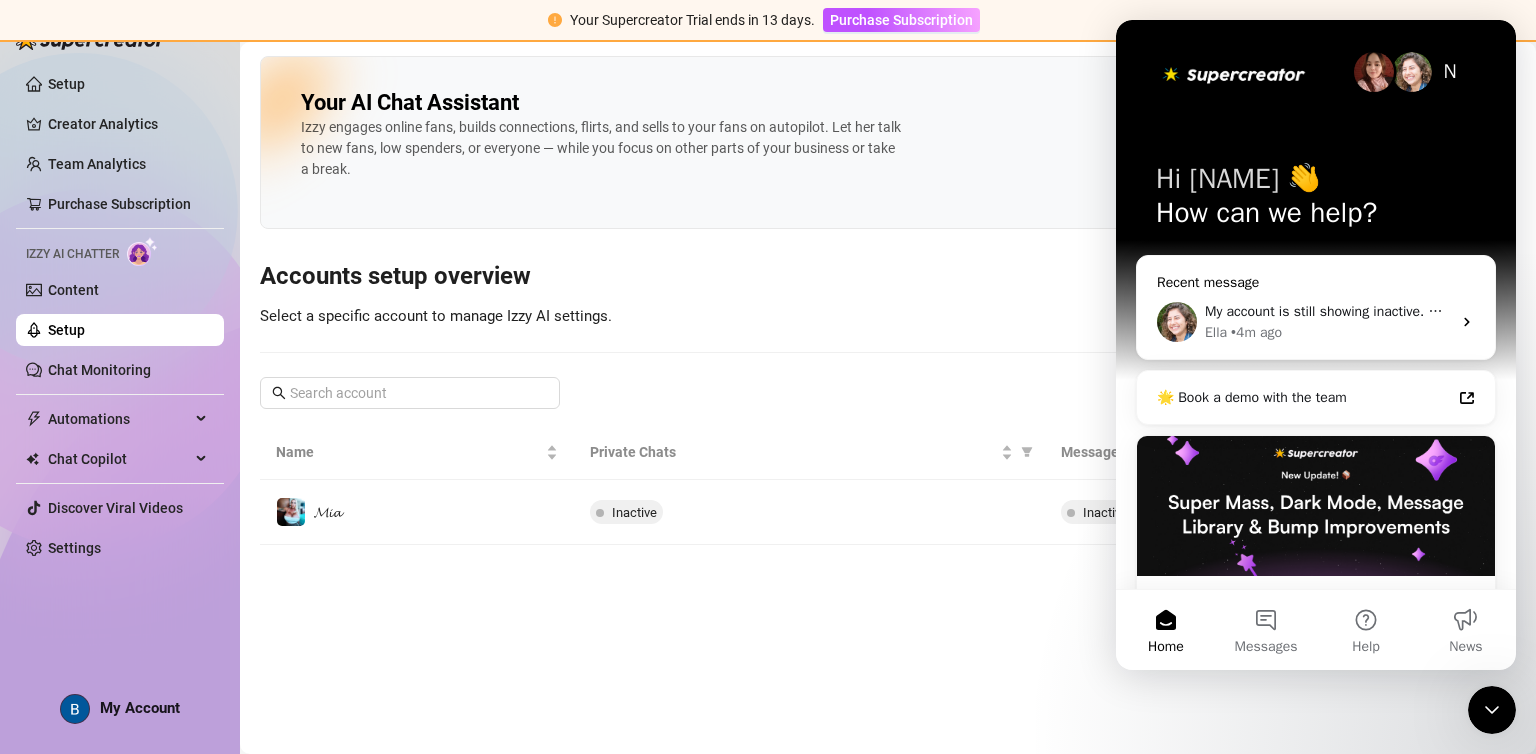 click 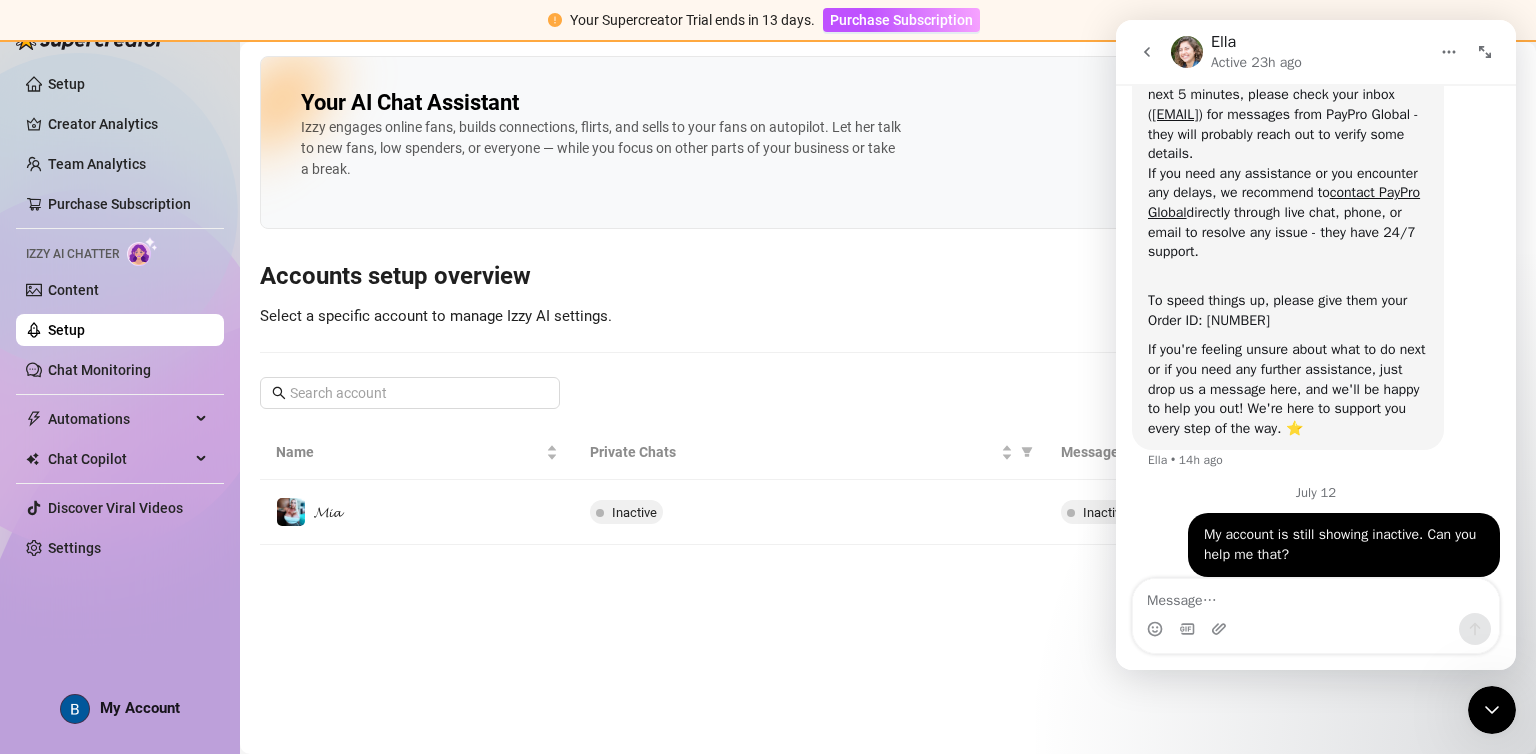 scroll, scrollTop: 352, scrollLeft: 0, axis: vertical 